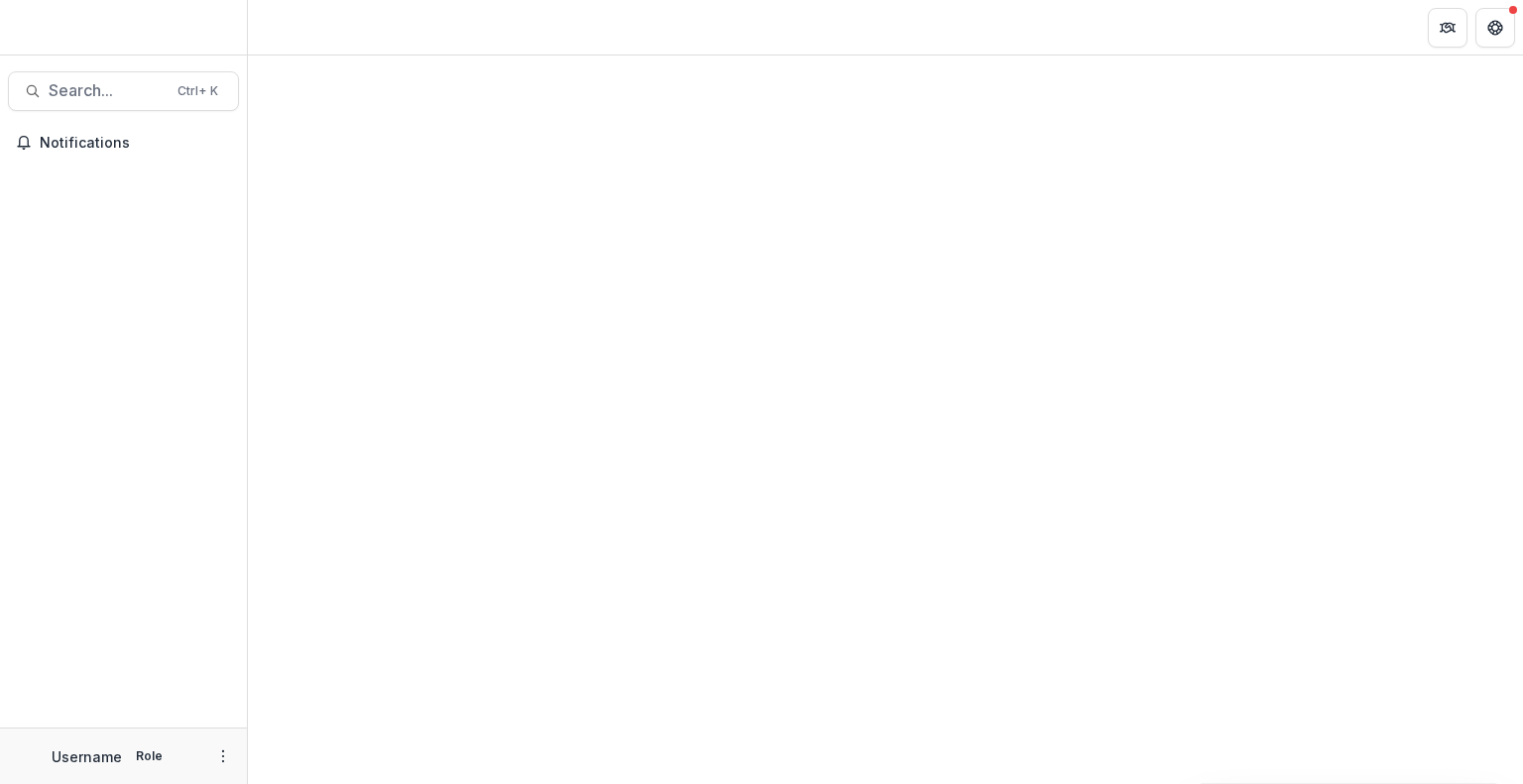 scroll, scrollTop: 0, scrollLeft: 0, axis: both 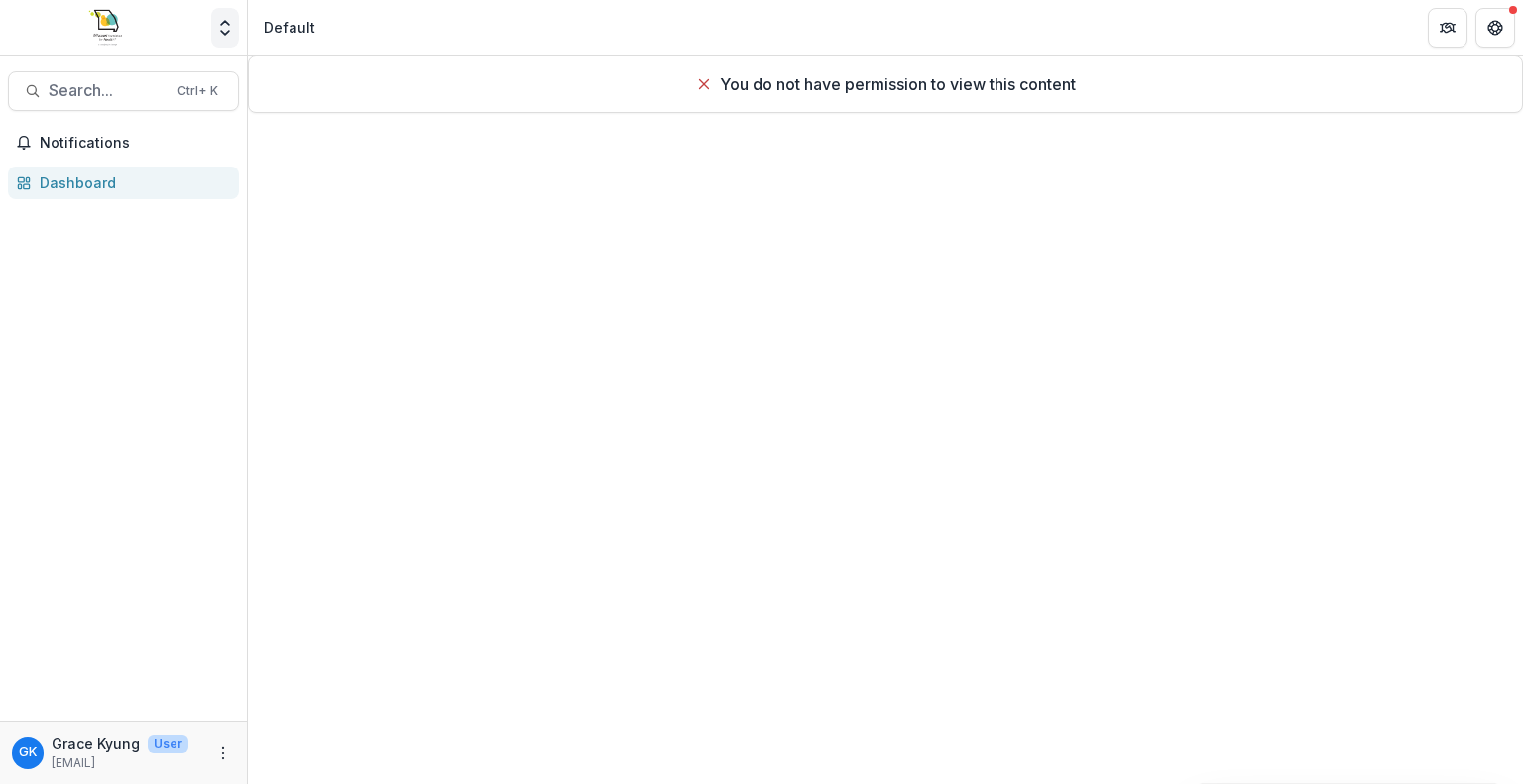 click 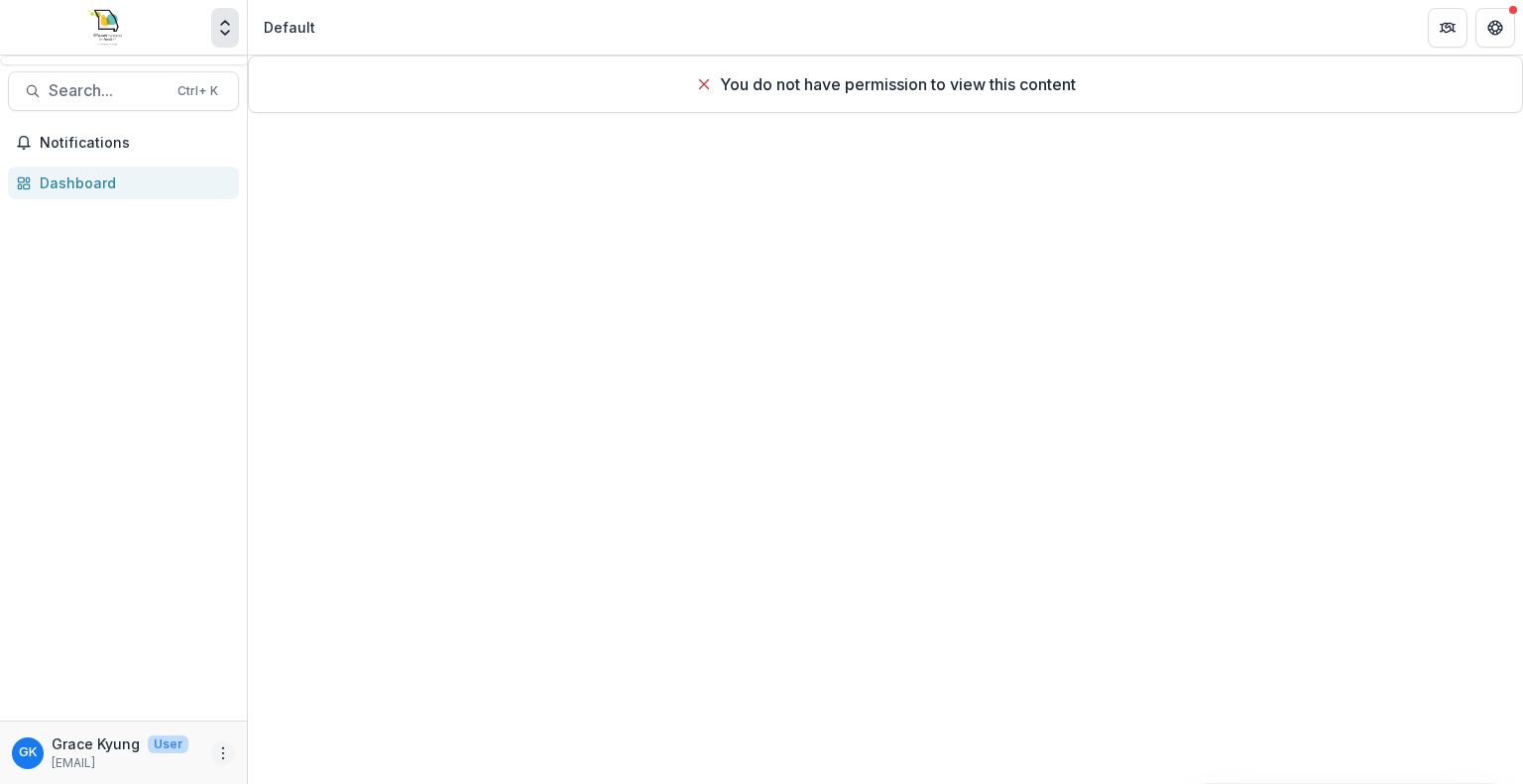 click 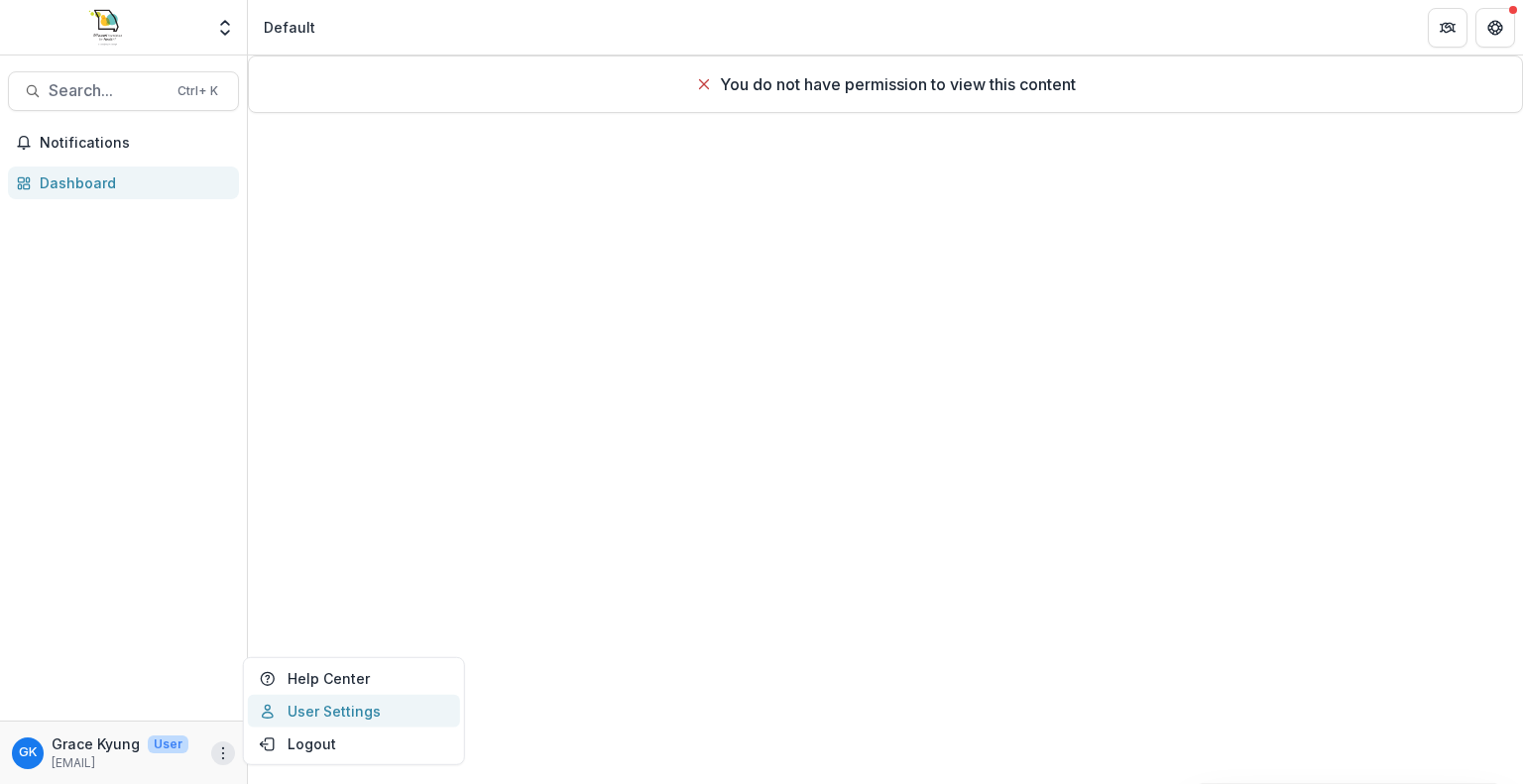 click on "User Settings" at bounding box center [354, 711] 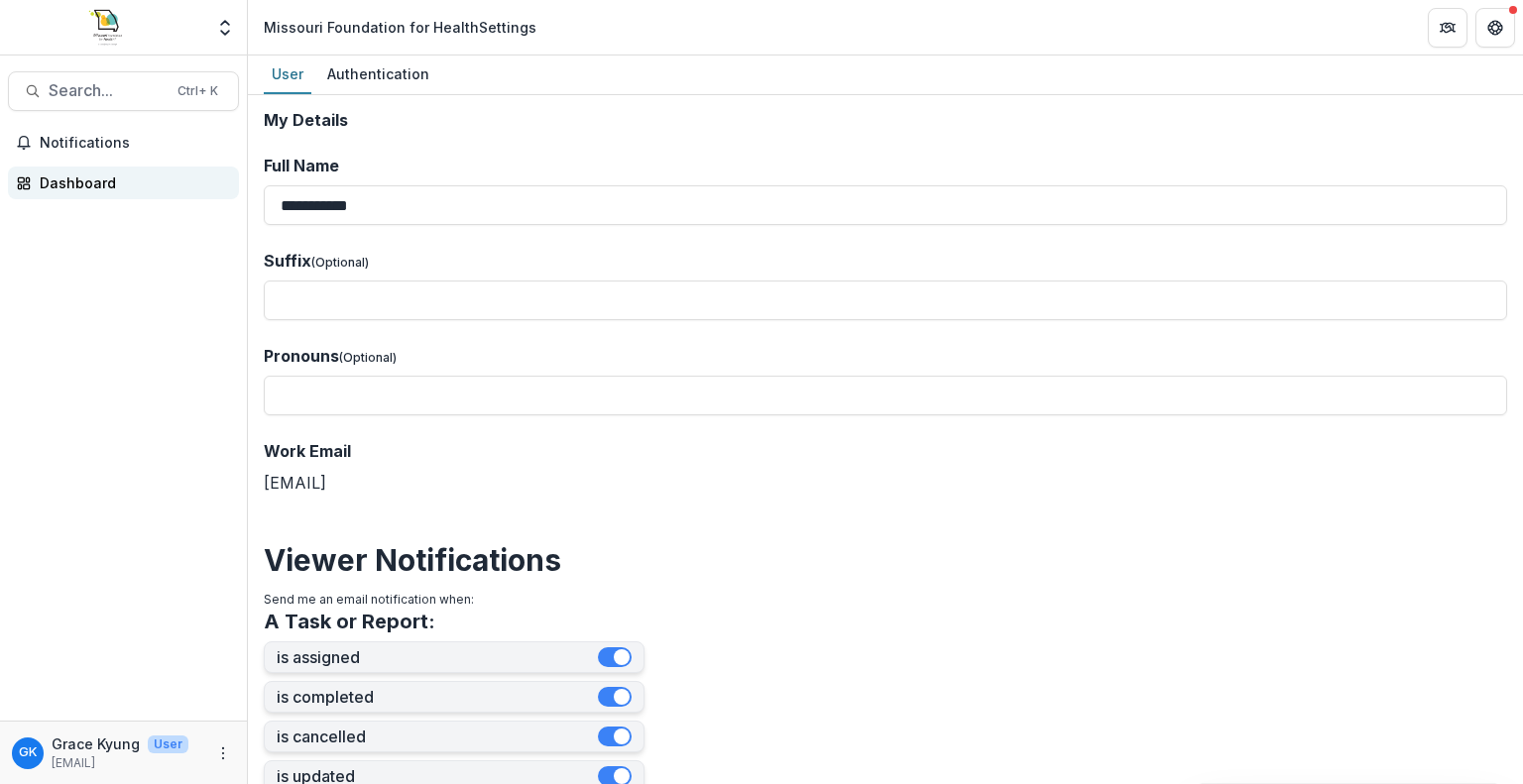 click on "Dashboard" at bounding box center [131, 182] 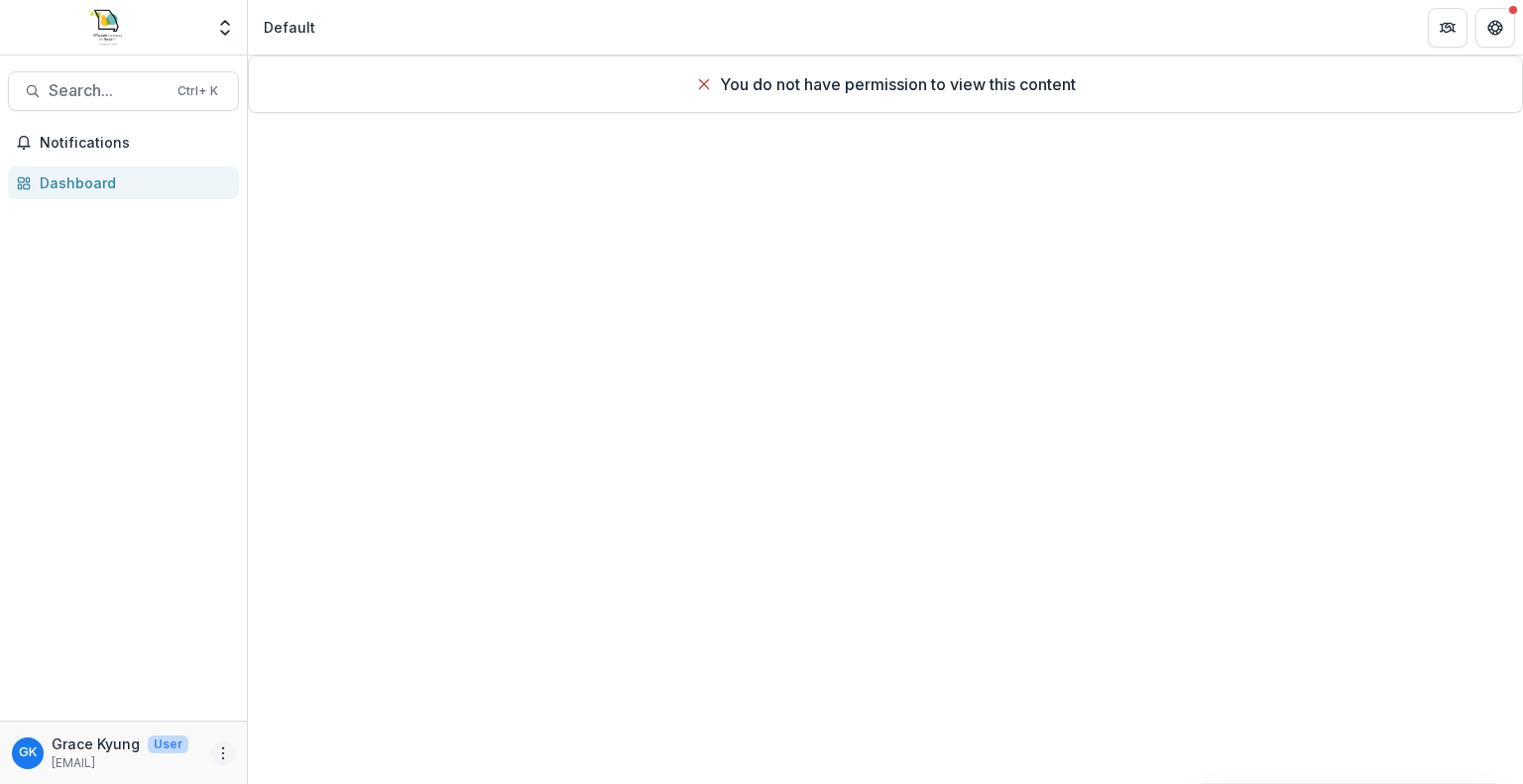 click 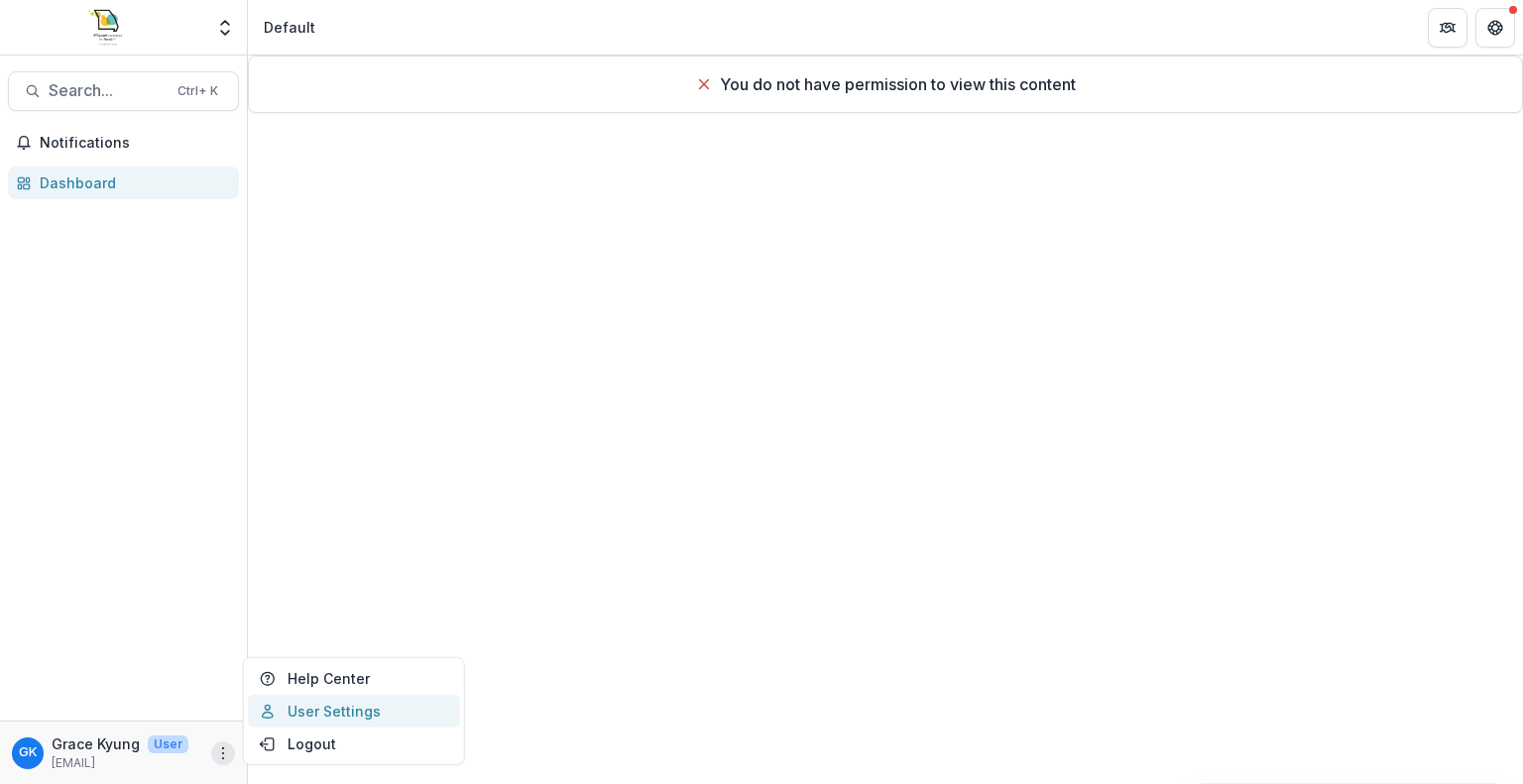 click on "User Settings" at bounding box center [354, 711] 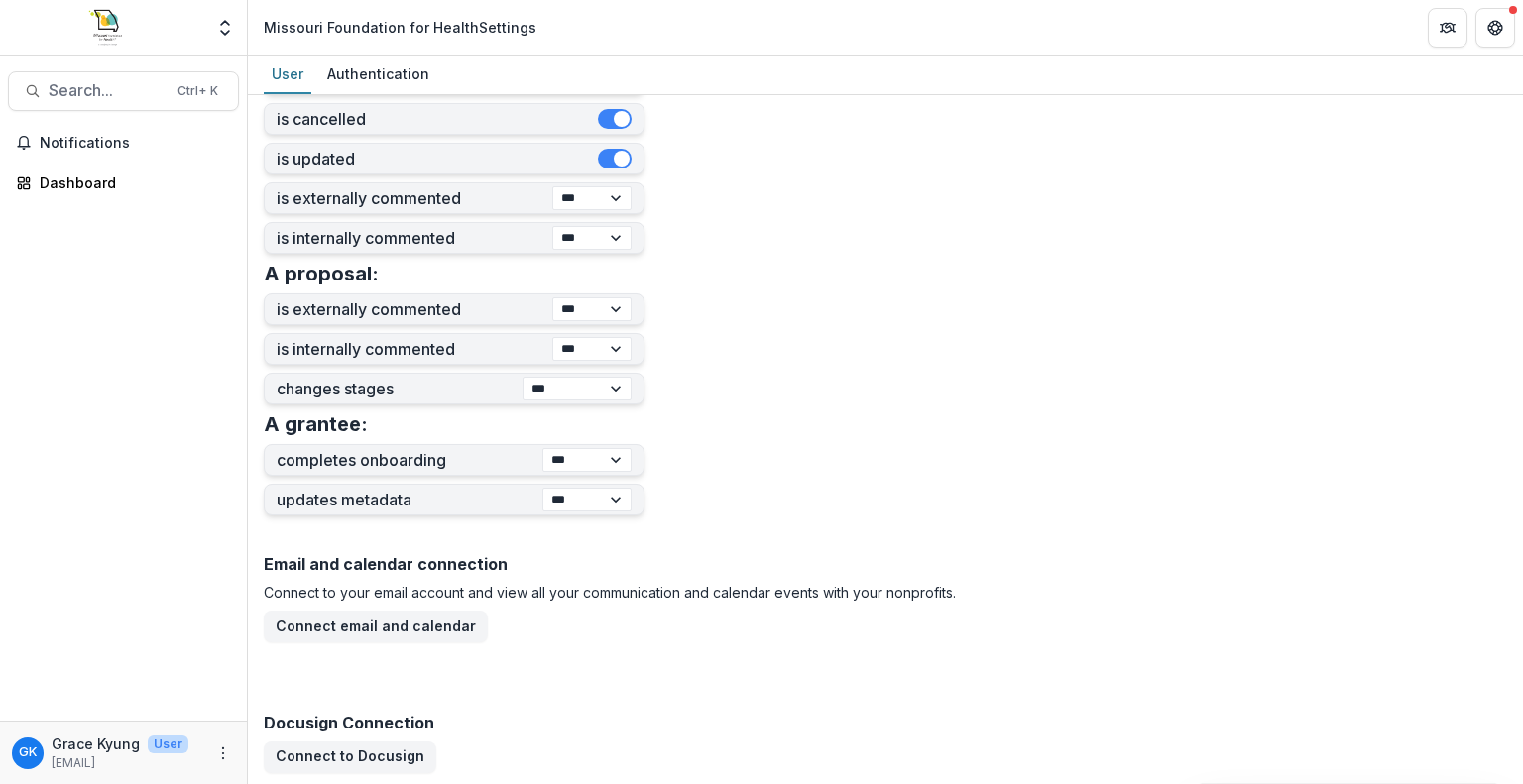 scroll, scrollTop: 0, scrollLeft: 0, axis: both 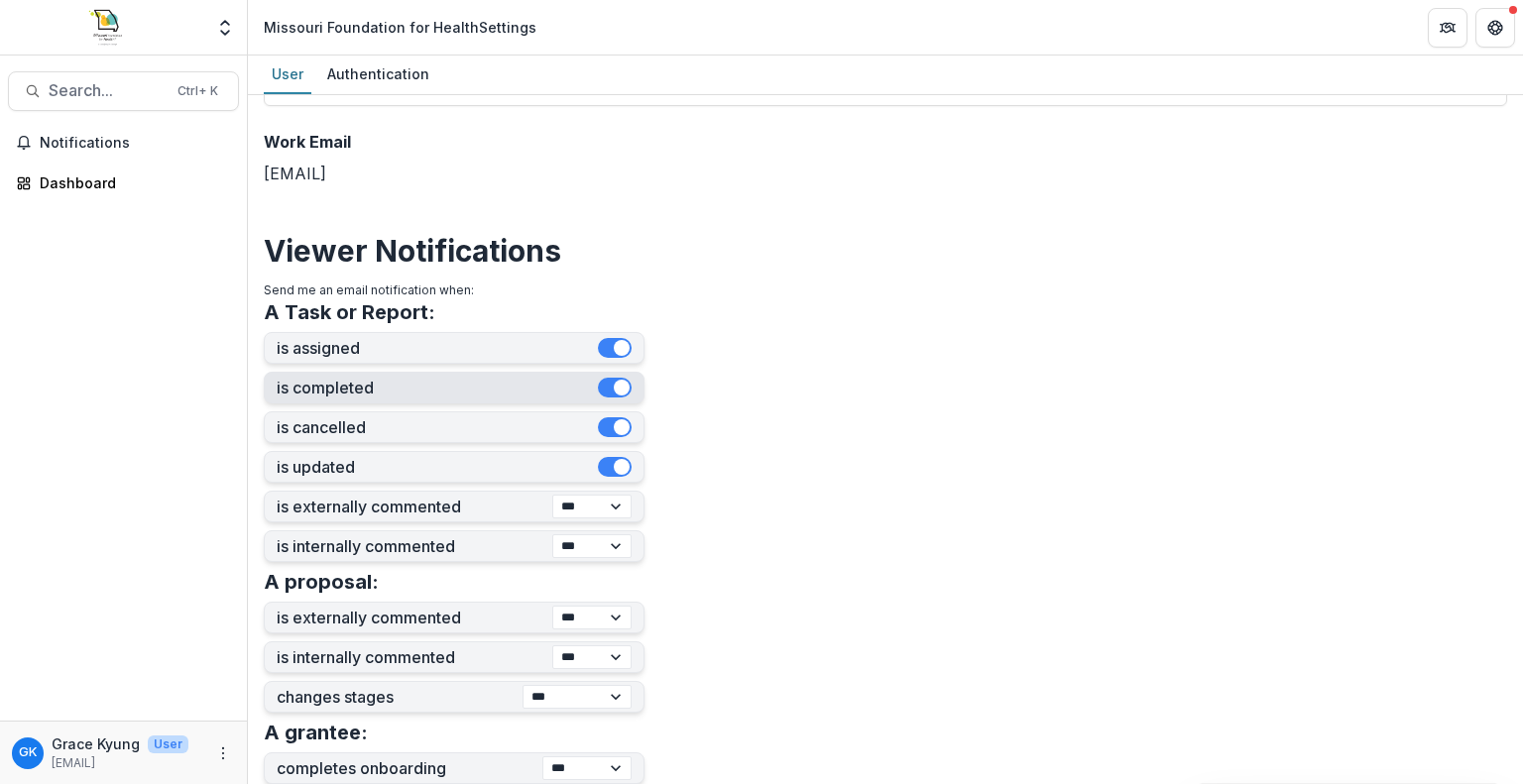 click at bounding box center [615, 388] 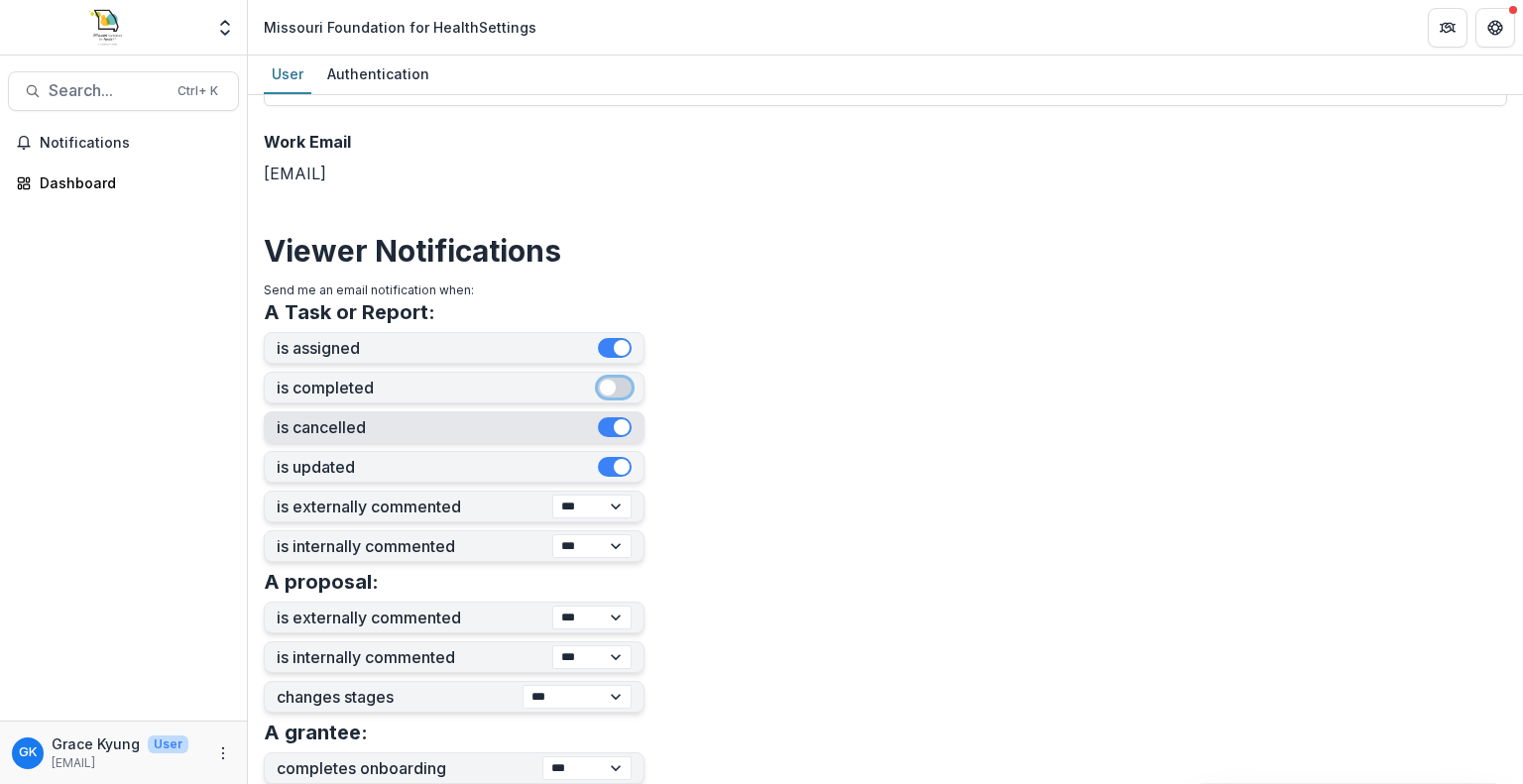 click at bounding box center (615, 427) 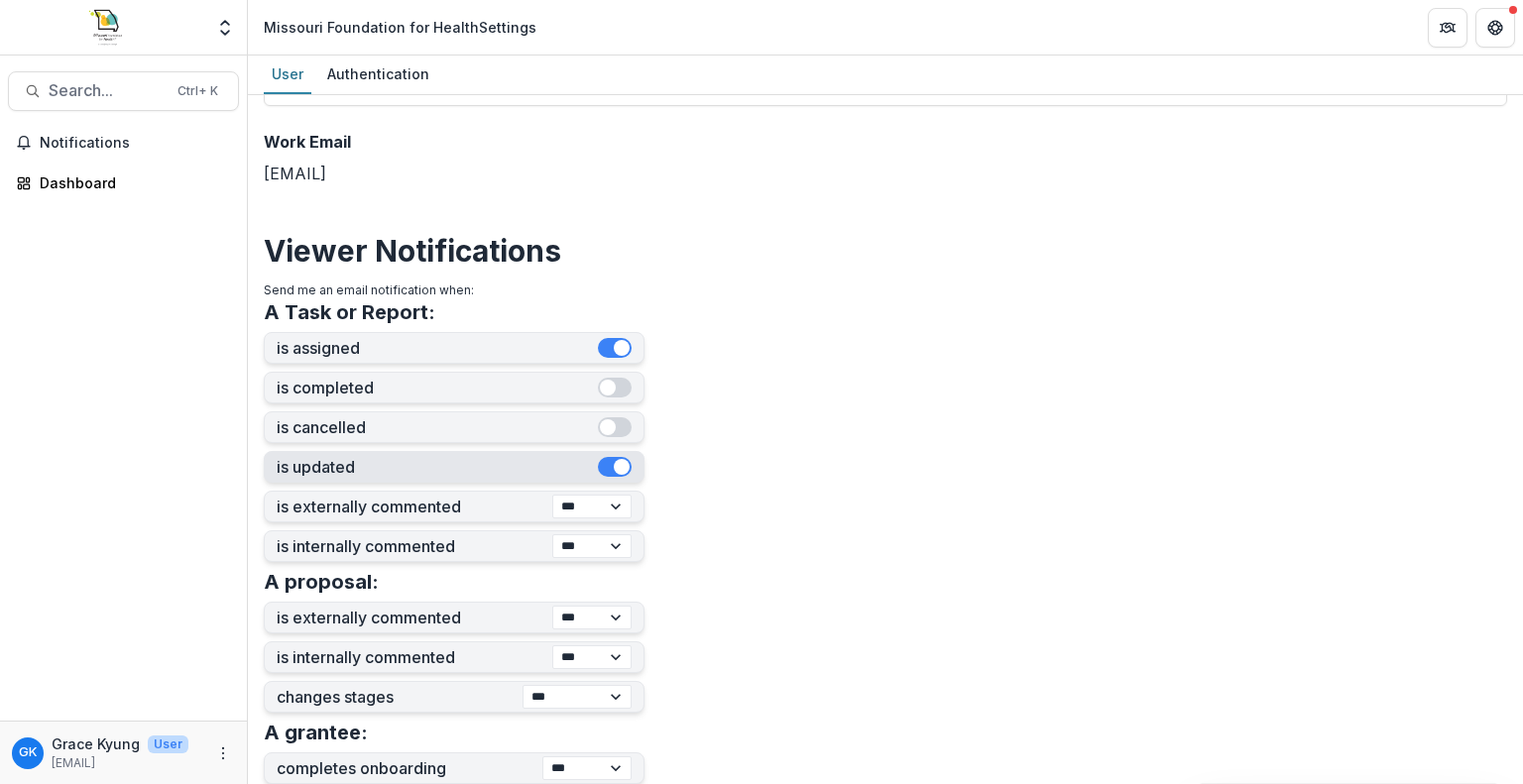 click at bounding box center (622, 467) 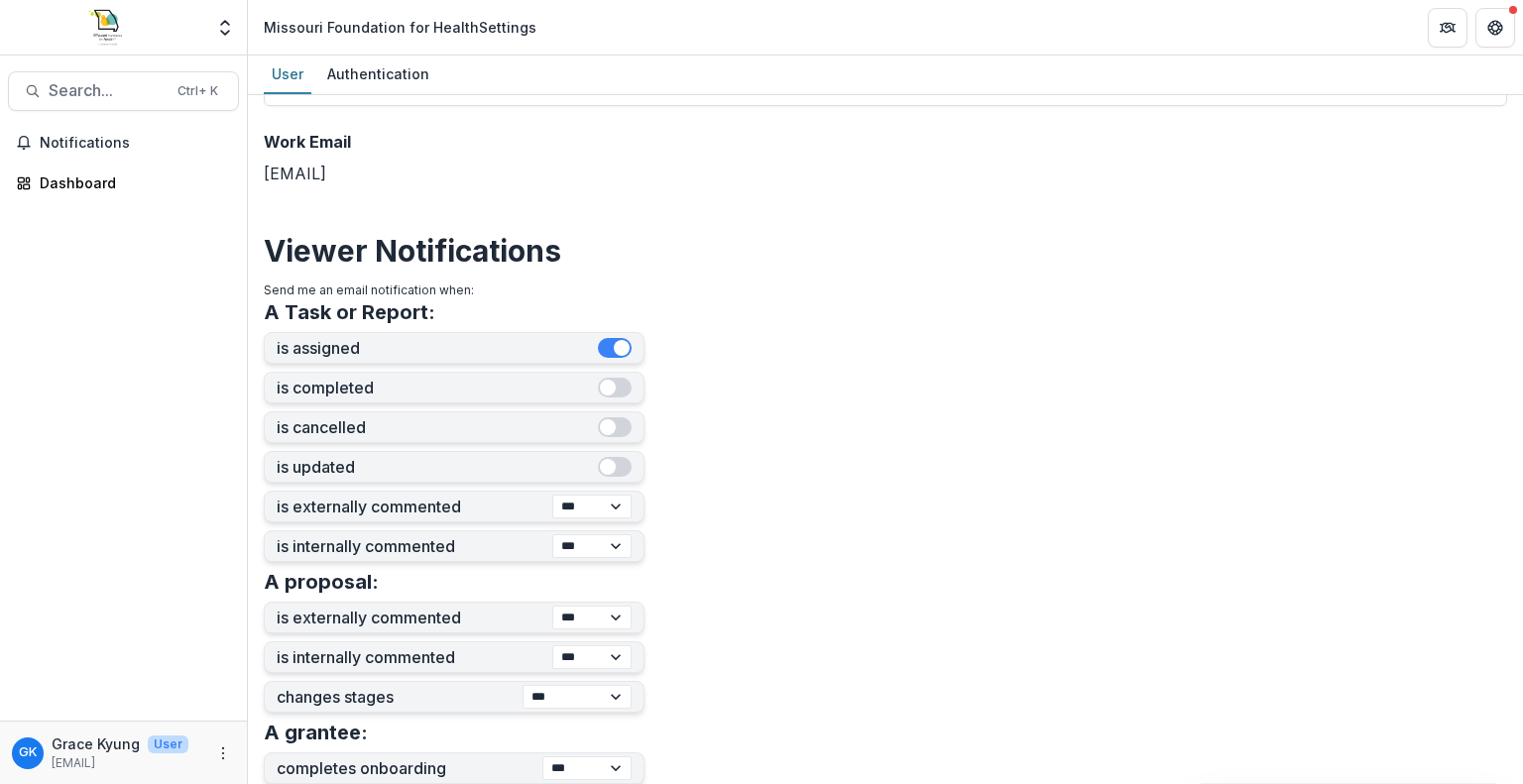 click on "**********" at bounding box center (885, 553) 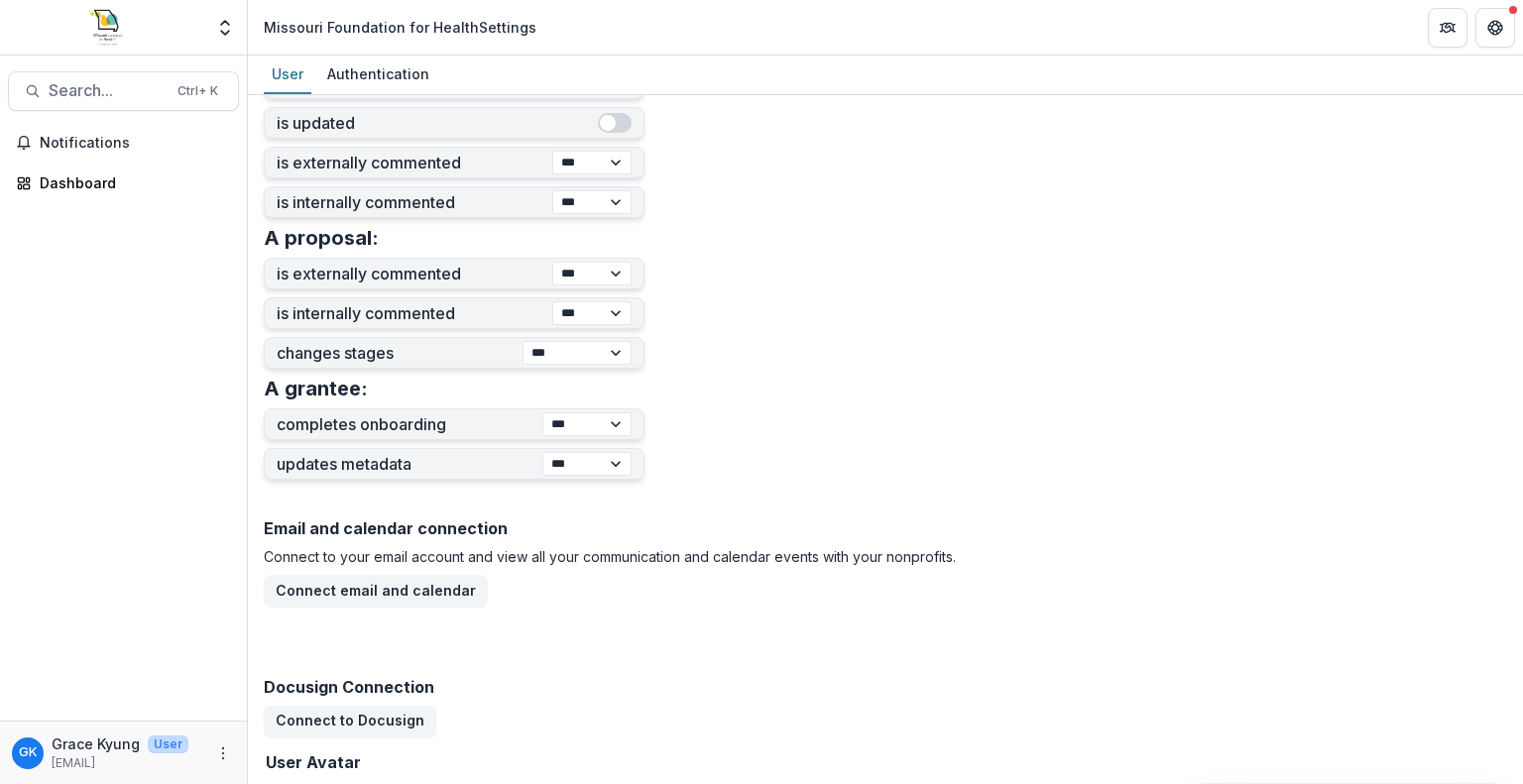scroll, scrollTop: 659, scrollLeft: 0, axis: vertical 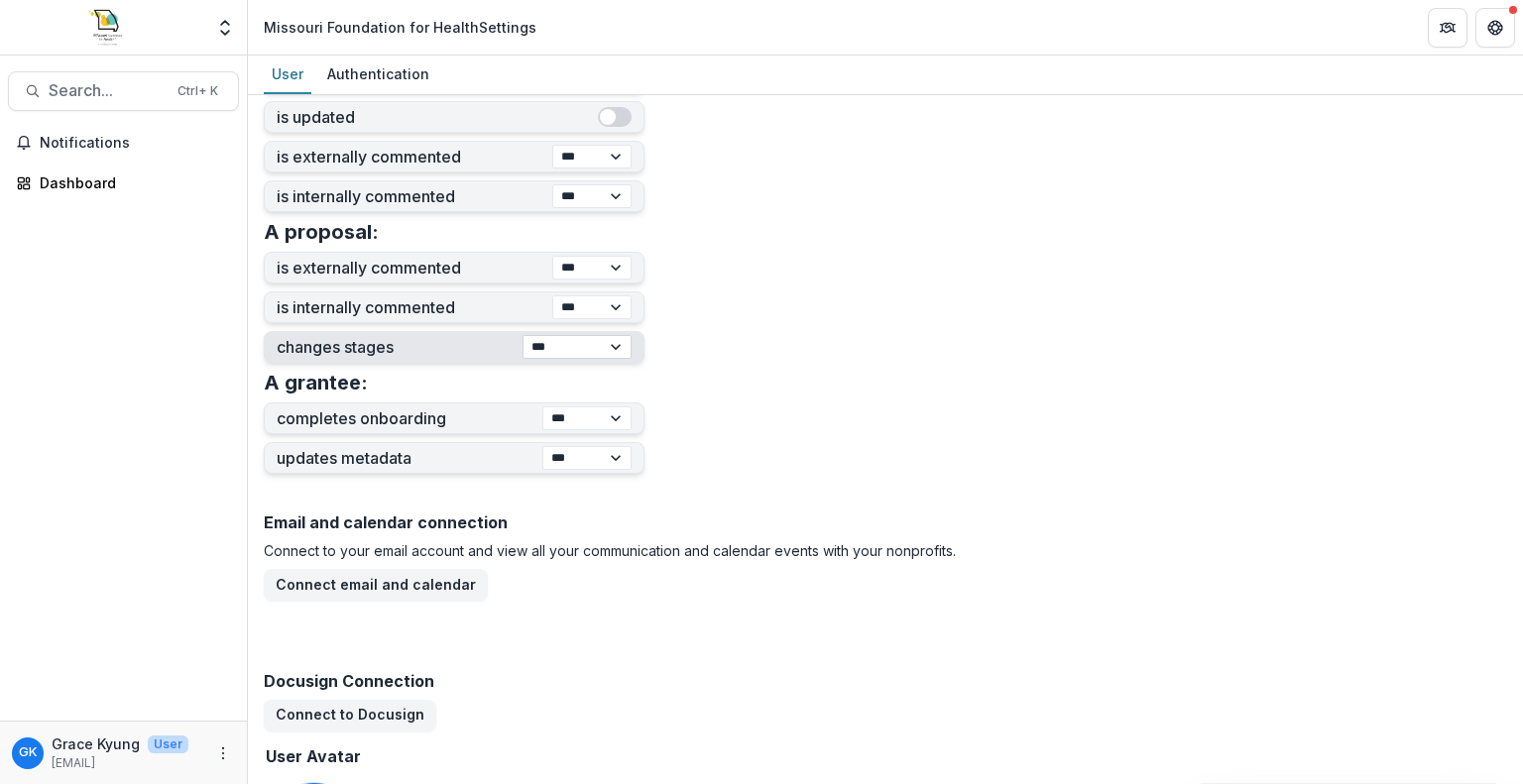 click on "**********" at bounding box center [577, 347] 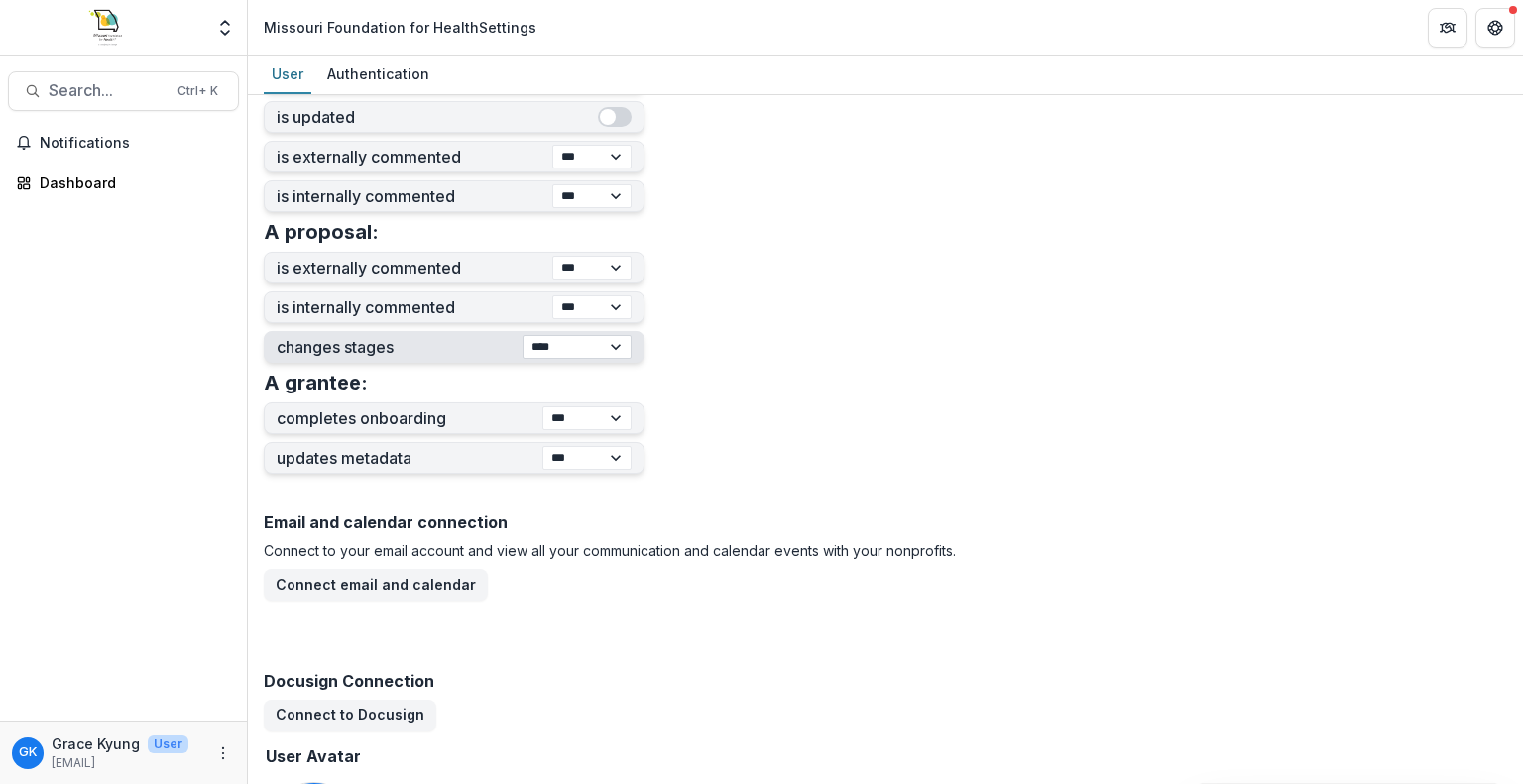 click on "**********" at bounding box center [577, 347] 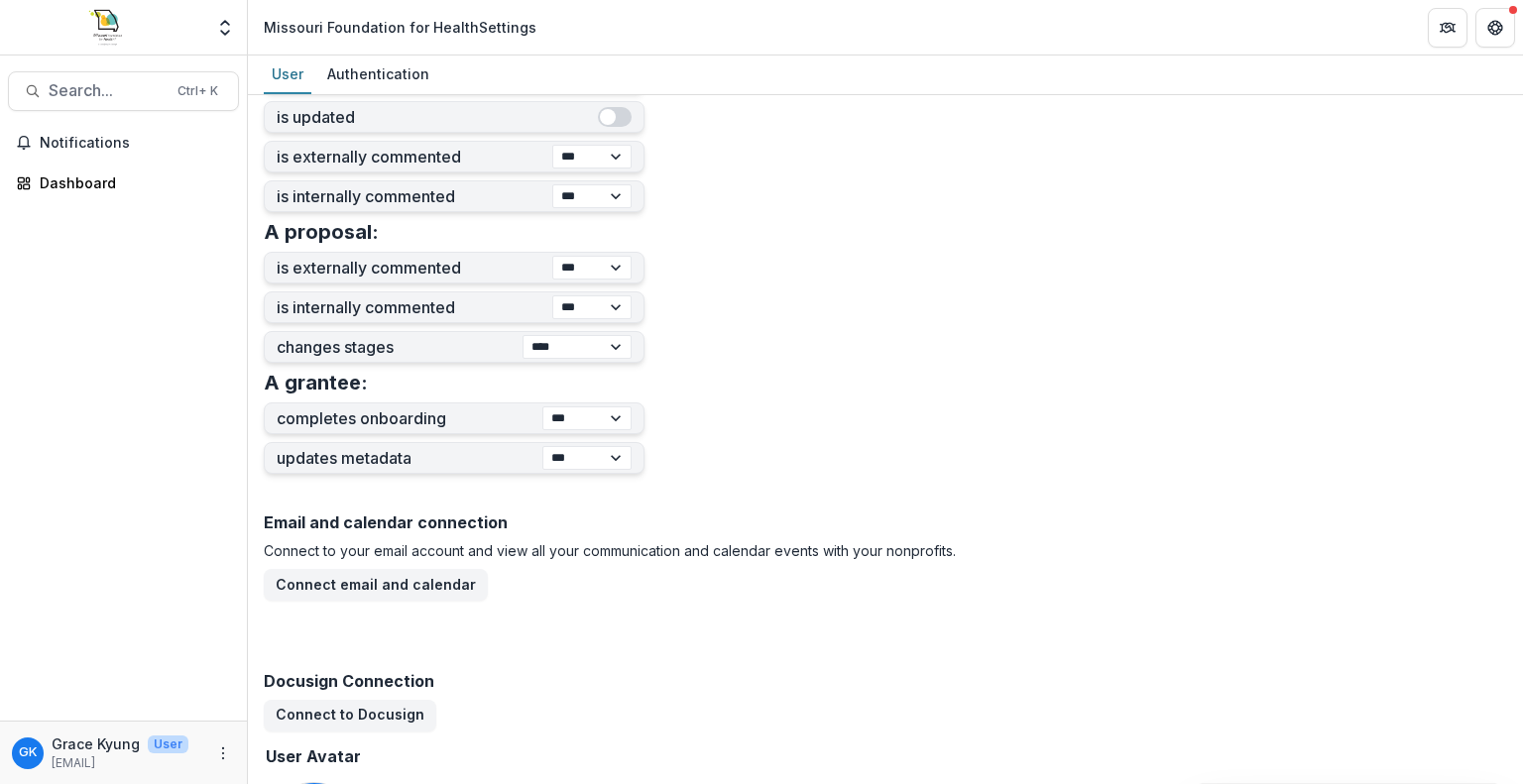 click on "**********" at bounding box center (885, 203) 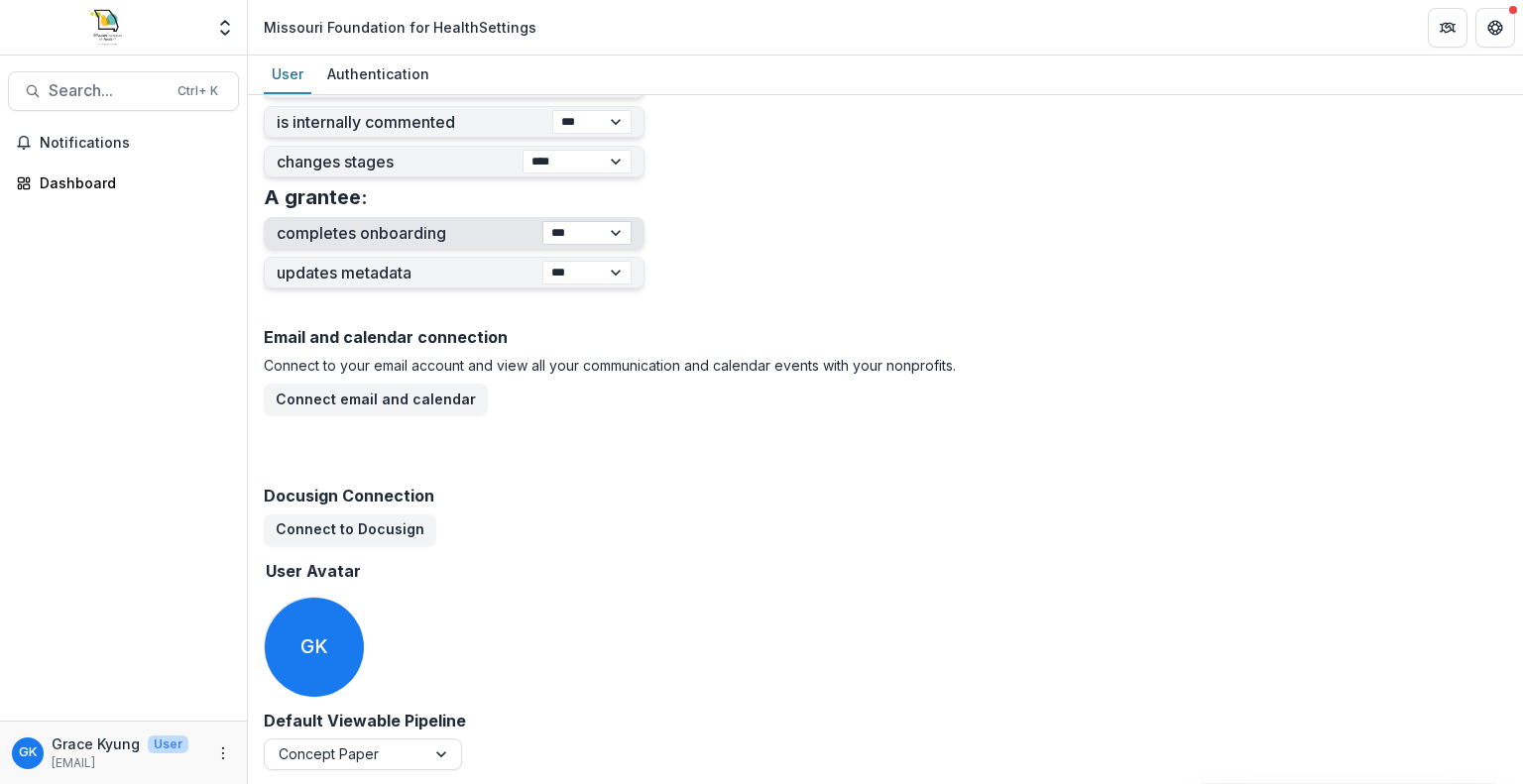 click on "**********" at bounding box center (587, 233) 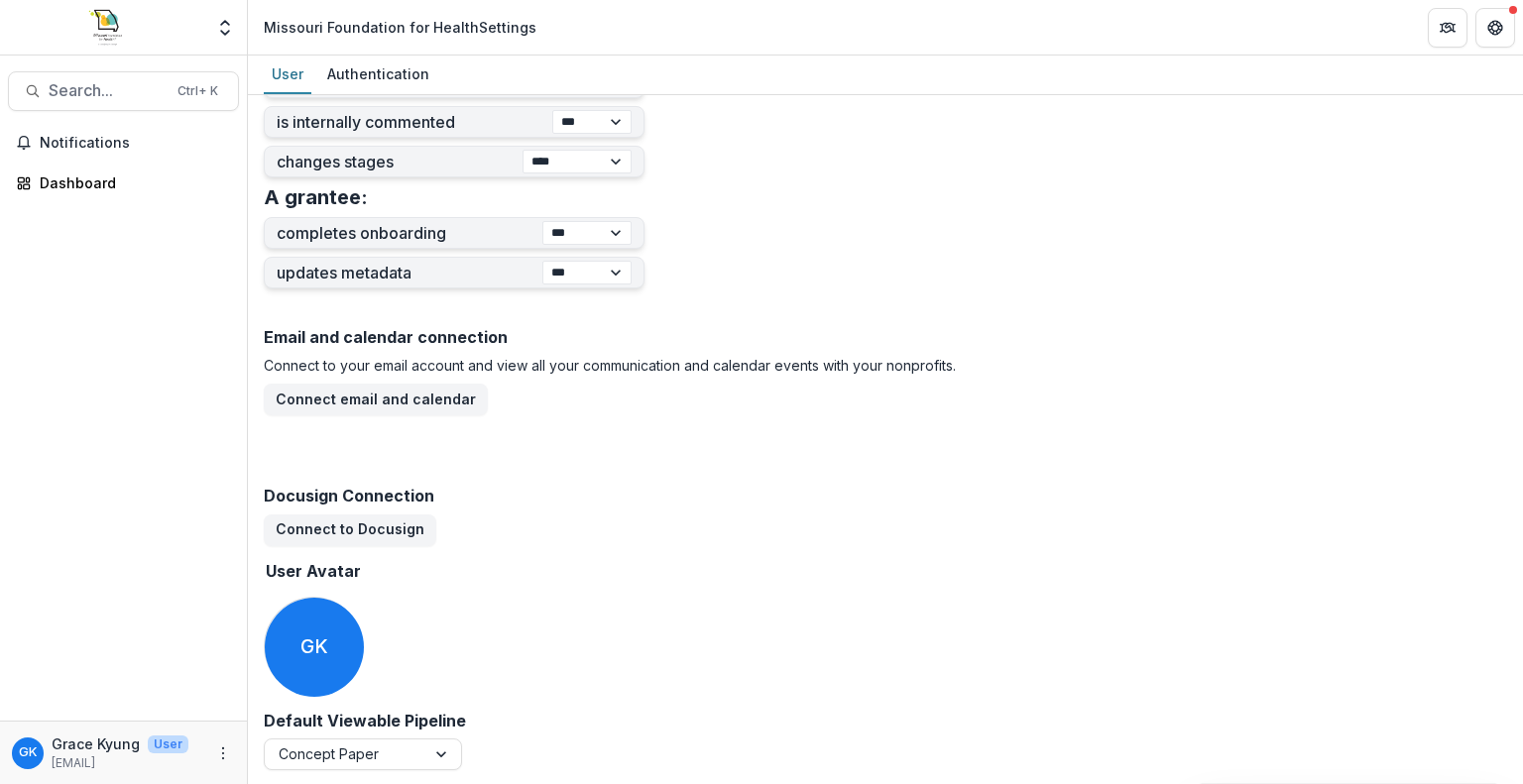 select on "****" 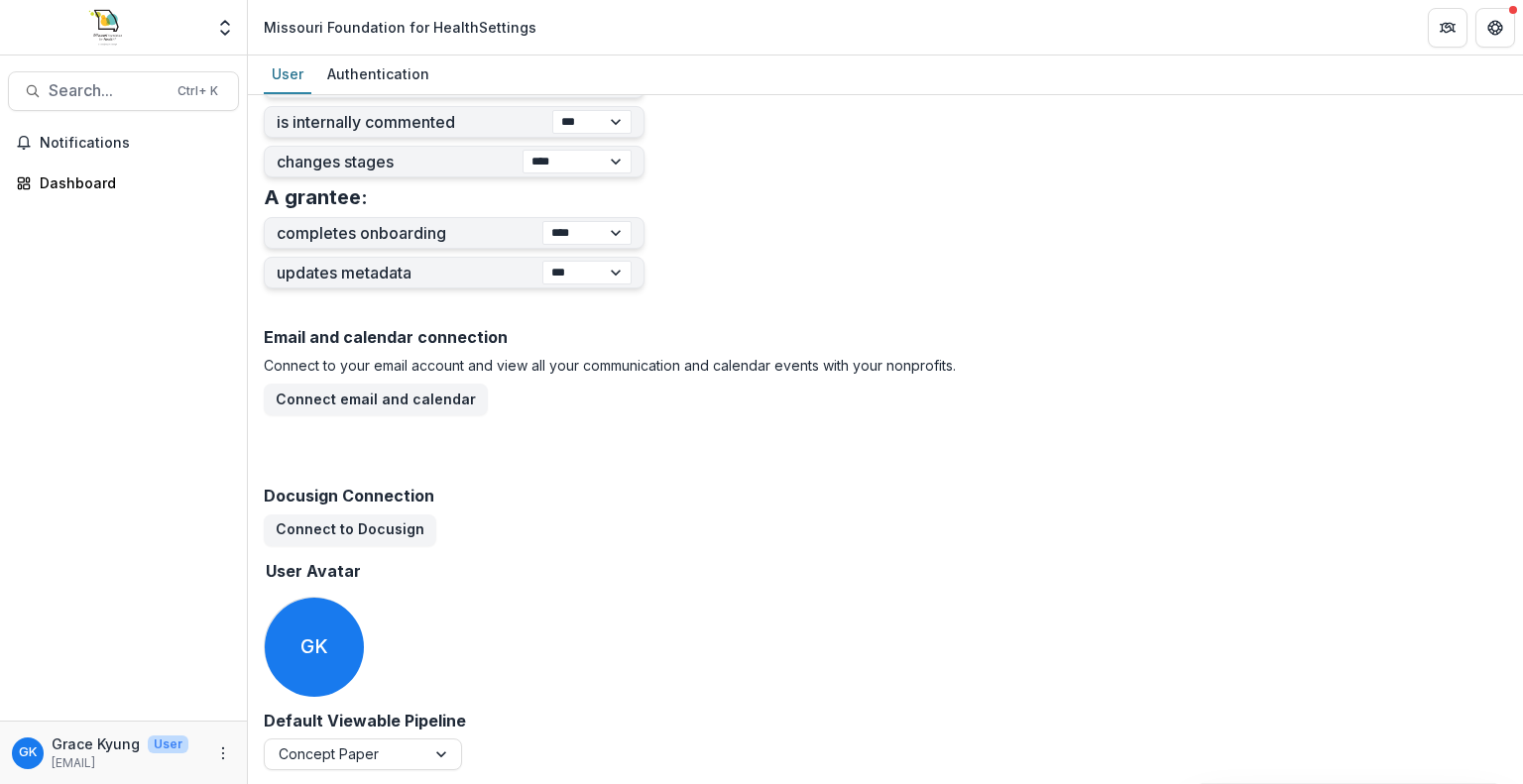click on "**********" at bounding box center (587, 233) 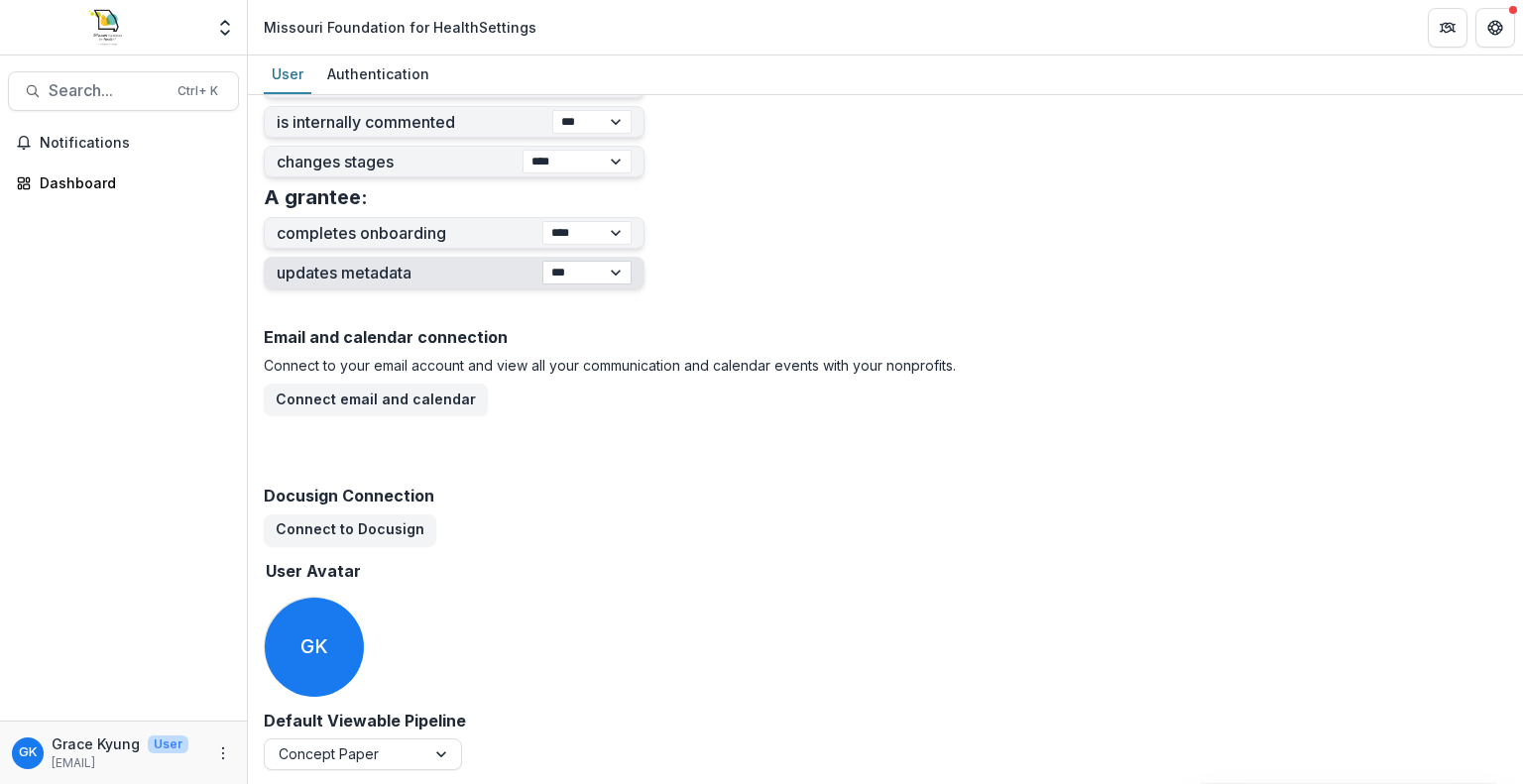 click on "**********" at bounding box center [587, 273] 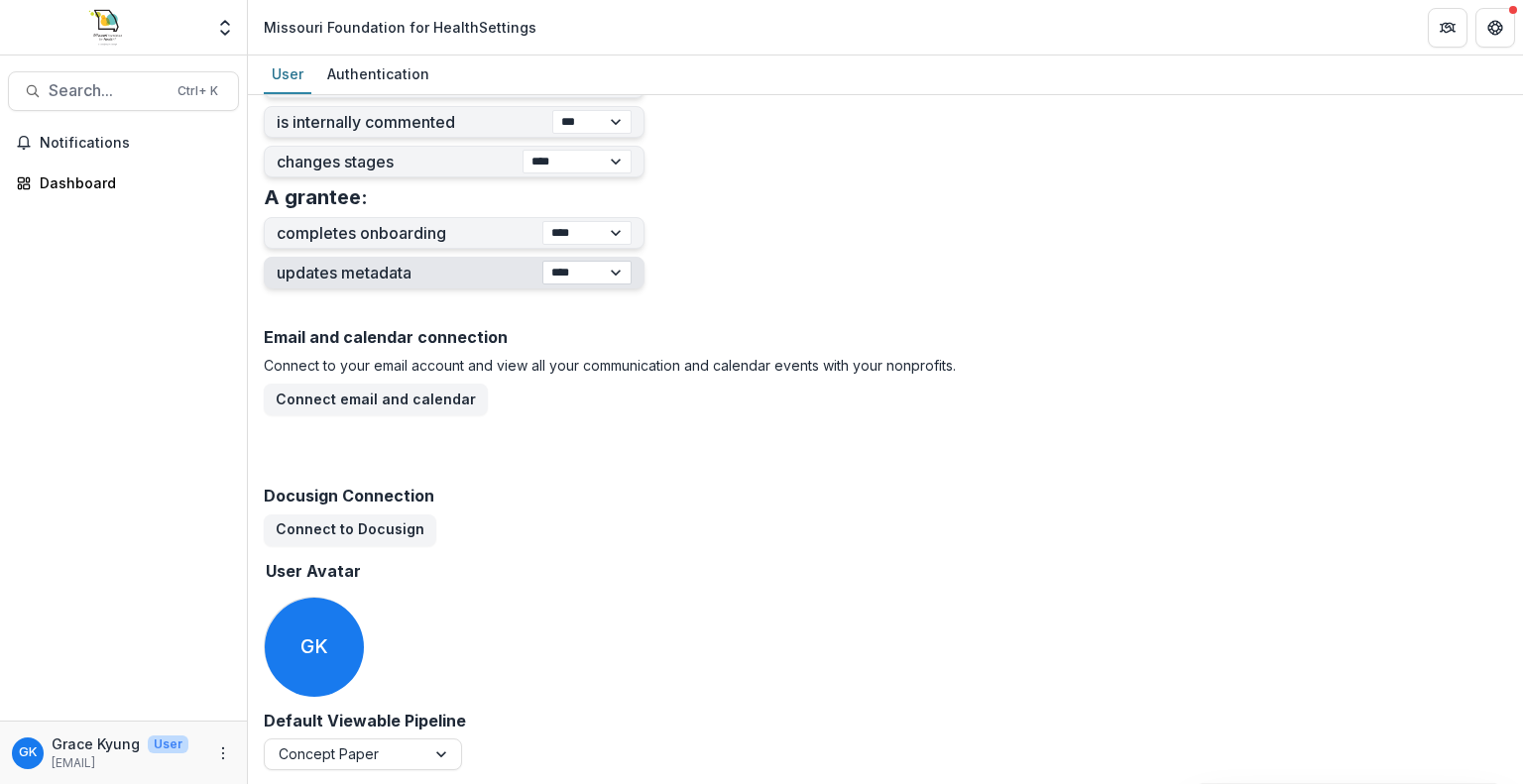 click on "**********" at bounding box center (587, 273) 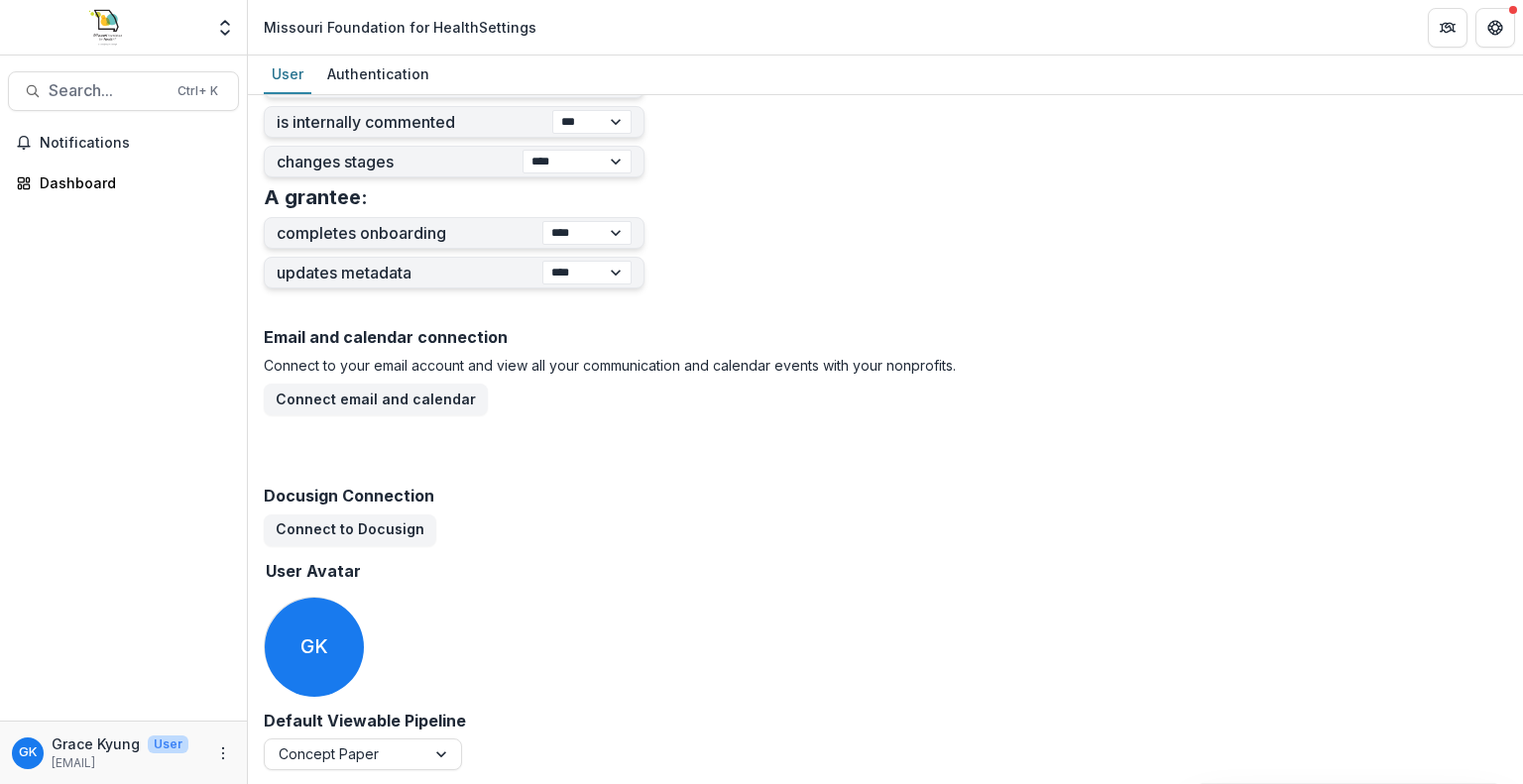 click on "**********" at bounding box center [885, 18] 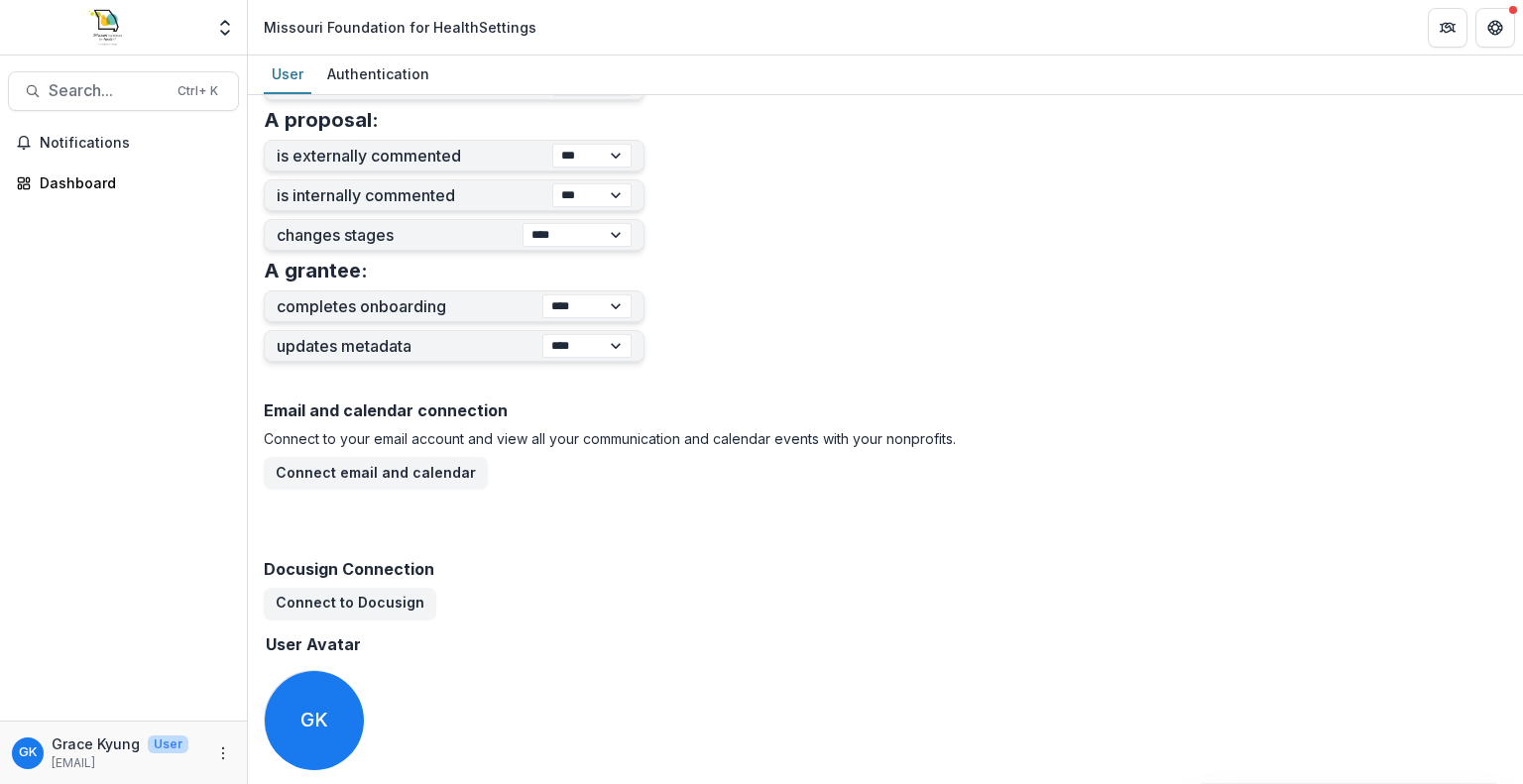 scroll, scrollTop: 844, scrollLeft: 0, axis: vertical 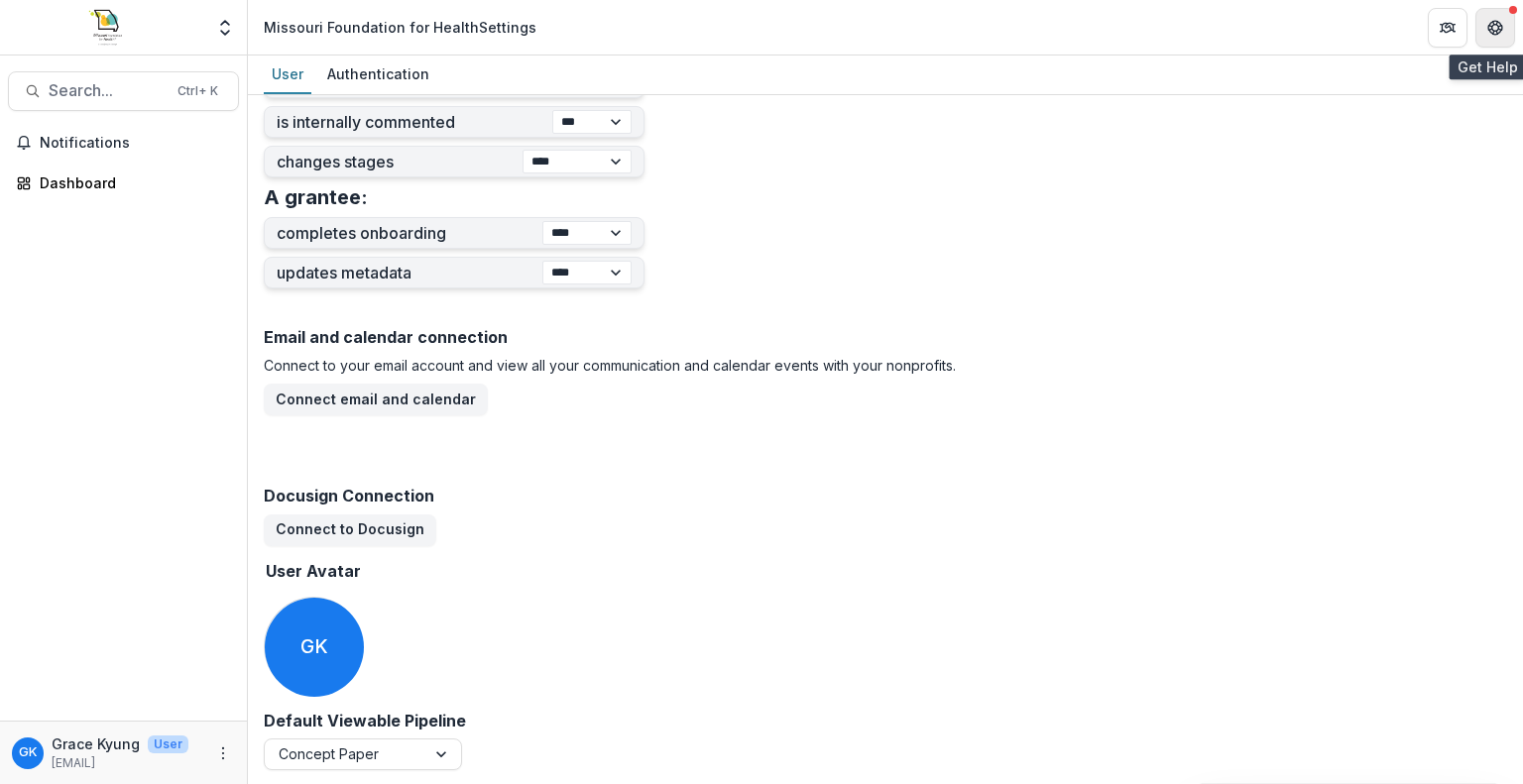 click 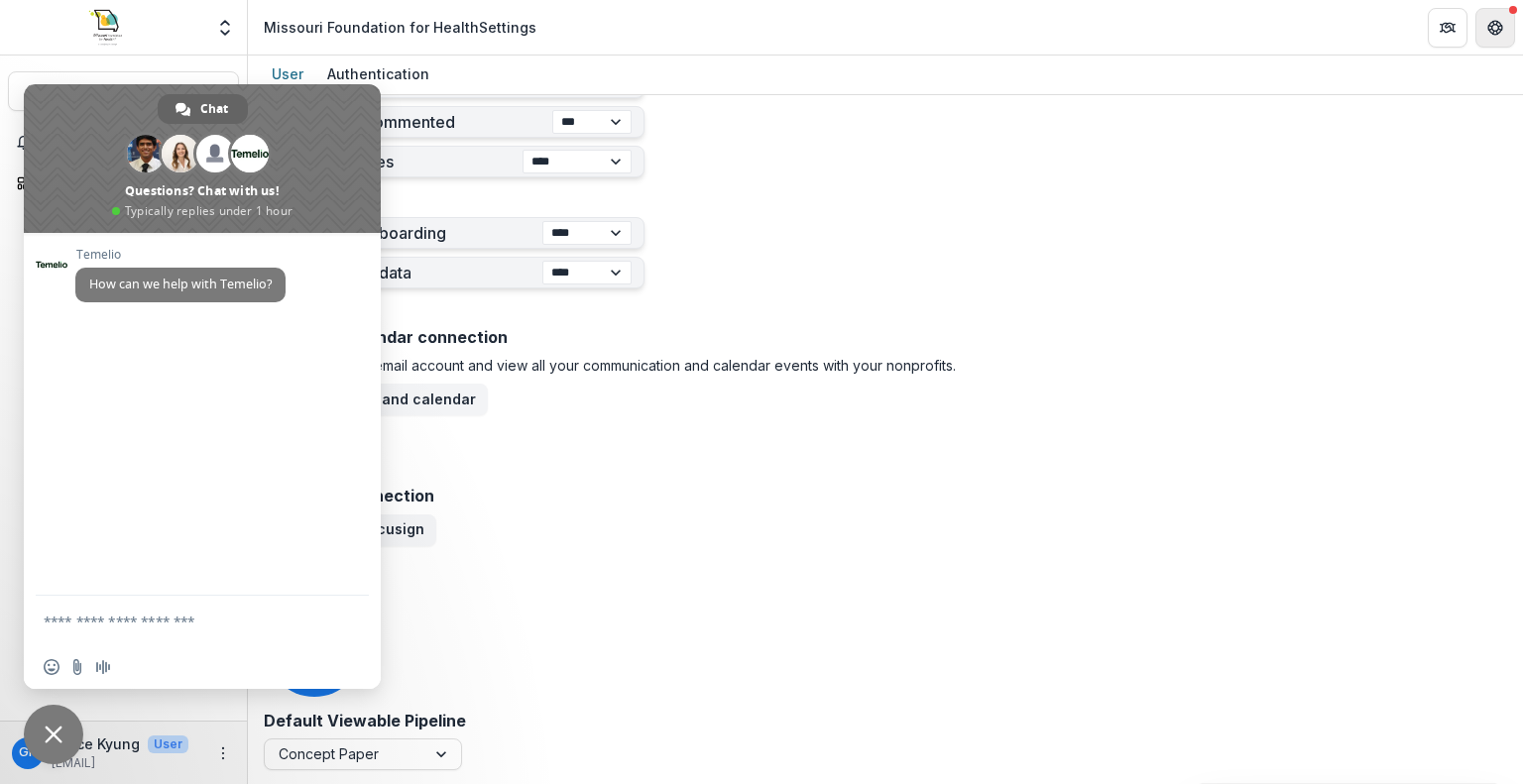 click 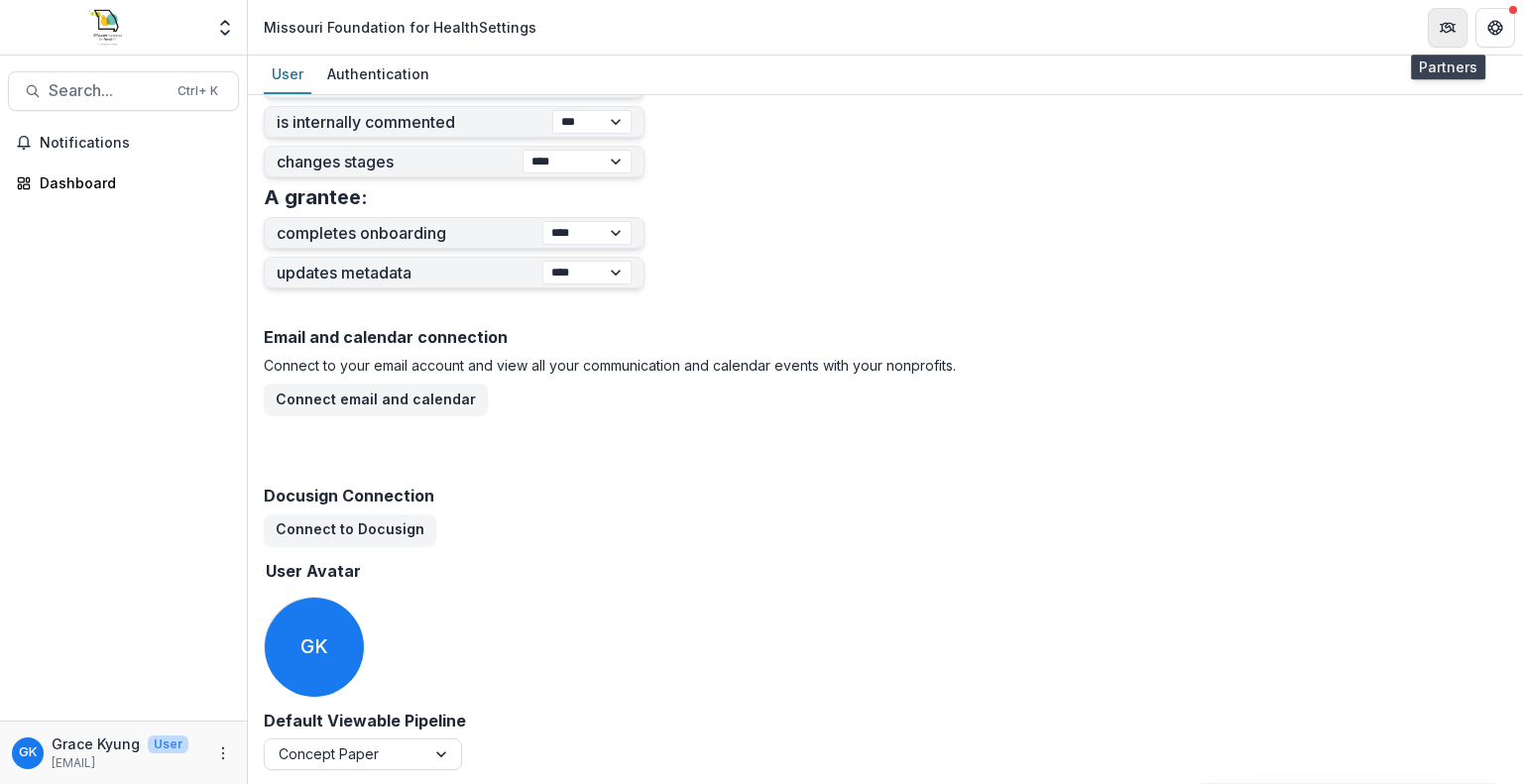 click at bounding box center (1448, 28) 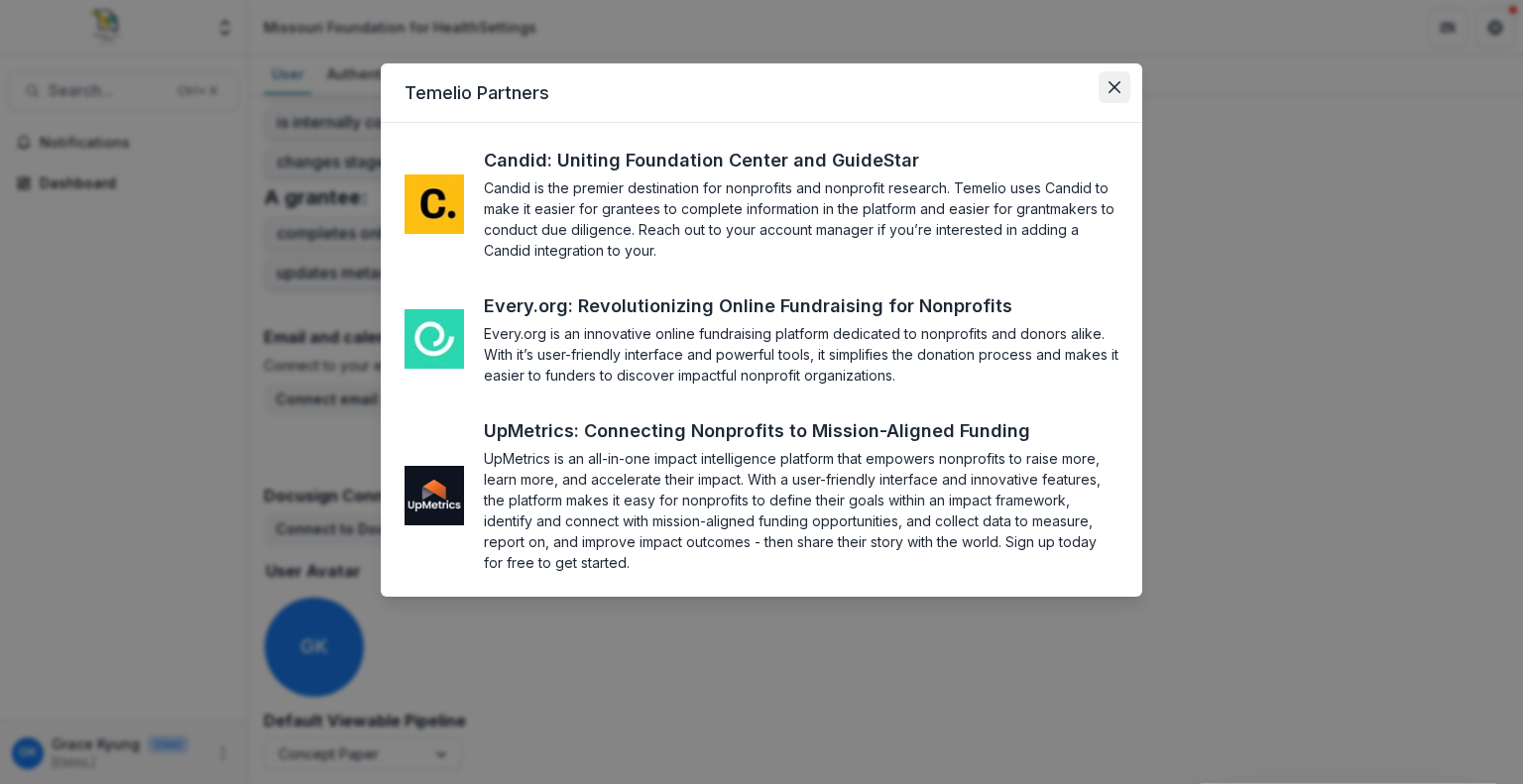 click at bounding box center [1114, 87] 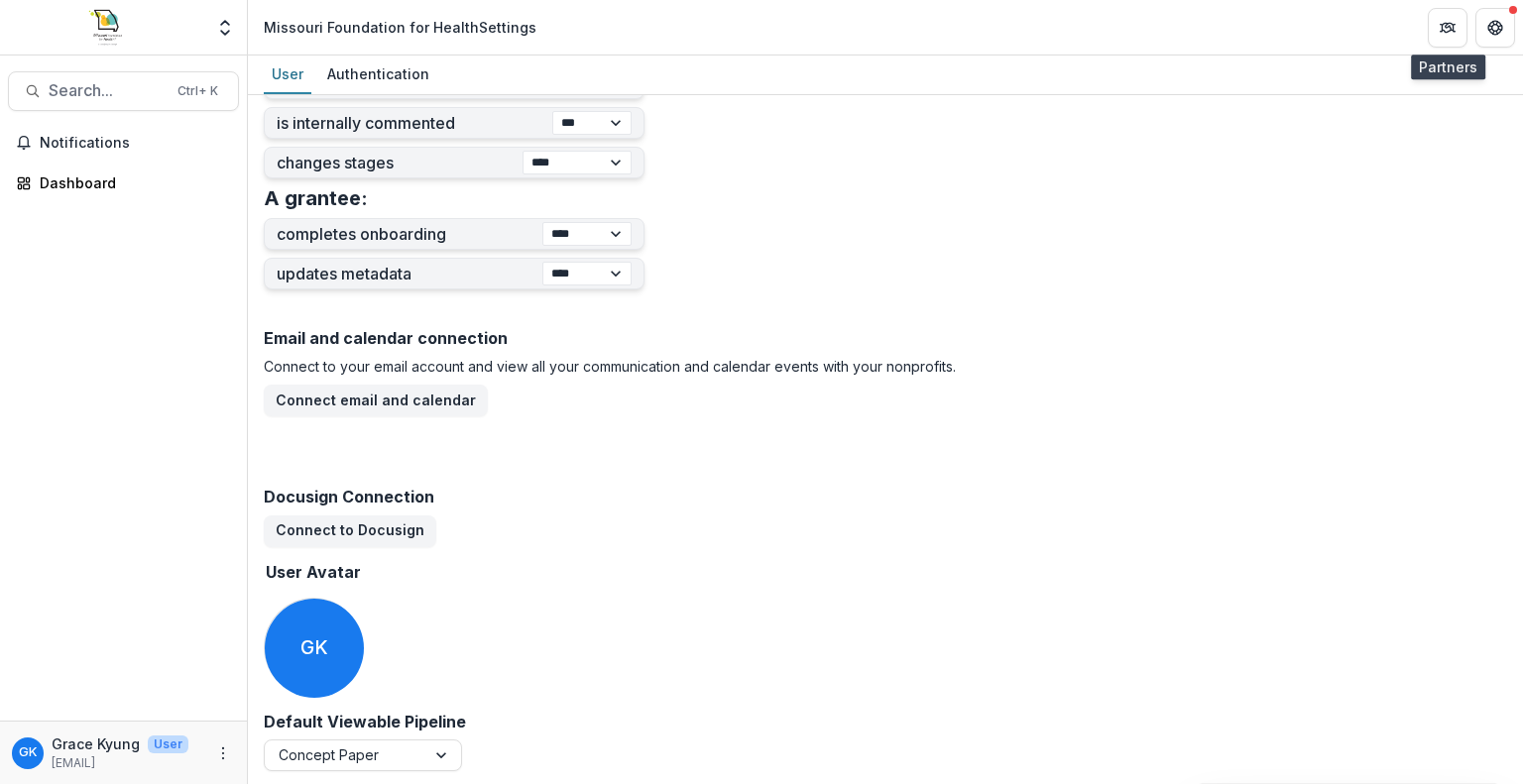 scroll, scrollTop: 844, scrollLeft: 0, axis: vertical 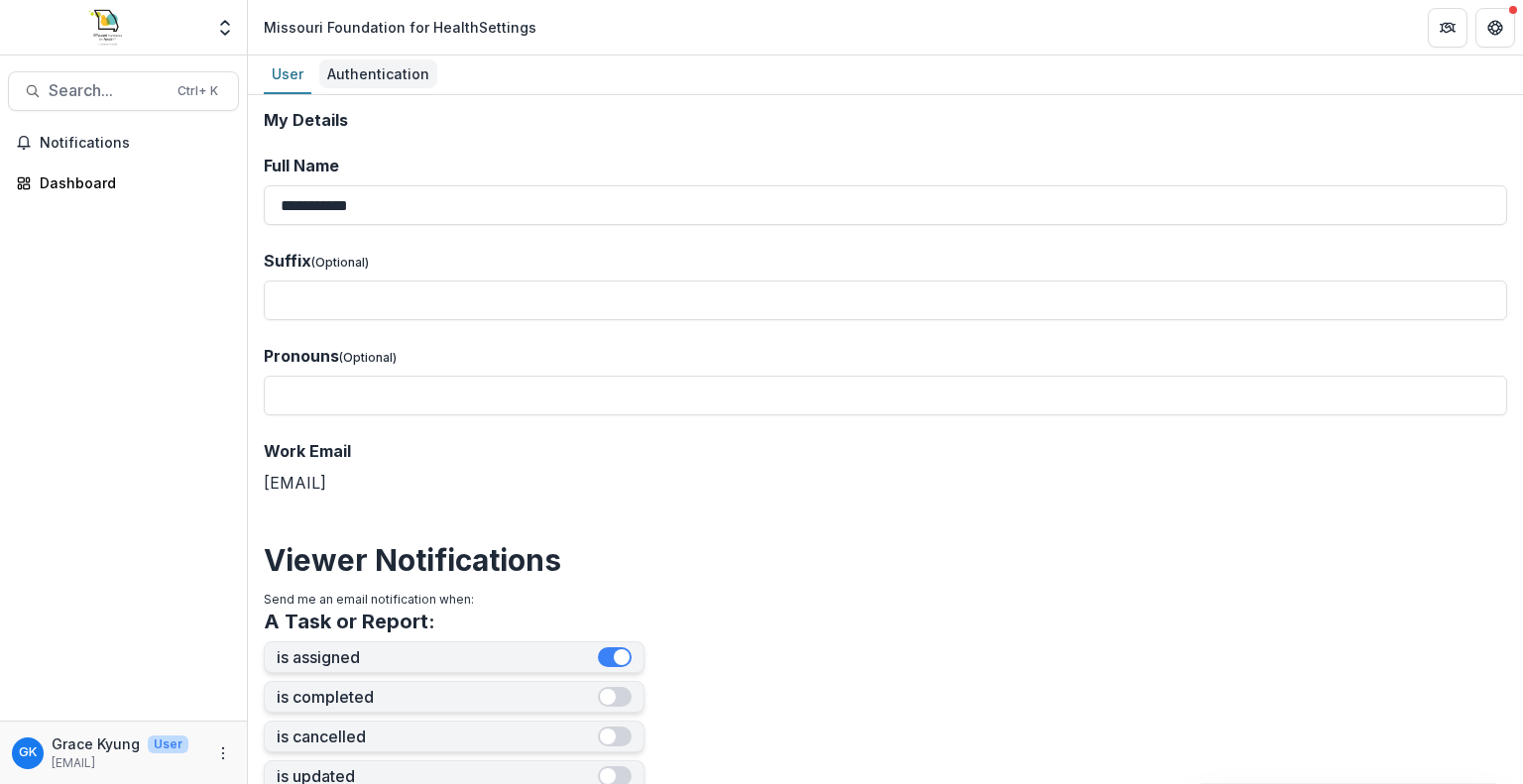 click on "Authentication" at bounding box center (378, 74) 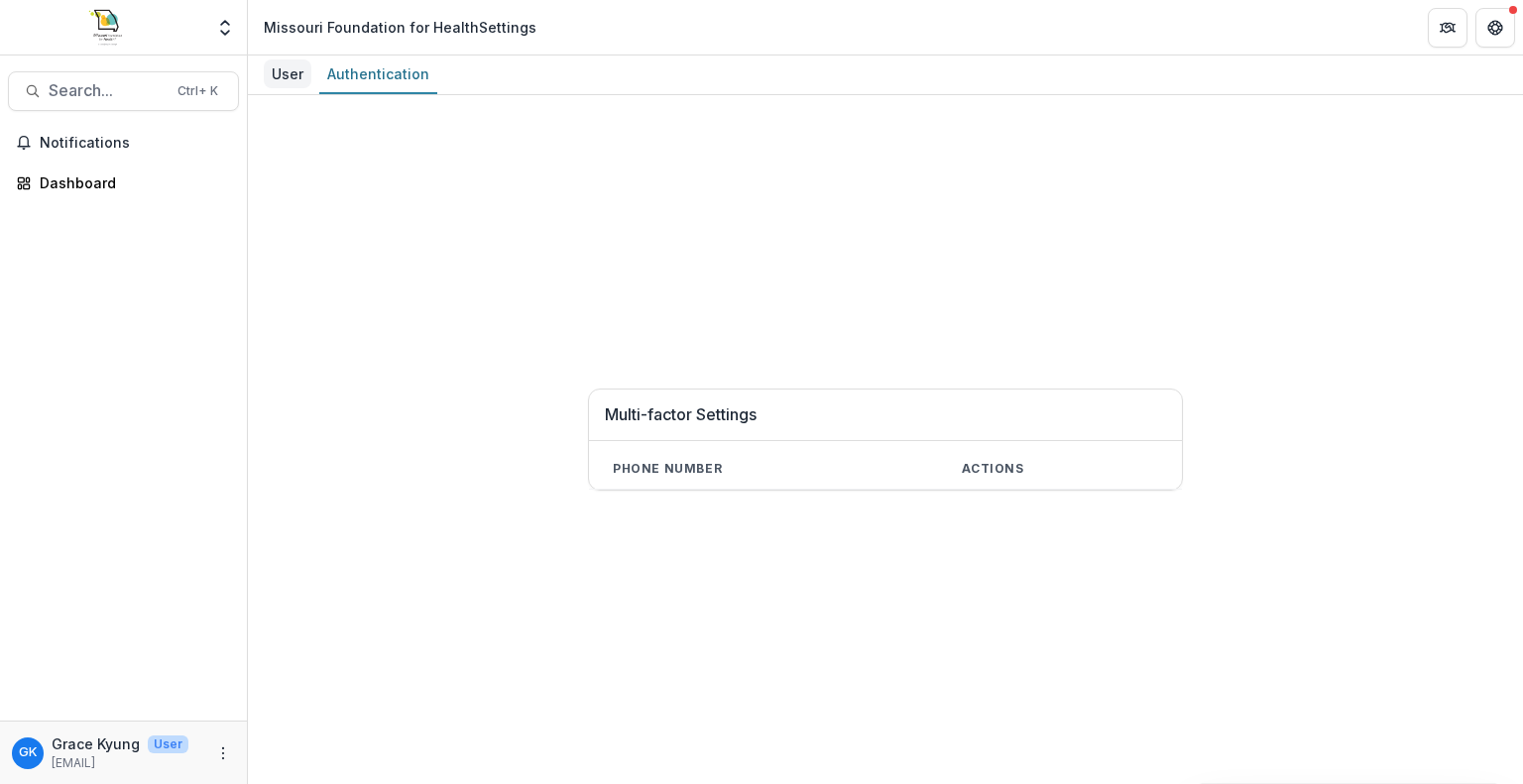 click on "User" at bounding box center (288, 73) 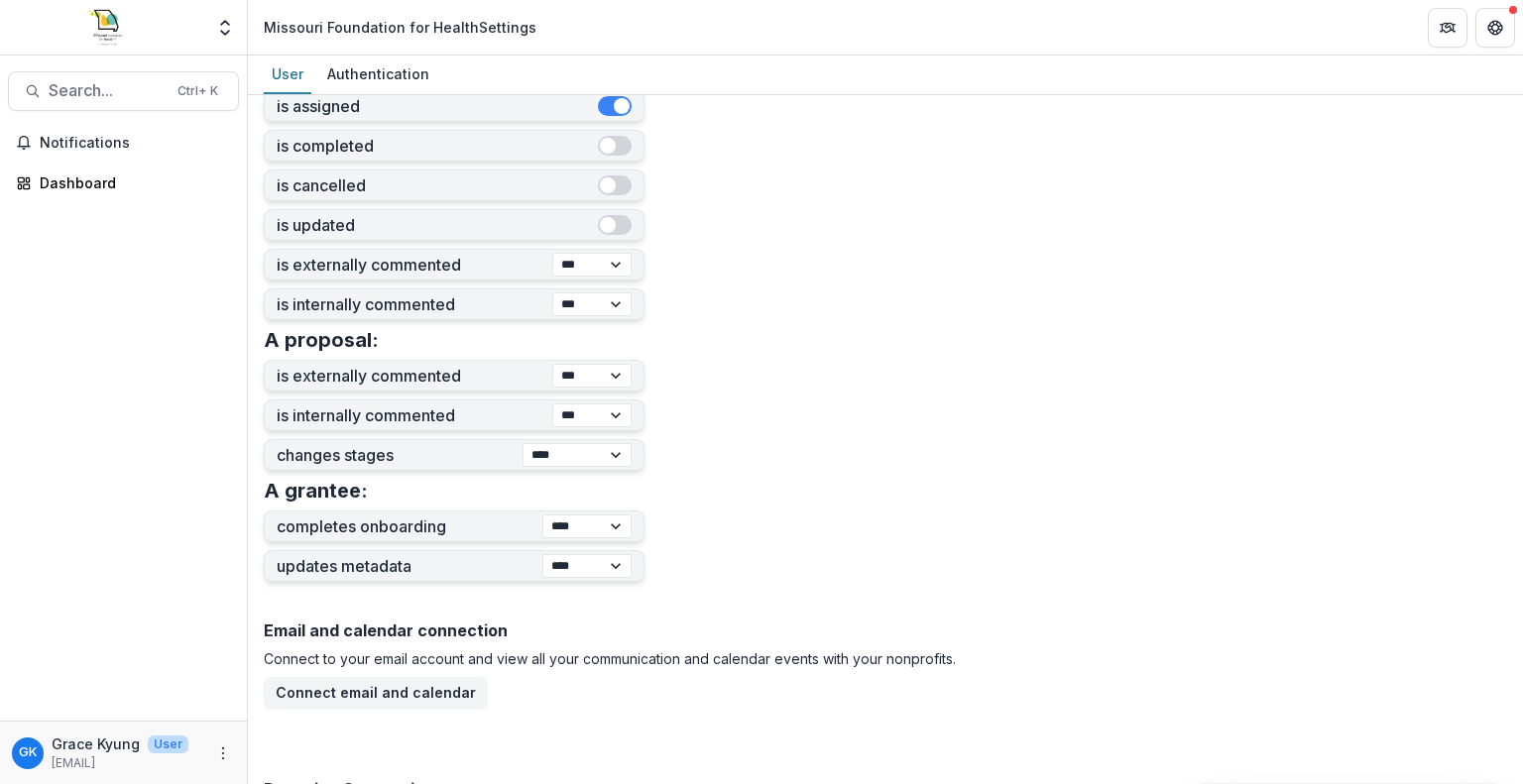 scroll, scrollTop: 0, scrollLeft: 0, axis: both 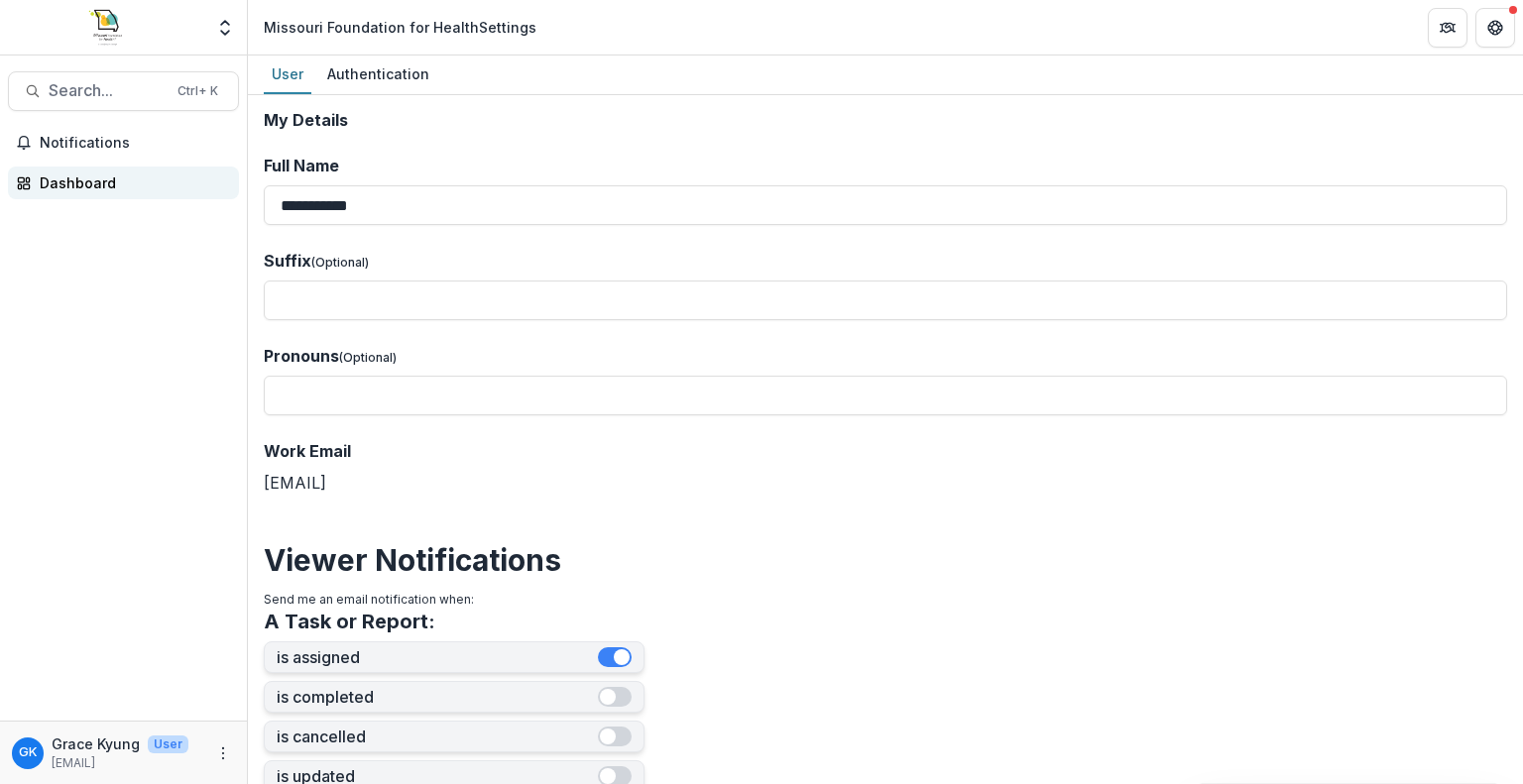 click on "Dashboard" at bounding box center [131, 182] 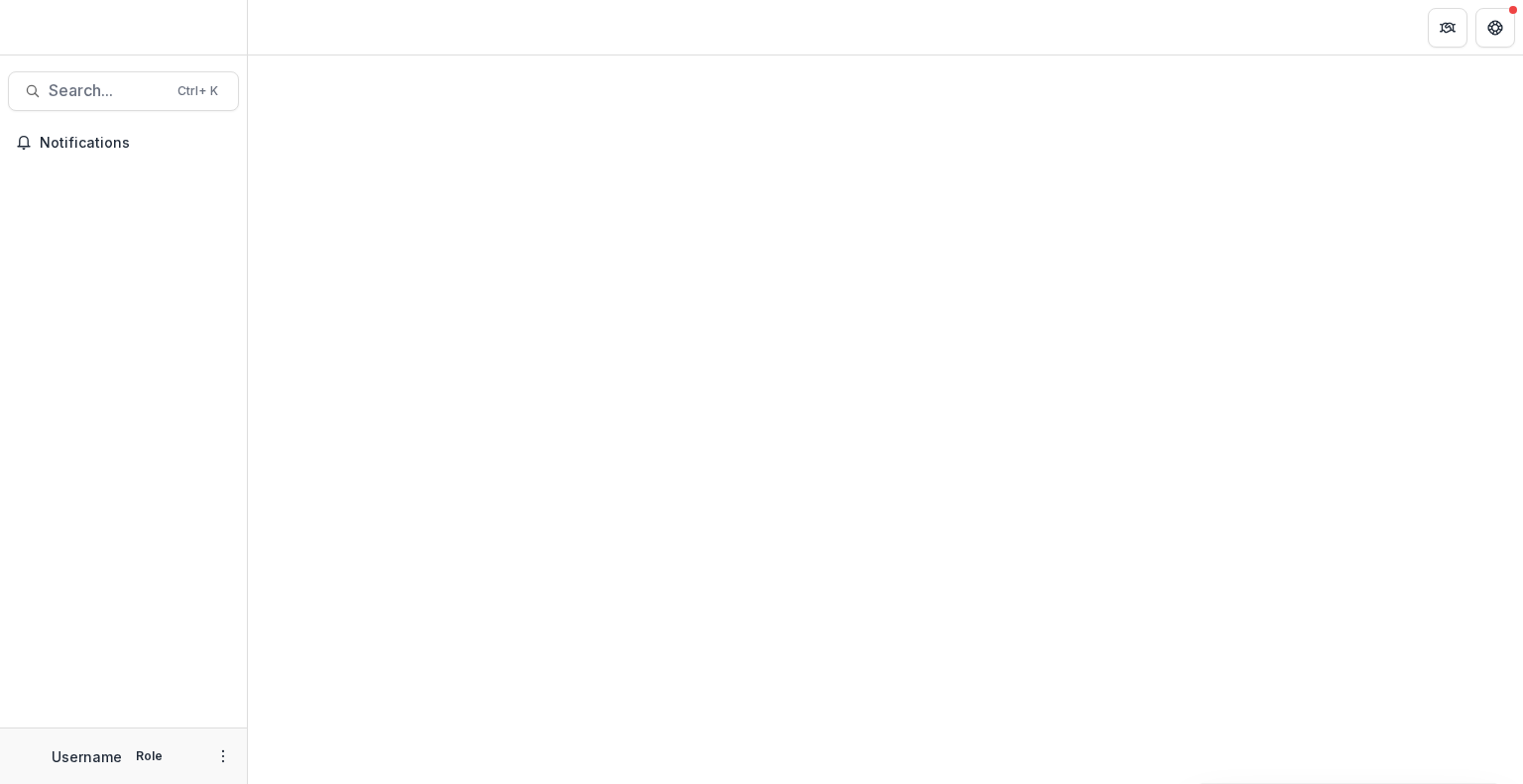 scroll, scrollTop: 0, scrollLeft: 0, axis: both 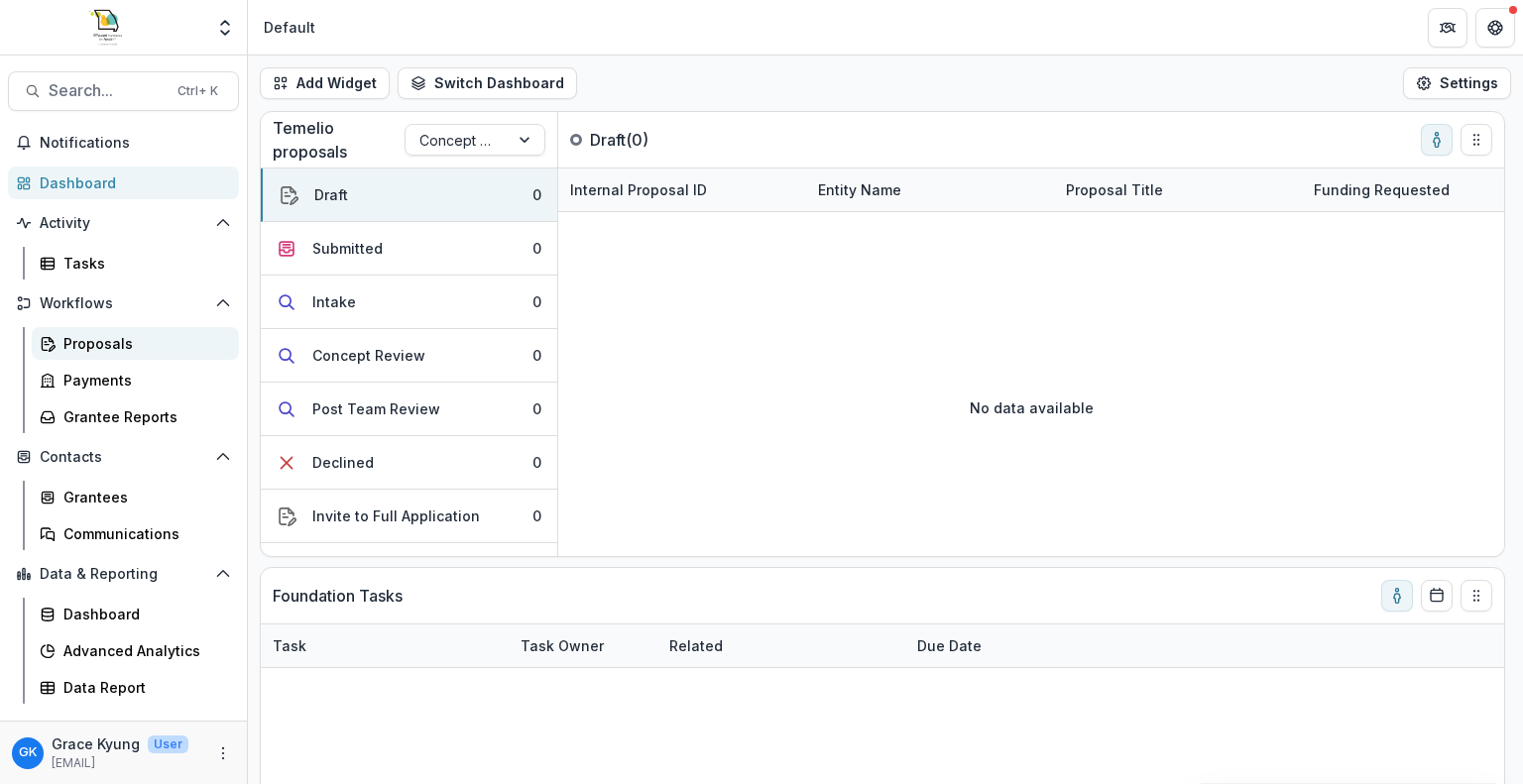 click on "Proposals" at bounding box center [143, 343] 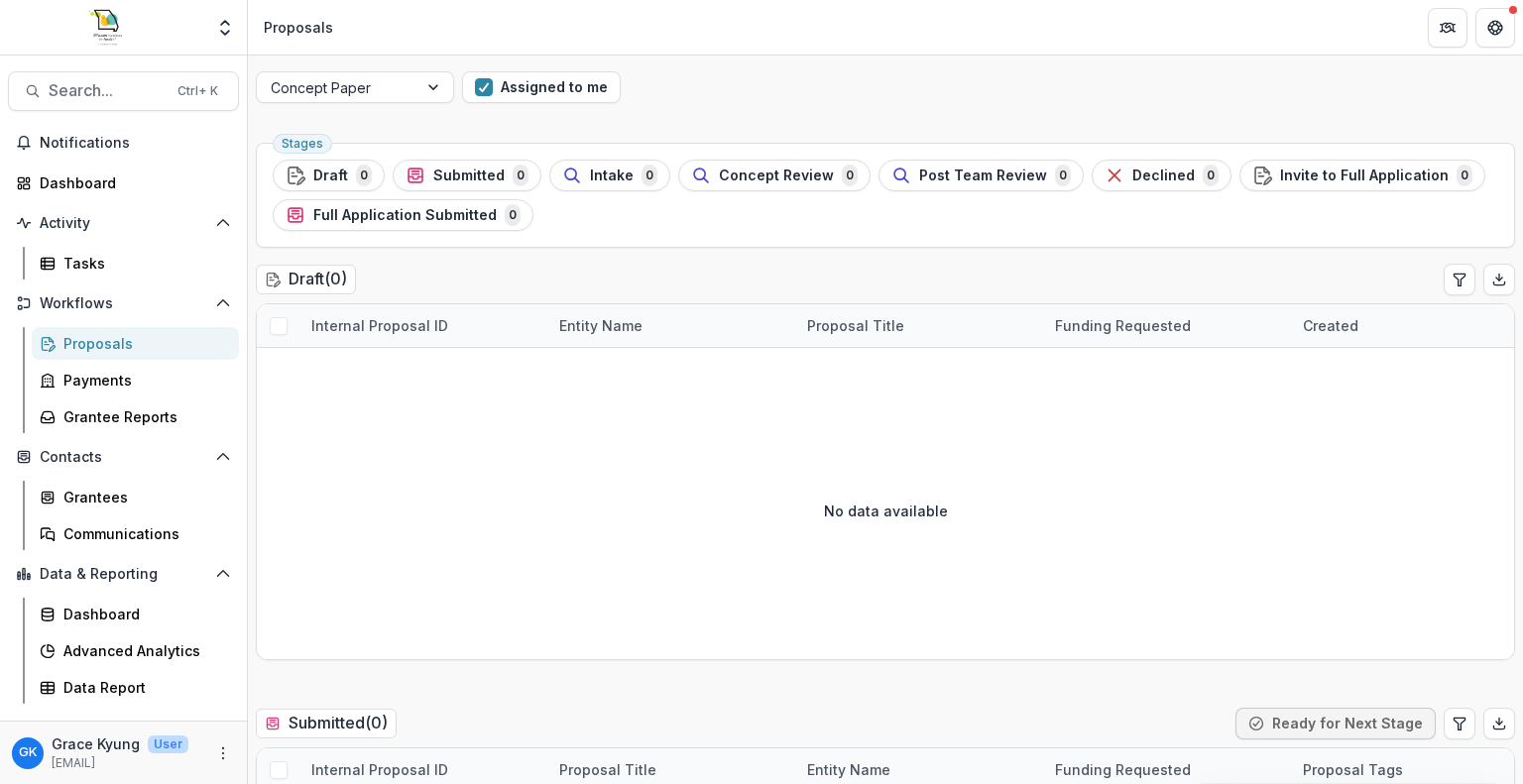 click on "Concept Paper Assigned to me Stages Draft 0 Submitted 0 Intake 0 Concept Review 0 Post Team Review 0 Declined 0 Invite to Full Application 0 Full Application Submitted 0 Draft  ( 0 ) Internal Proposal ID Entity Name Proposal Title Funding Requested Created Deadline Proposal Tags Form Current Stage Task Assignees No data available Submitted  ( 0 ) Ready for Next Stage Internal Proposal ID Proposal Title Entity Name Funding Requested Proposal Tags Created Submitted Date Form Current Stage Task Assignees Pending Tasks No data available Intake  ( 0 ) Ready for Next Stage Internal Proposal ID Entity Name Proposal Title Funding Requested Submitted Date Strategist Name Proposal Tags Current Stage Task Assignees Pending Tasks Form No data available Concept Review  ( 0 ) Ready for Next Stage Internal Proposal ID Proposal Title Entity Name Funding Requested Proposal Tags Created Submitted Date Form Current Stage Task Assignees Pending Tasks No data available Post Team Review  ( 0 ) Ready for Next Stage Proposal Title 0" at bounding box center [885, 1916] 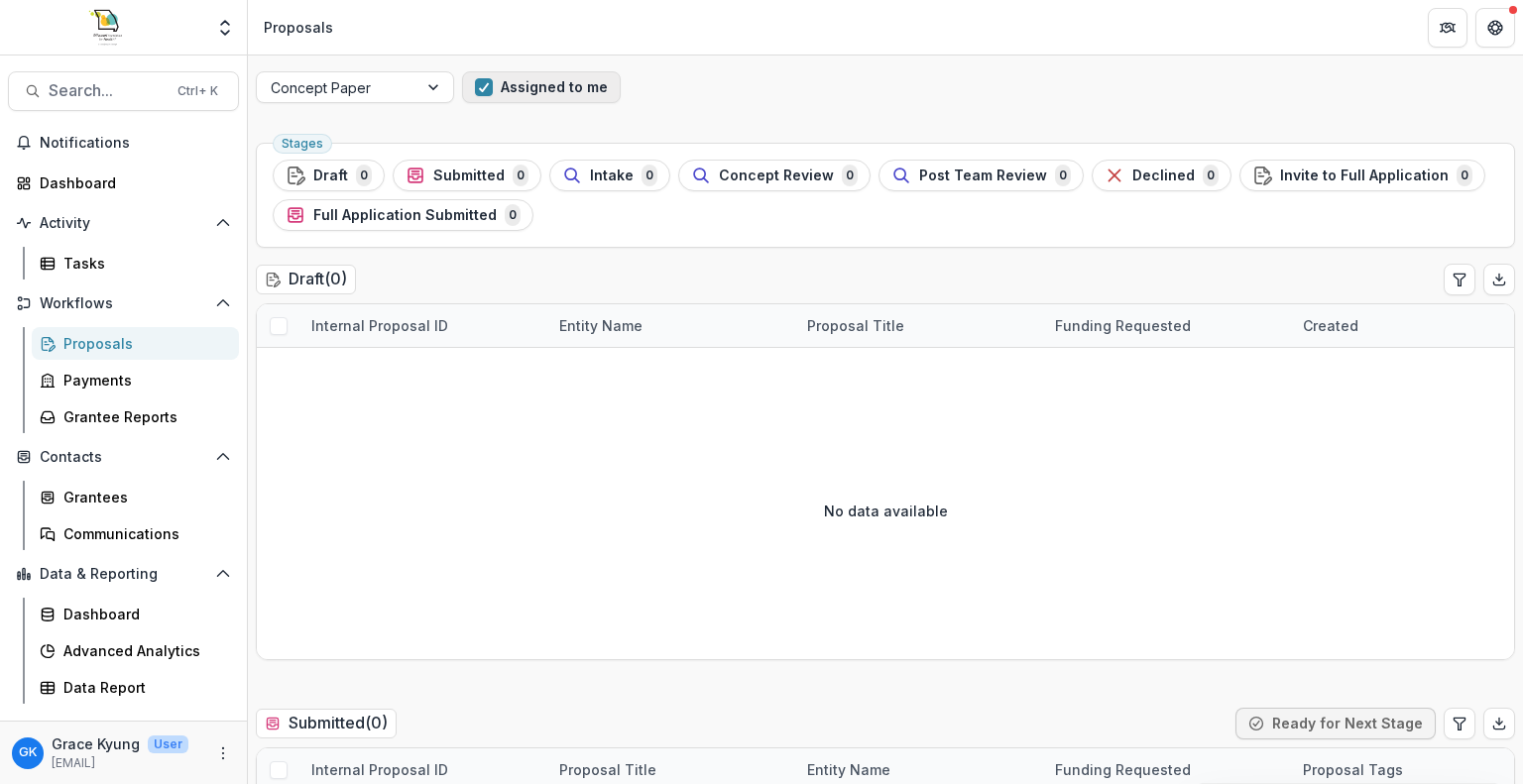 click on "Assigned to me" at bounding box center (541, 87) 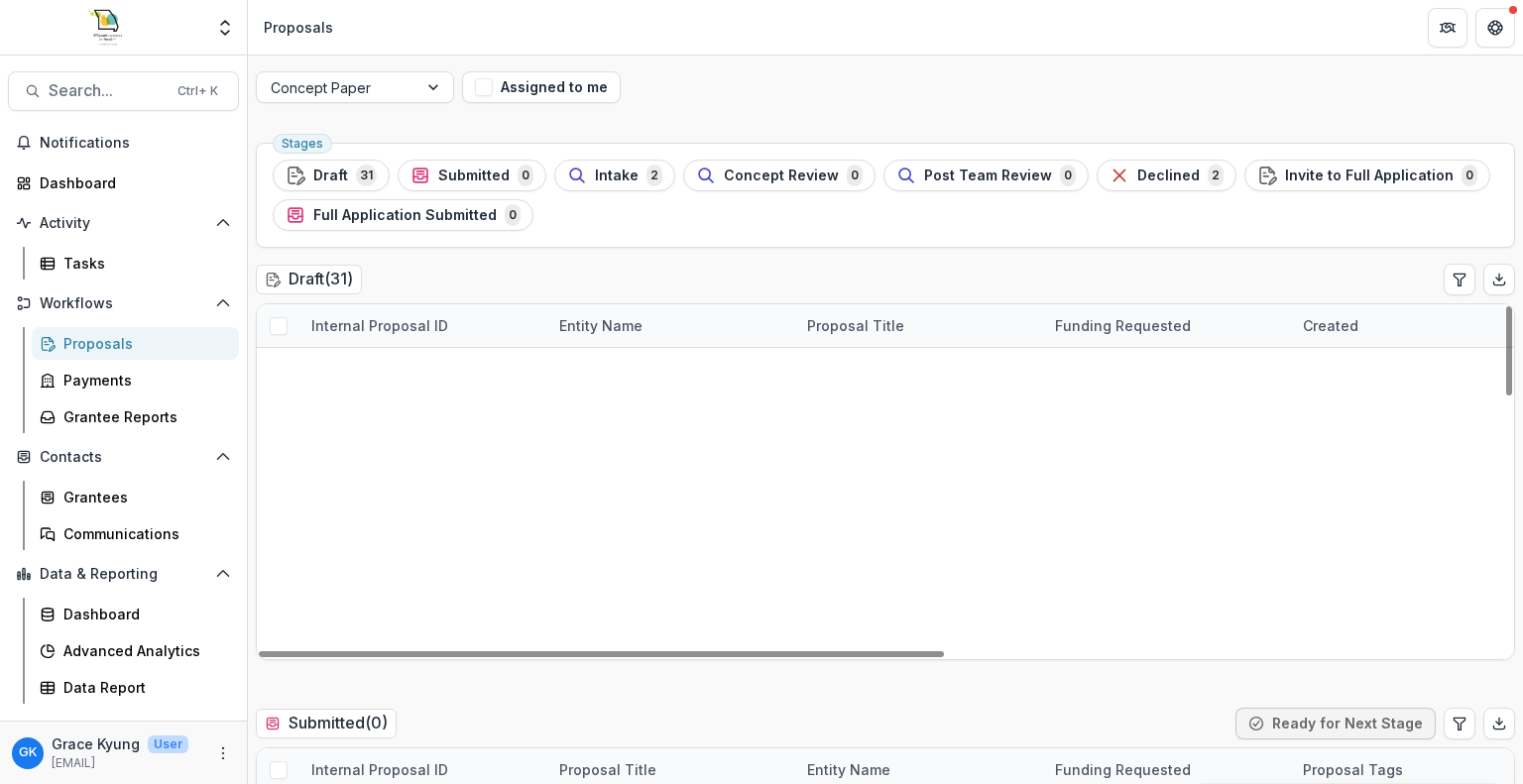 scroll, scrollTop: 0, scrollLeft: 0, axis: both 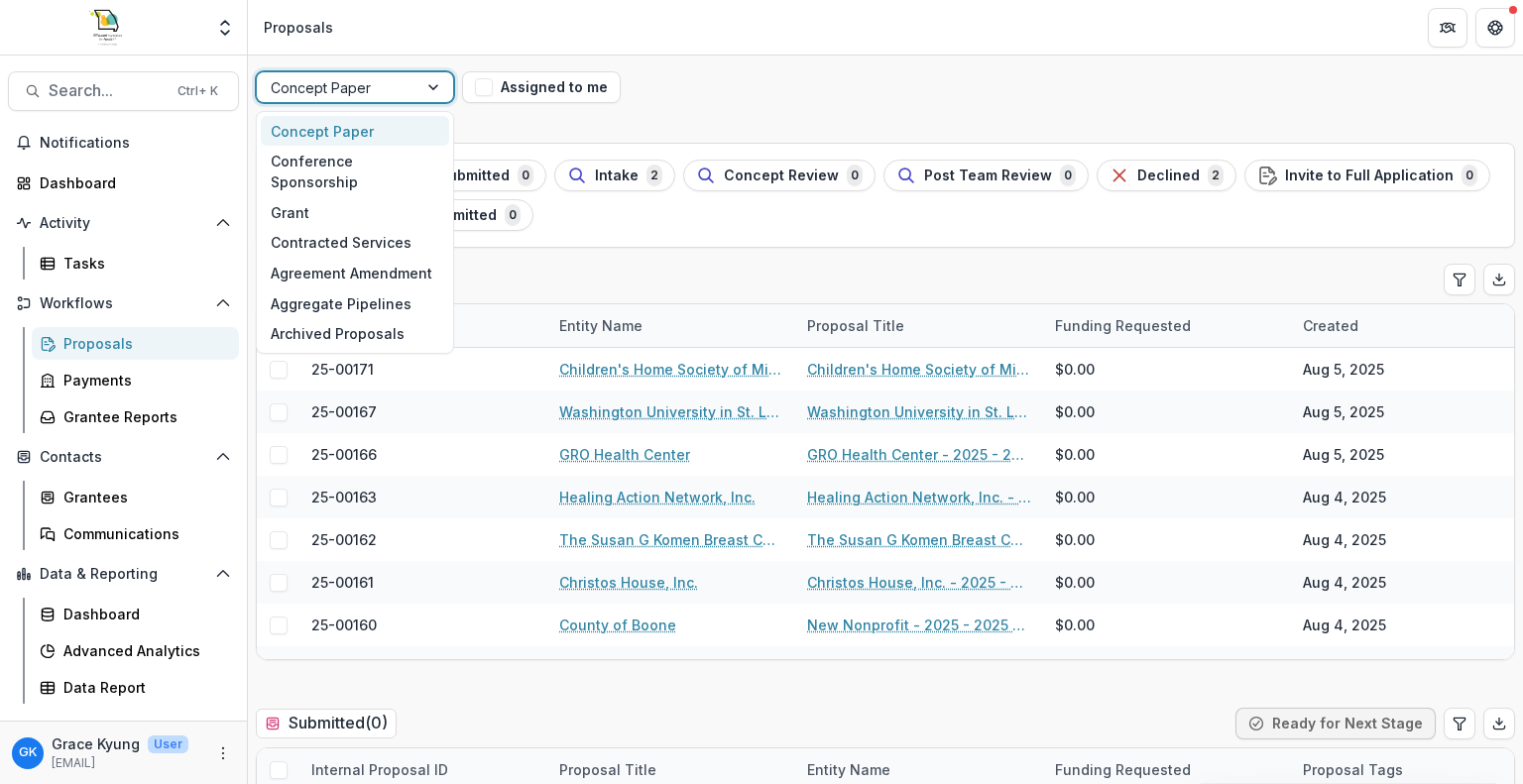 click at bounding box center [337, 87] 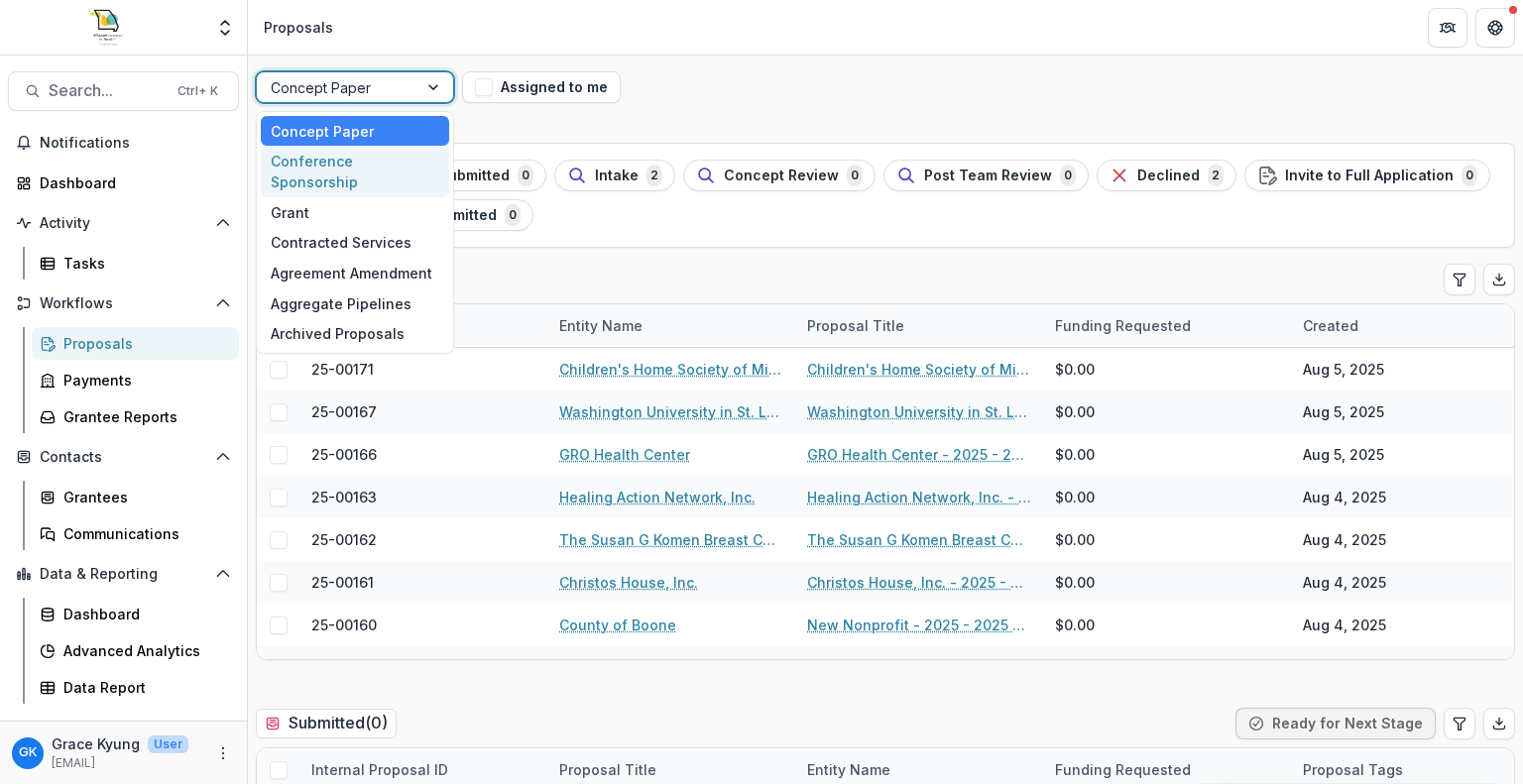 click on "Conference Sponsorship" at bounding box center (355, 171) 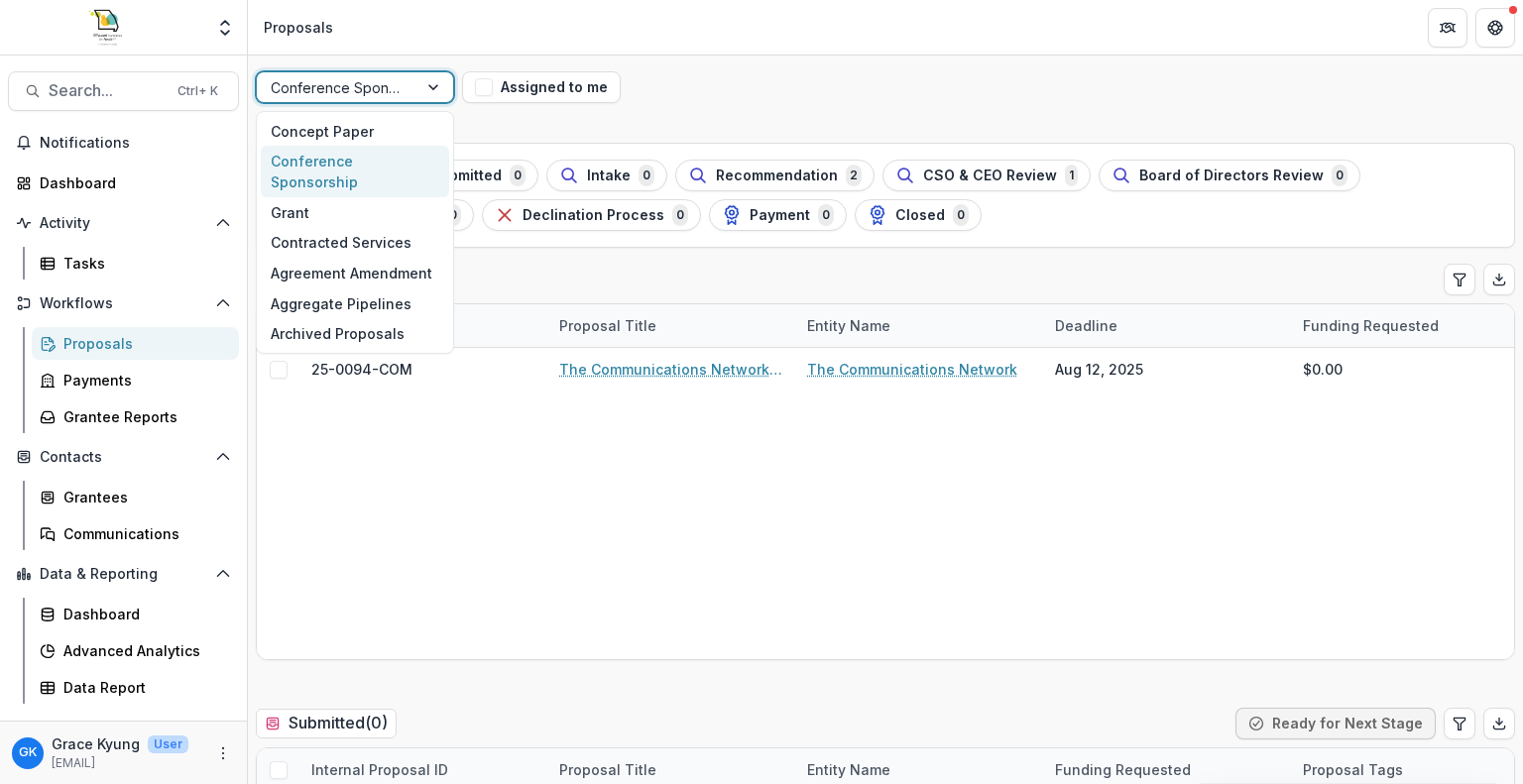 click at bounding box center (337, 87) 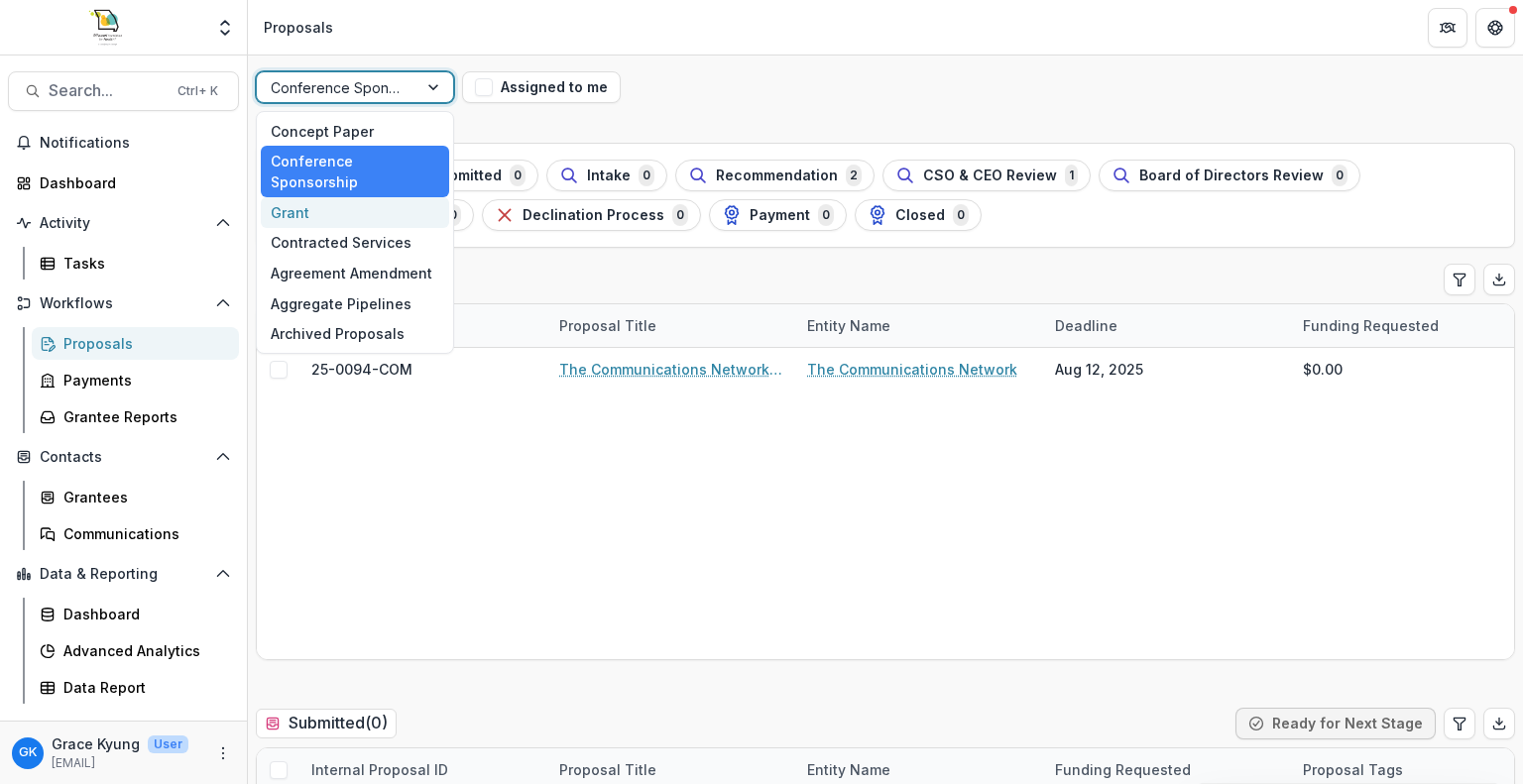 click on "Grant" at bounding box center (355, 212) 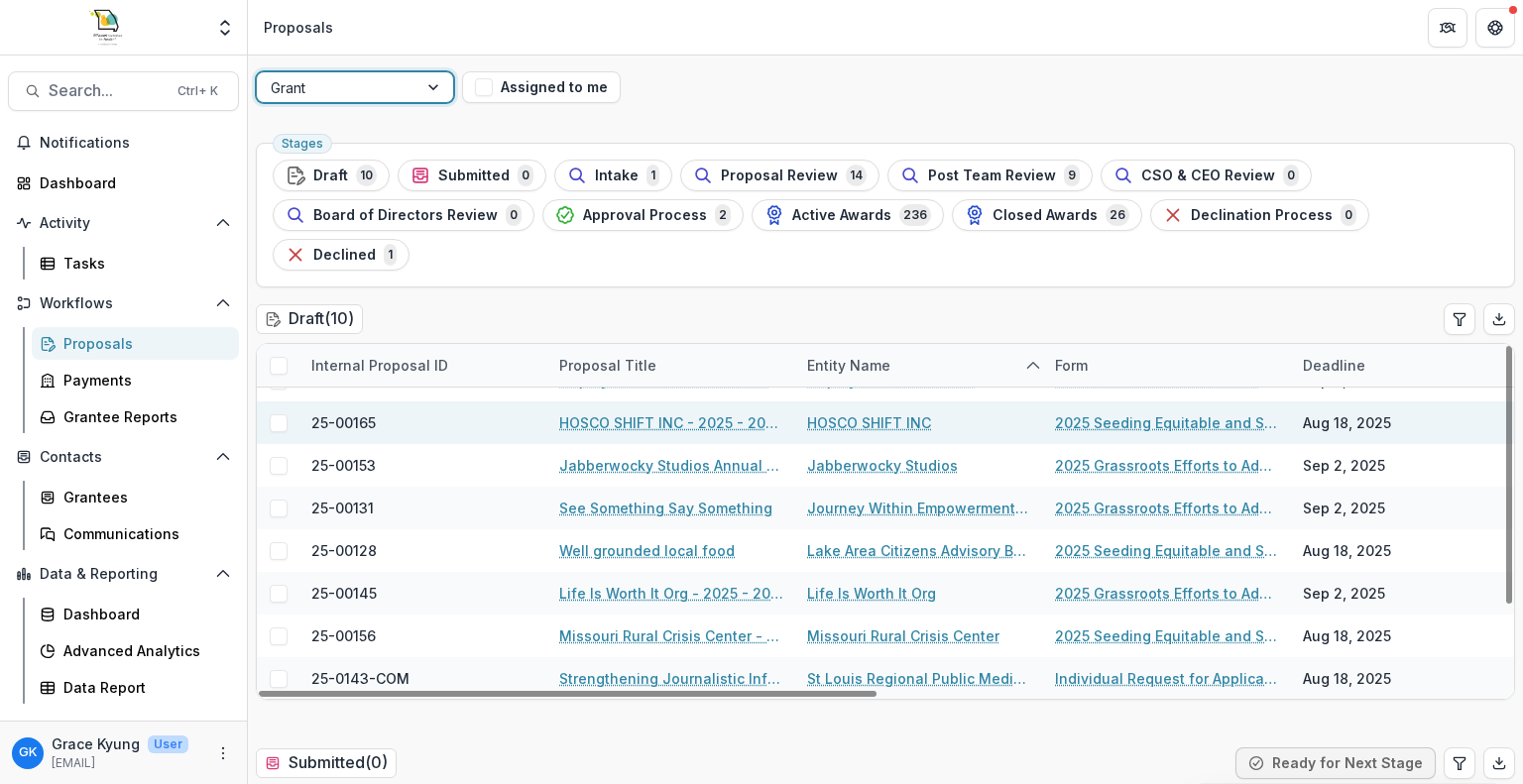 scroll, scrollTop: 0, scrollLeft: 0, axis: both 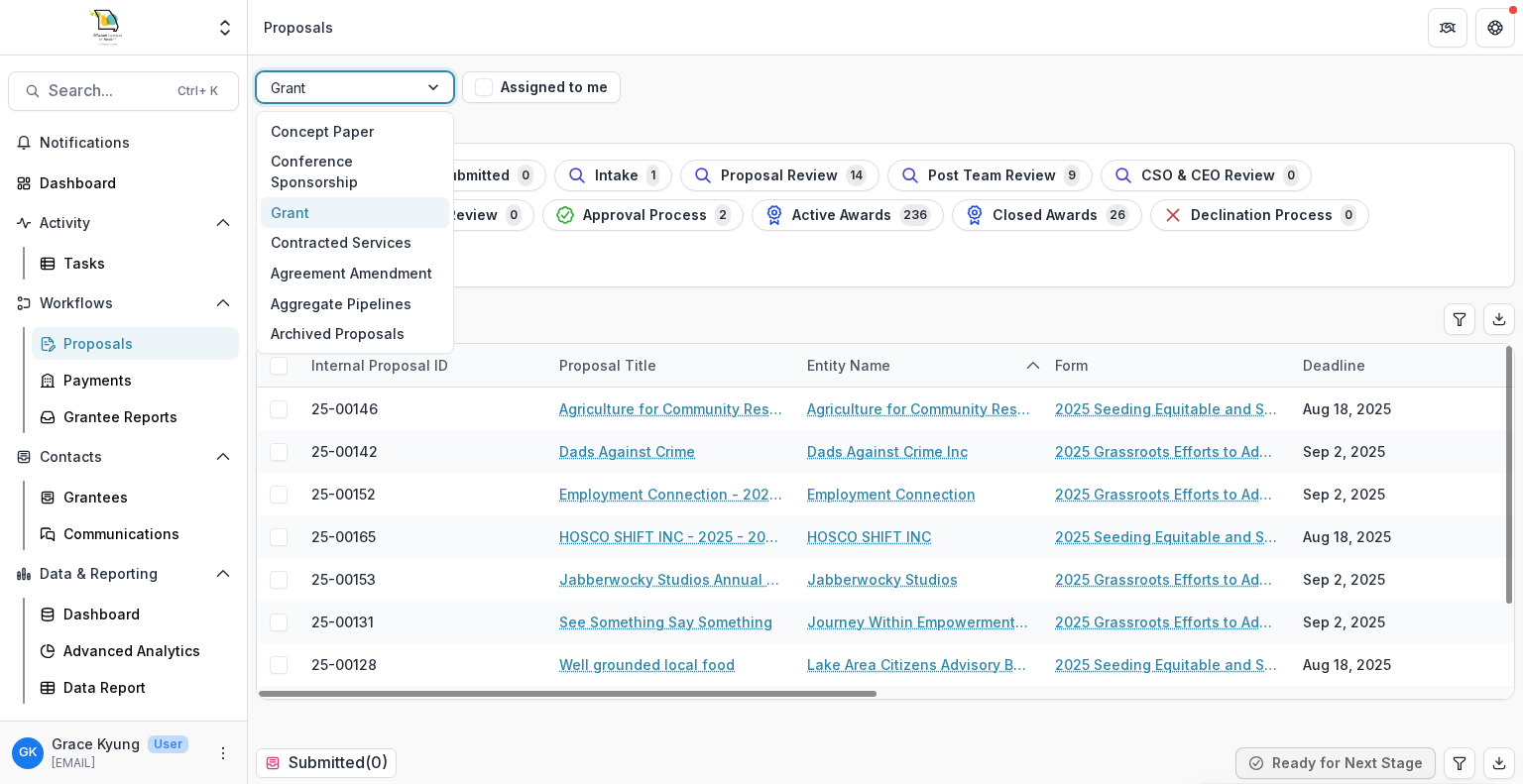 click at bounding box center [337, 87] 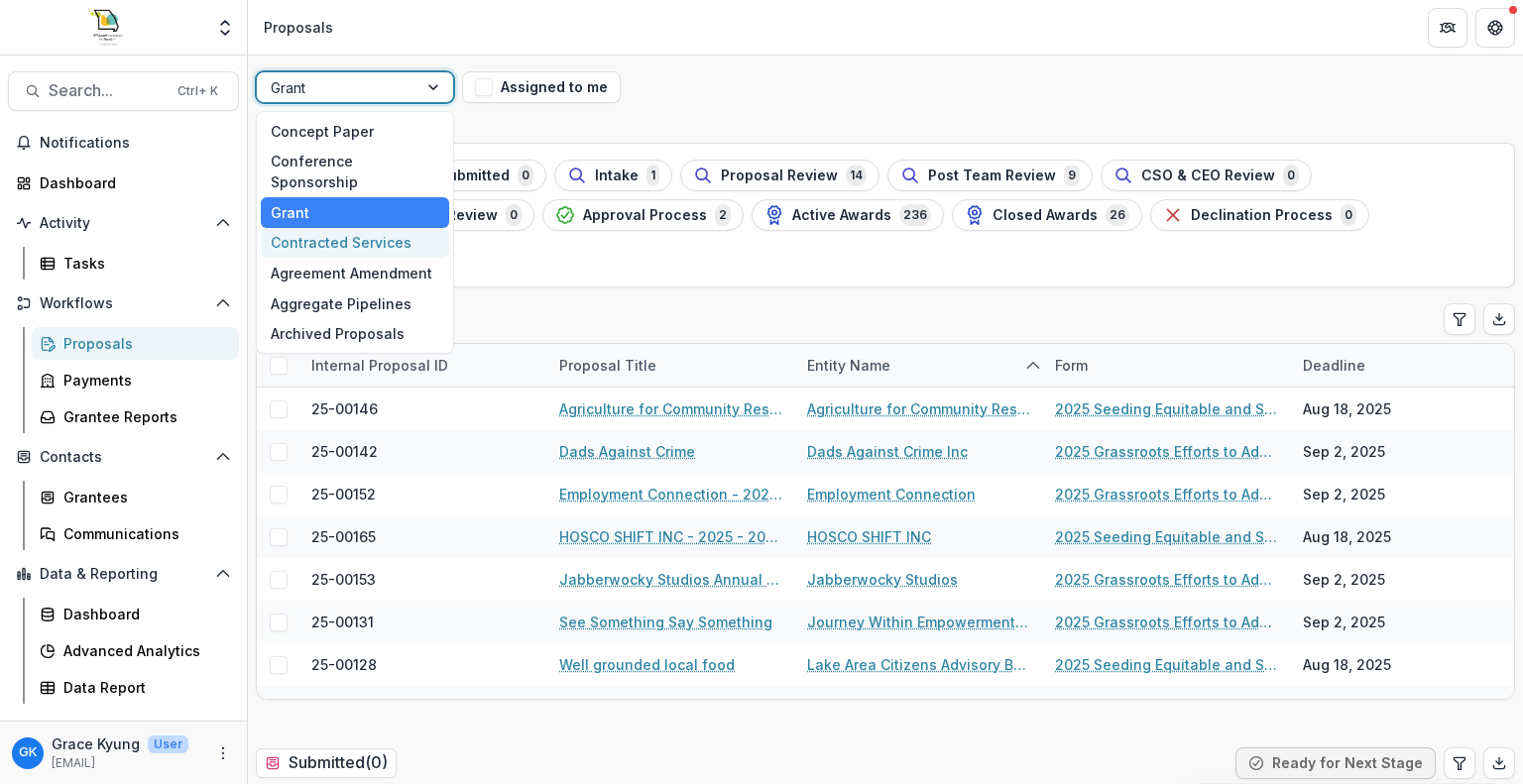 click on "Contracted Services" at bounding box center (355, 243) 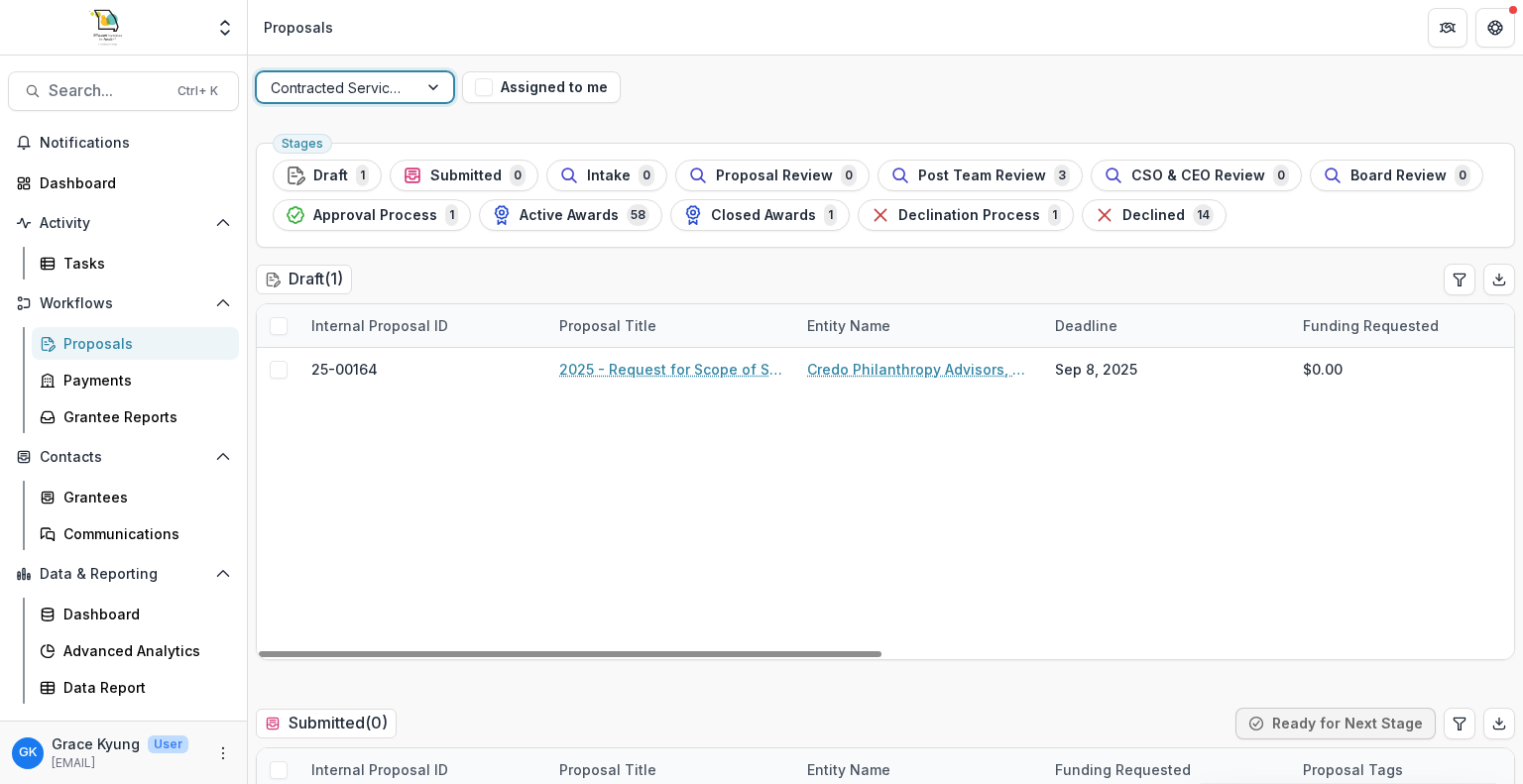 click at bounding box center (337, 87) 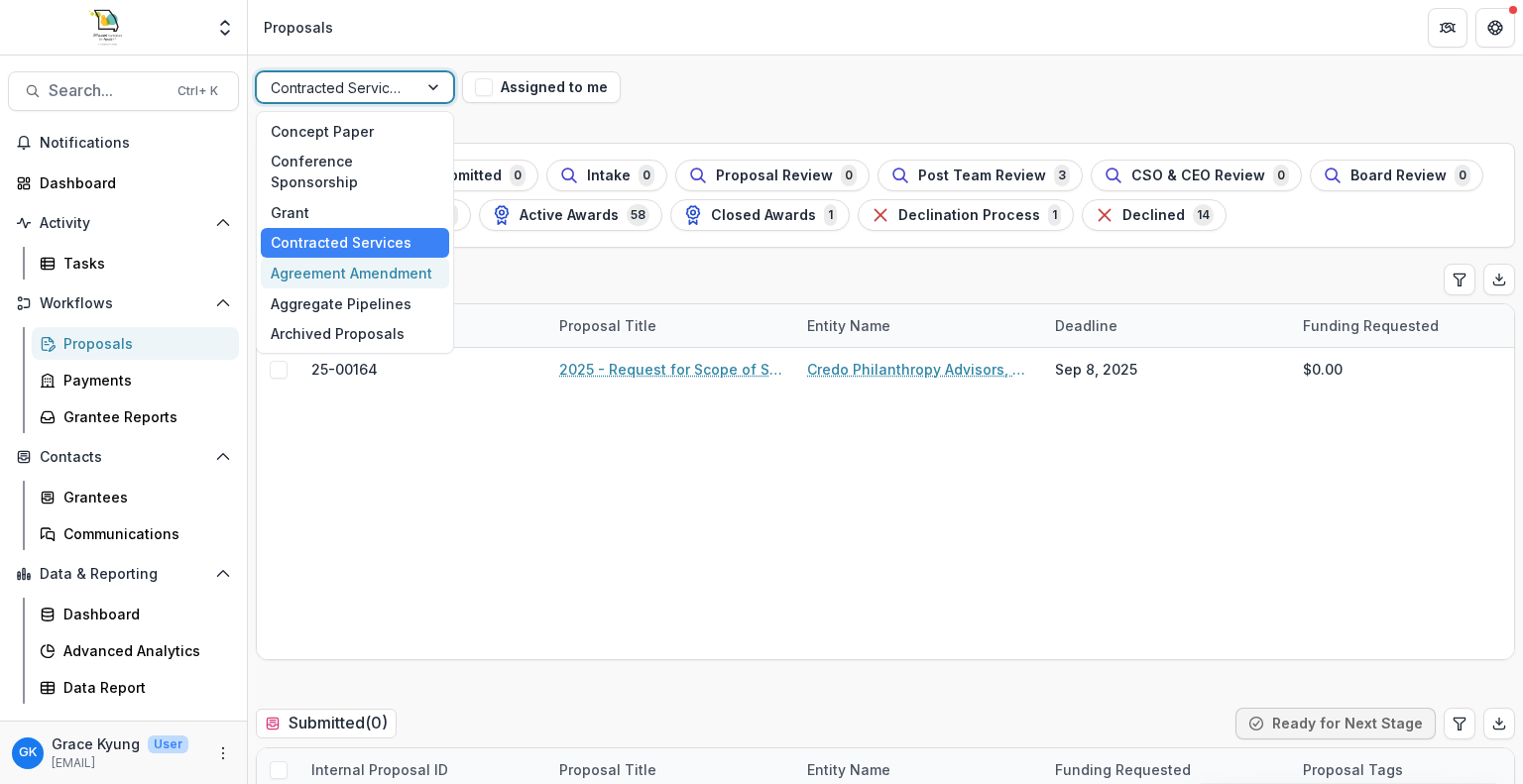click on "Agreement Amendment" at bounding box center [355, 273] 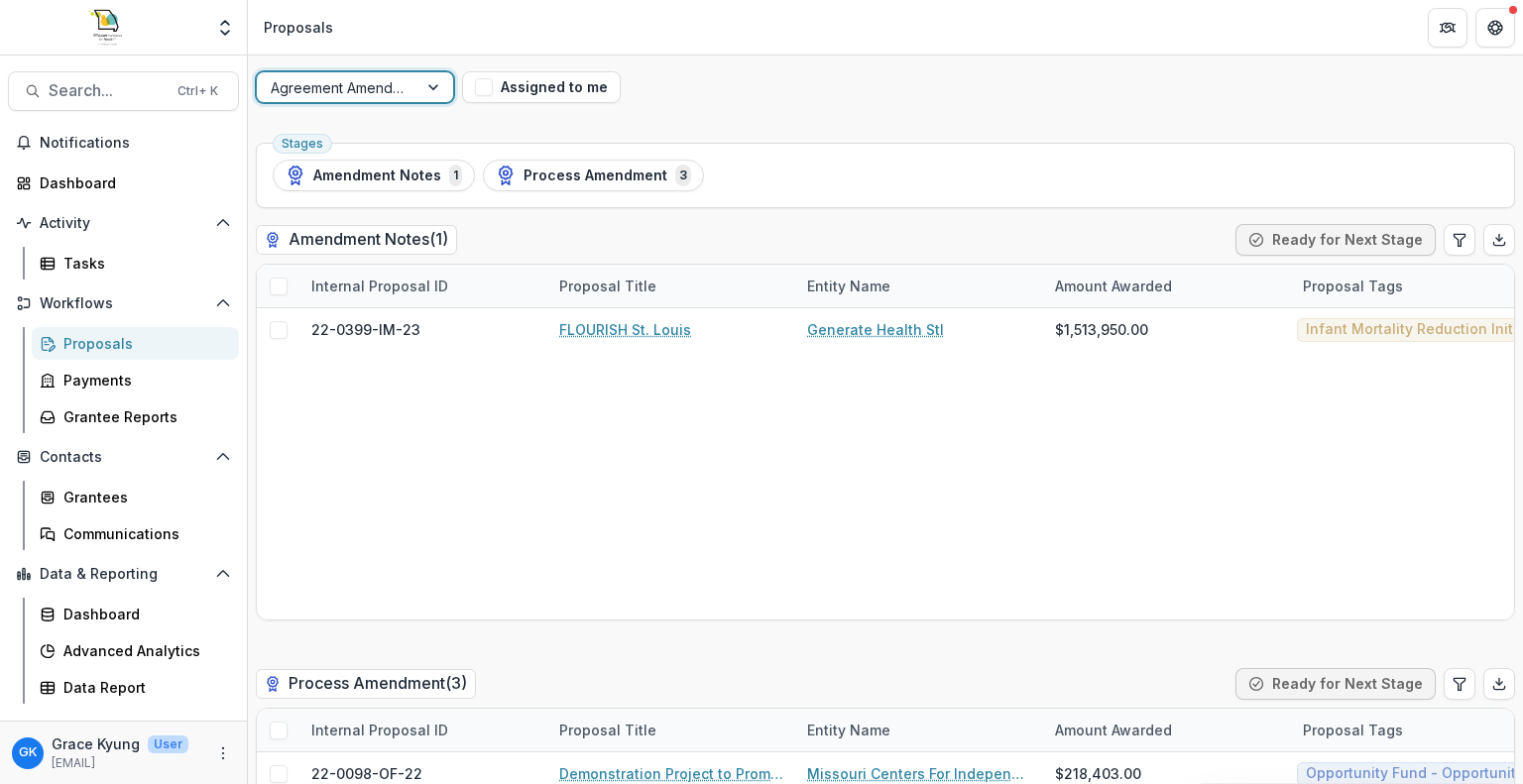 click at bounding box center [337, 87] 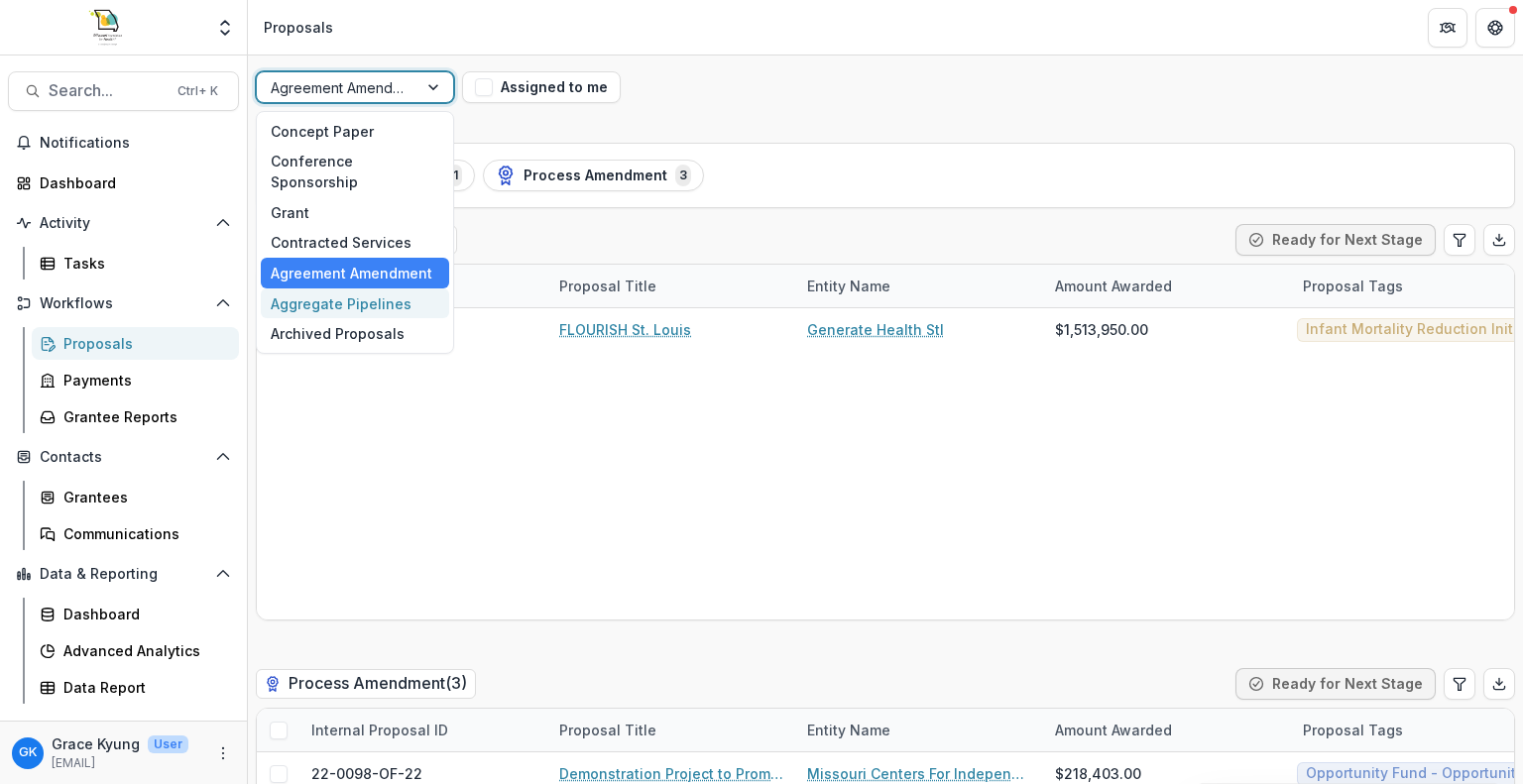 click on "Aggregate Pipelines" at bounding box center (355, 303) 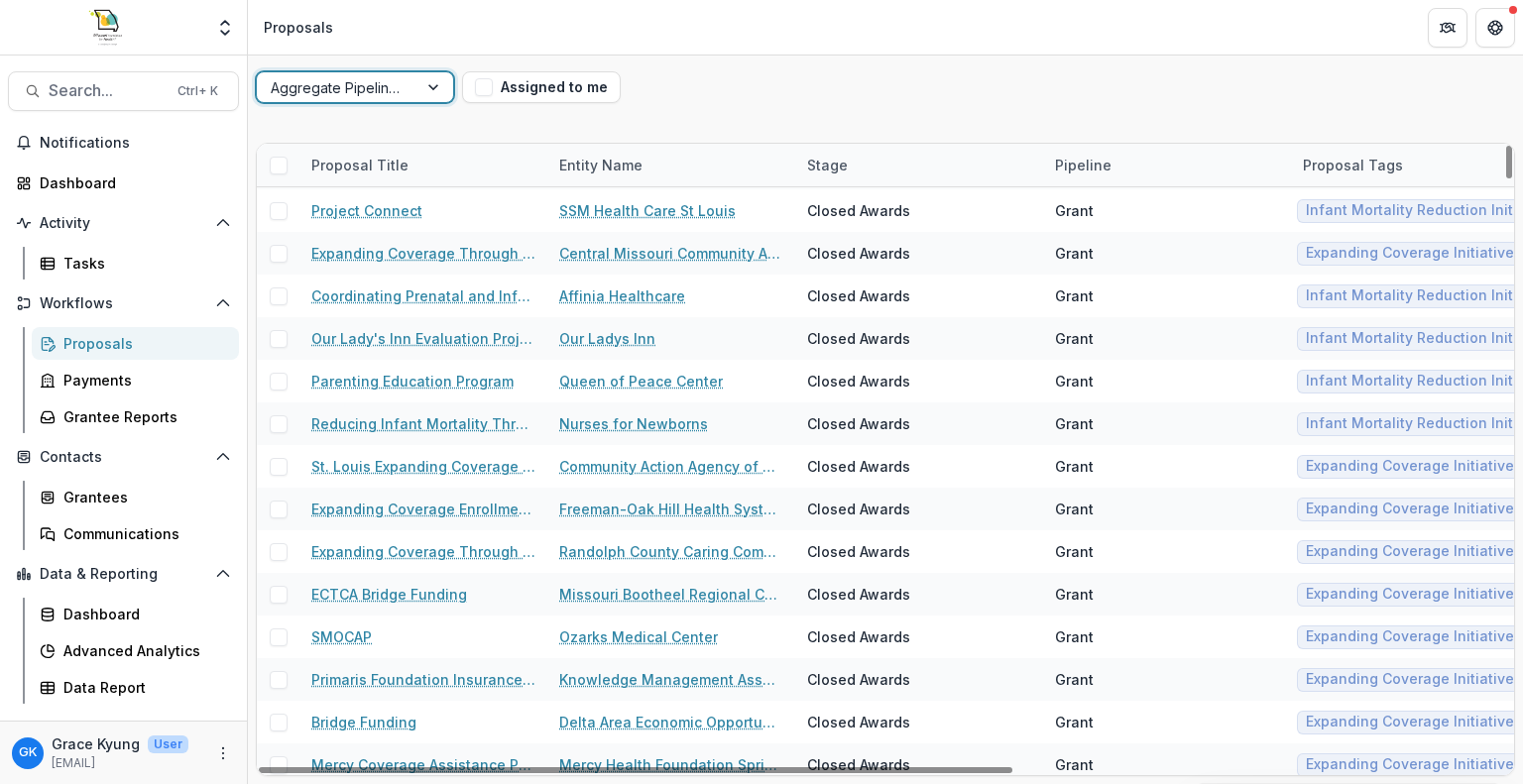 scroll, scrollTop: 0, scrollLeft: 0, axis: both 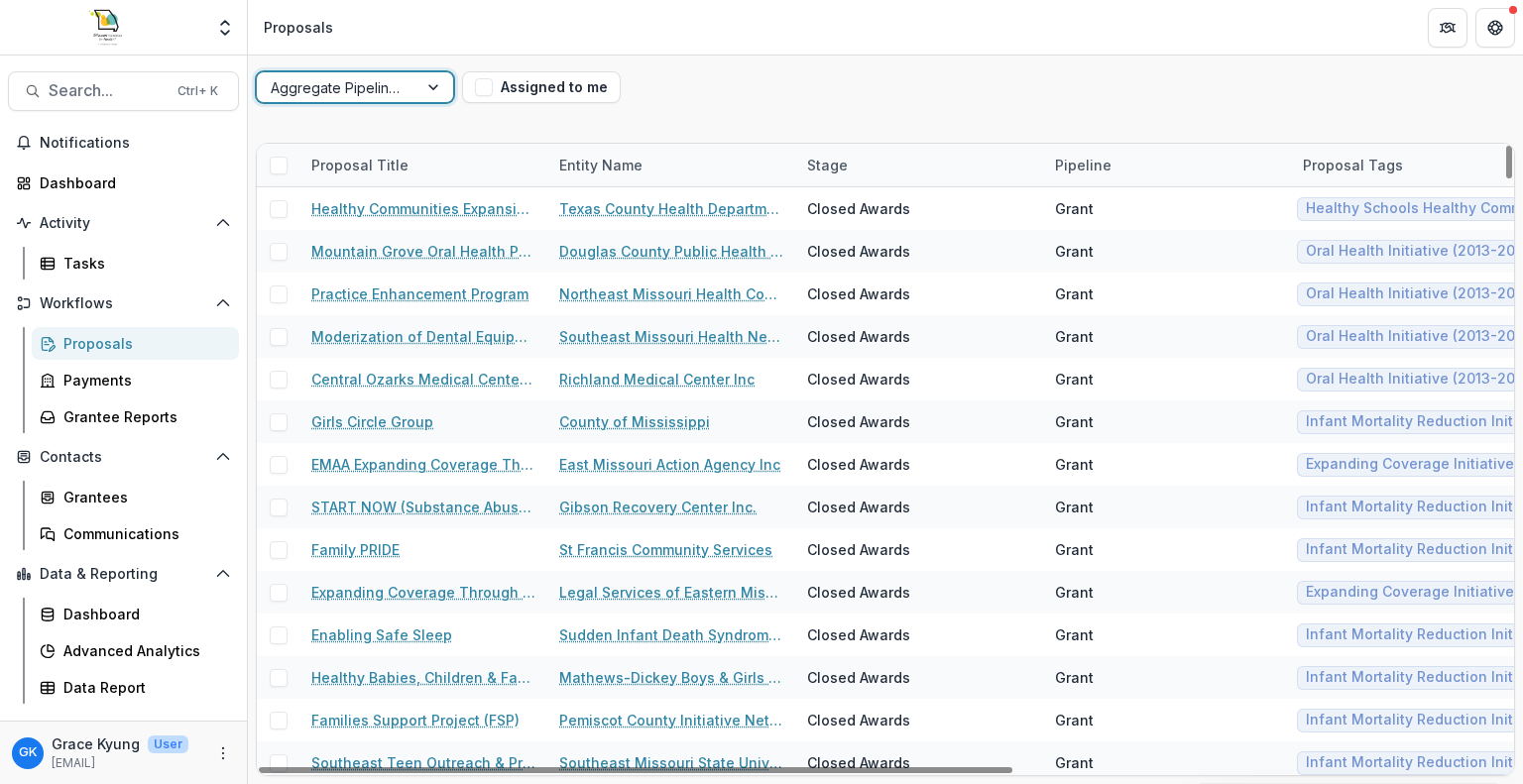 click on "option Aggregate Pipelines, selected. Aggregate Pipelines Assigned to me" at bounding box center (885, 87) 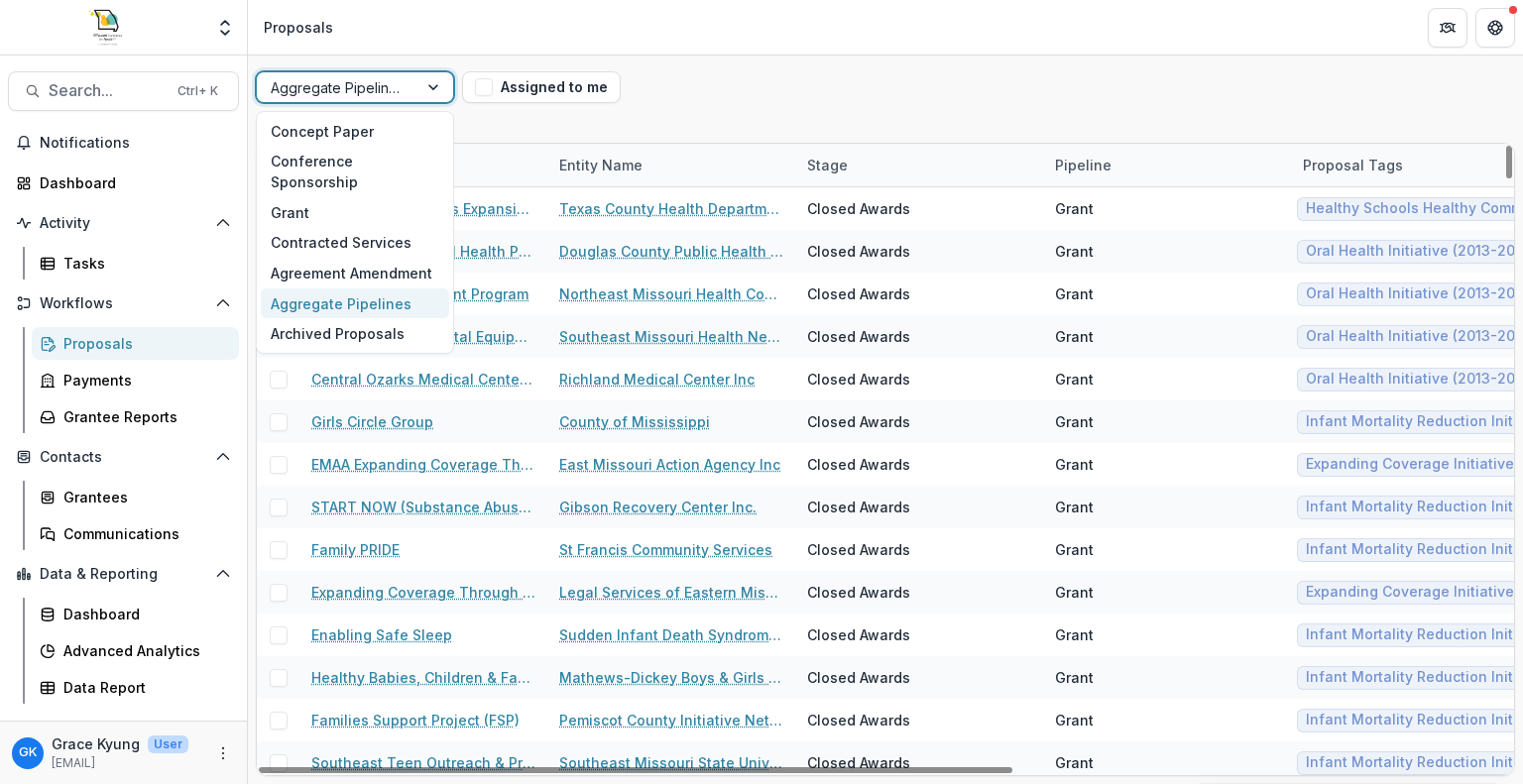click at bounding box center [337, 87] 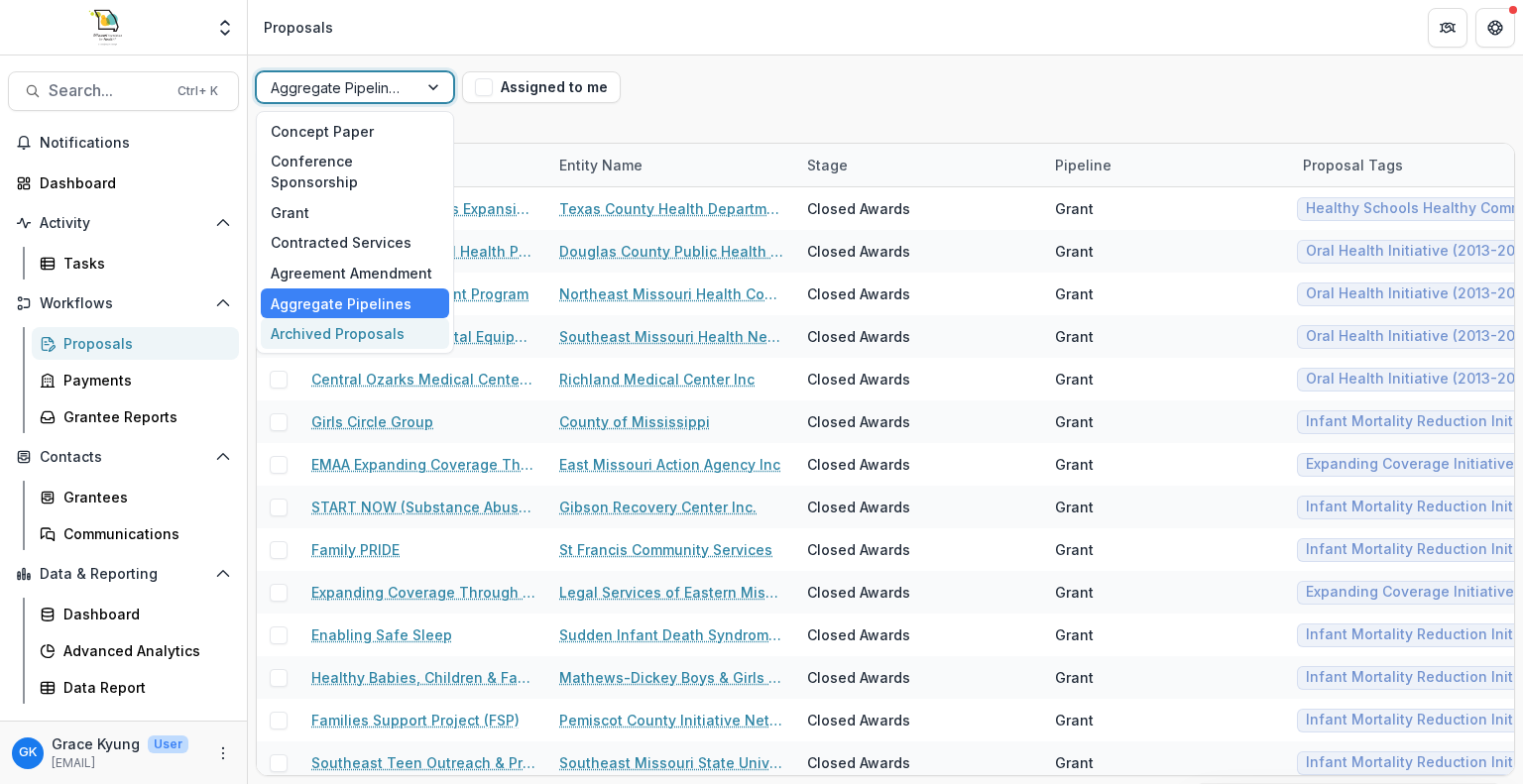click on "Archived Proposals" at bounding box center [355, 333] 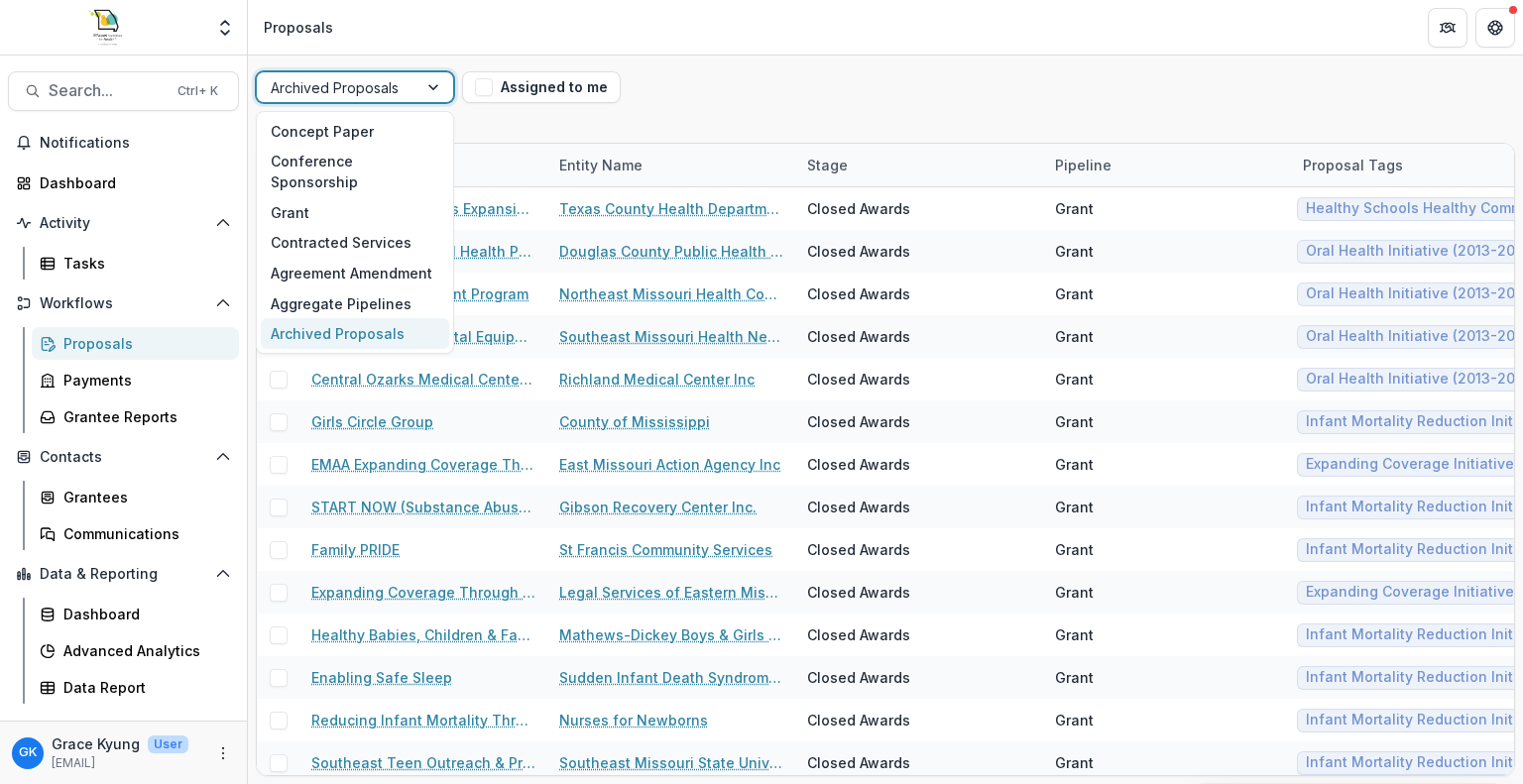 click at bounding box center (337, 87) 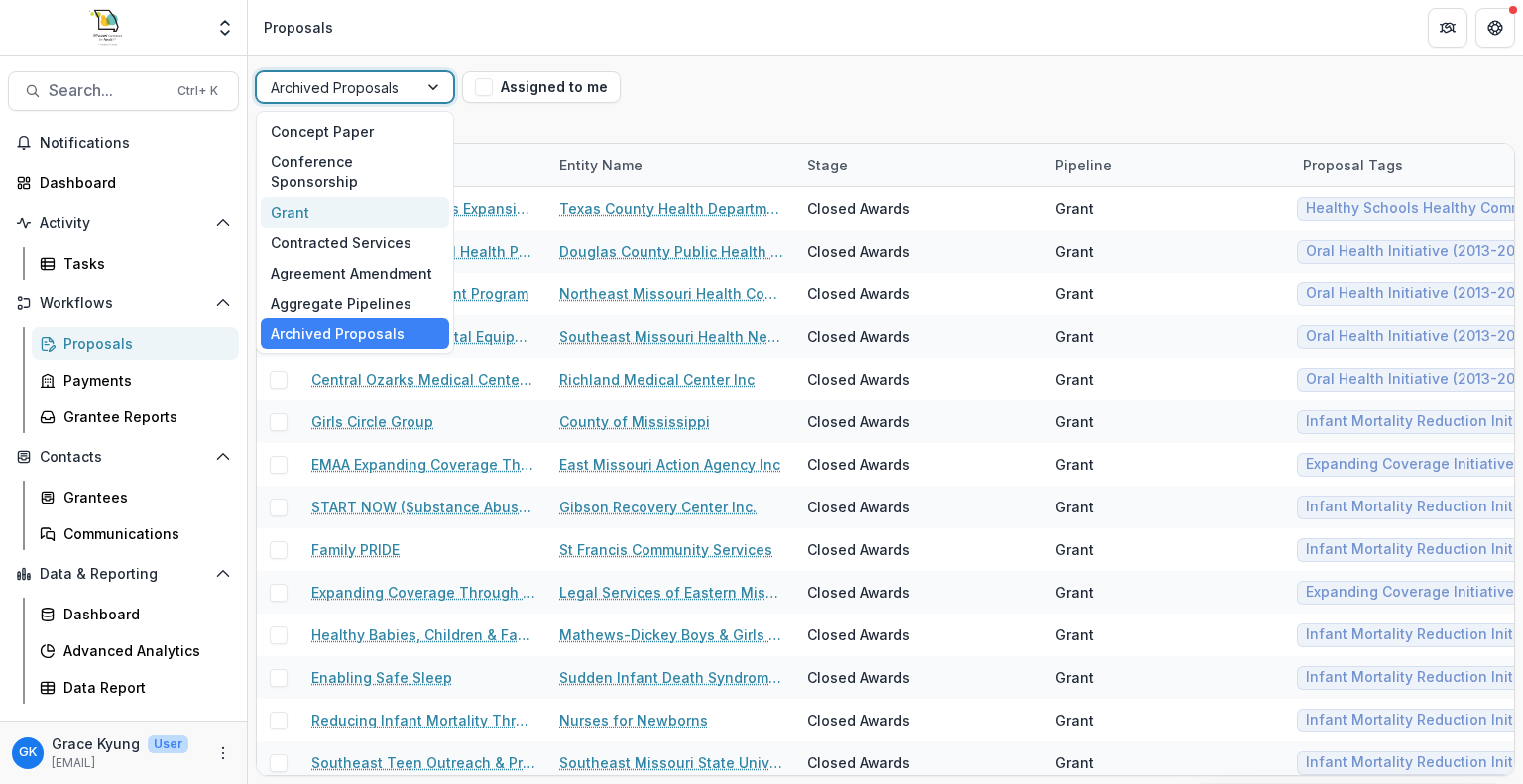 click on "Grant" at bounding box center [355, 212] 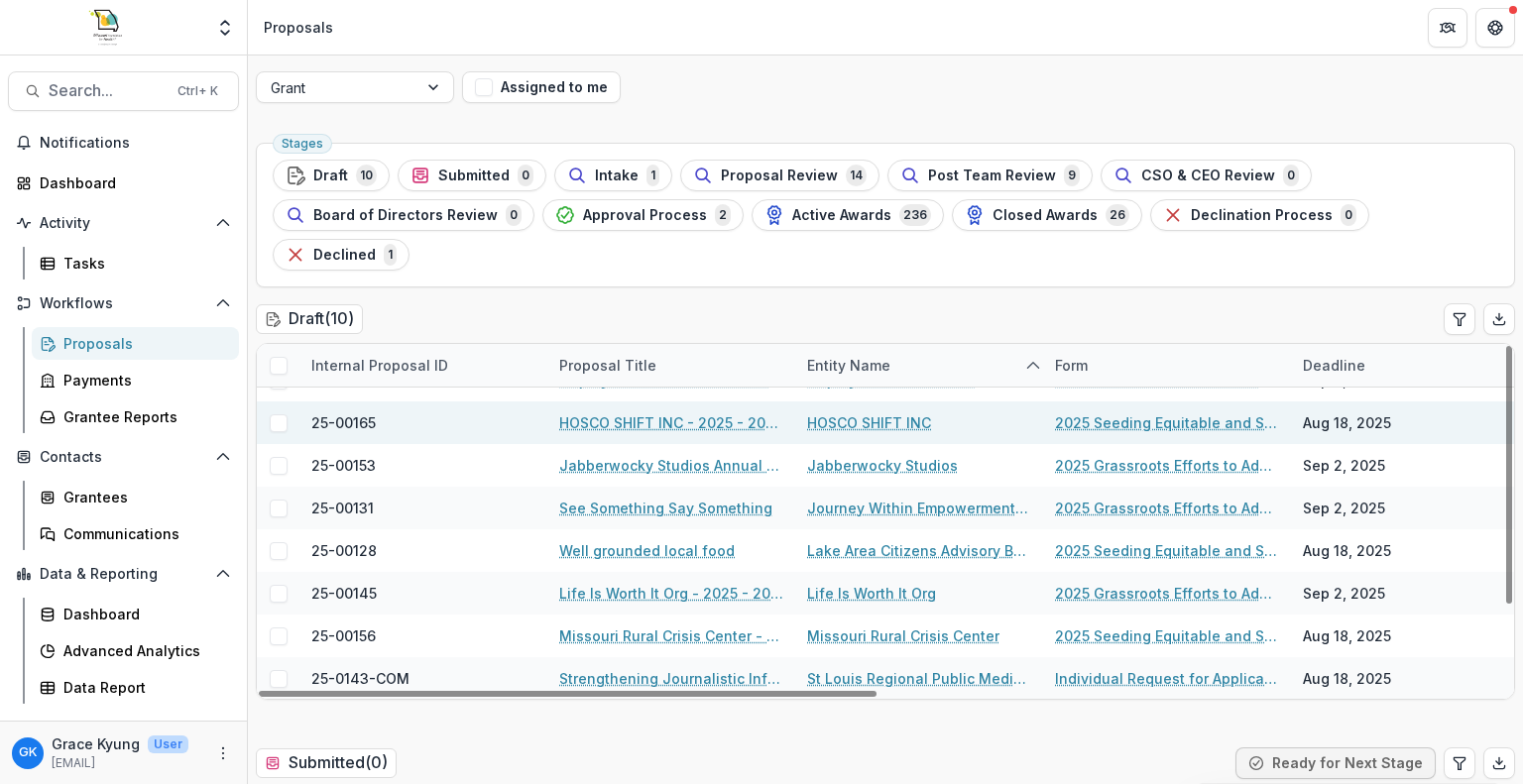 scroll, scrollTop: 0, scrollLeft: 0, axis: both 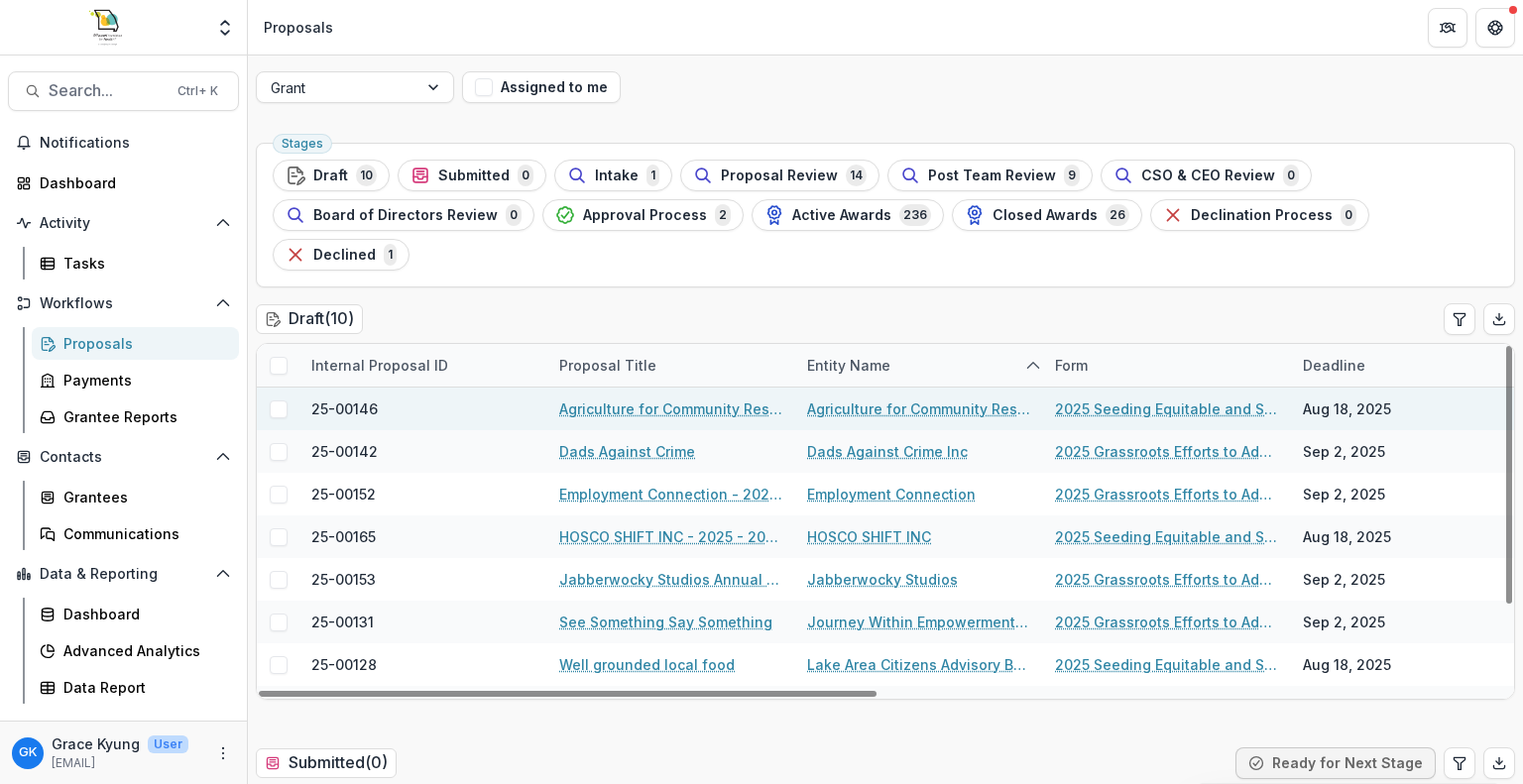 click on "Agriculture for Community Restoration Economic Justice & Sustainability - 2025 - 2025 Seeding Equitable and Sustainable Local Food Systems" at bounding box center (671, 408) 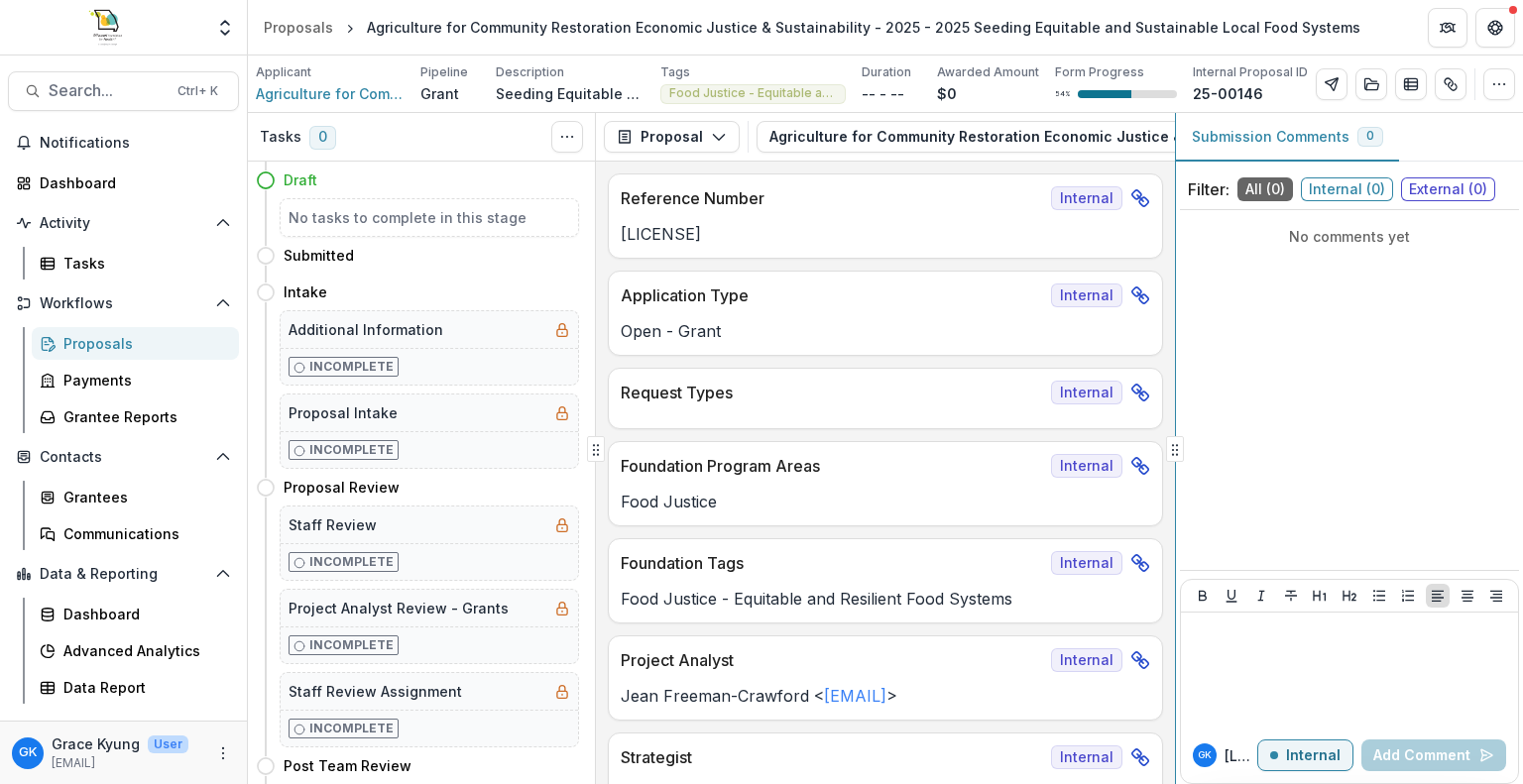 click on "Tasks 0 Show Cancelled Tasks Expand Previous 0 Stages Draft No tasks to complete in this stage Submitted Intake Additional Information Incomplete Proposal Intake Incomplete Proposal Review Staff Review Incomplete Project Analyst Review - Grants Incomplete Staff Review Assignment Incomplete Post Team Review Recommendation Incomplete Acct Final Budget Review - Grants2 Incomplete PA Final Budget Review - Grants Incomplete CSO & CEO Review CSO Review Incomplete Board of Directors Review Approval Process Dynamic Reporting Schedule Incomplete Dynamic Payment Schedule Incomplete Approval Communication - Grant Incomplete Declination Process Declination Communication Incomplete Active Awards Disbursement Notification Incomplete Disbursement Request Grants Incomplete Closed Awards Declined Declination Communication Incomplete Proposal Proposal Payments Reports Grant Agreements Board Summaries Bank Details 1 Forms (1) Word Download Word Download (with field descriptions) Zip Download Preview Merged PDF Custom Download >" at bounding box center [885, 448] 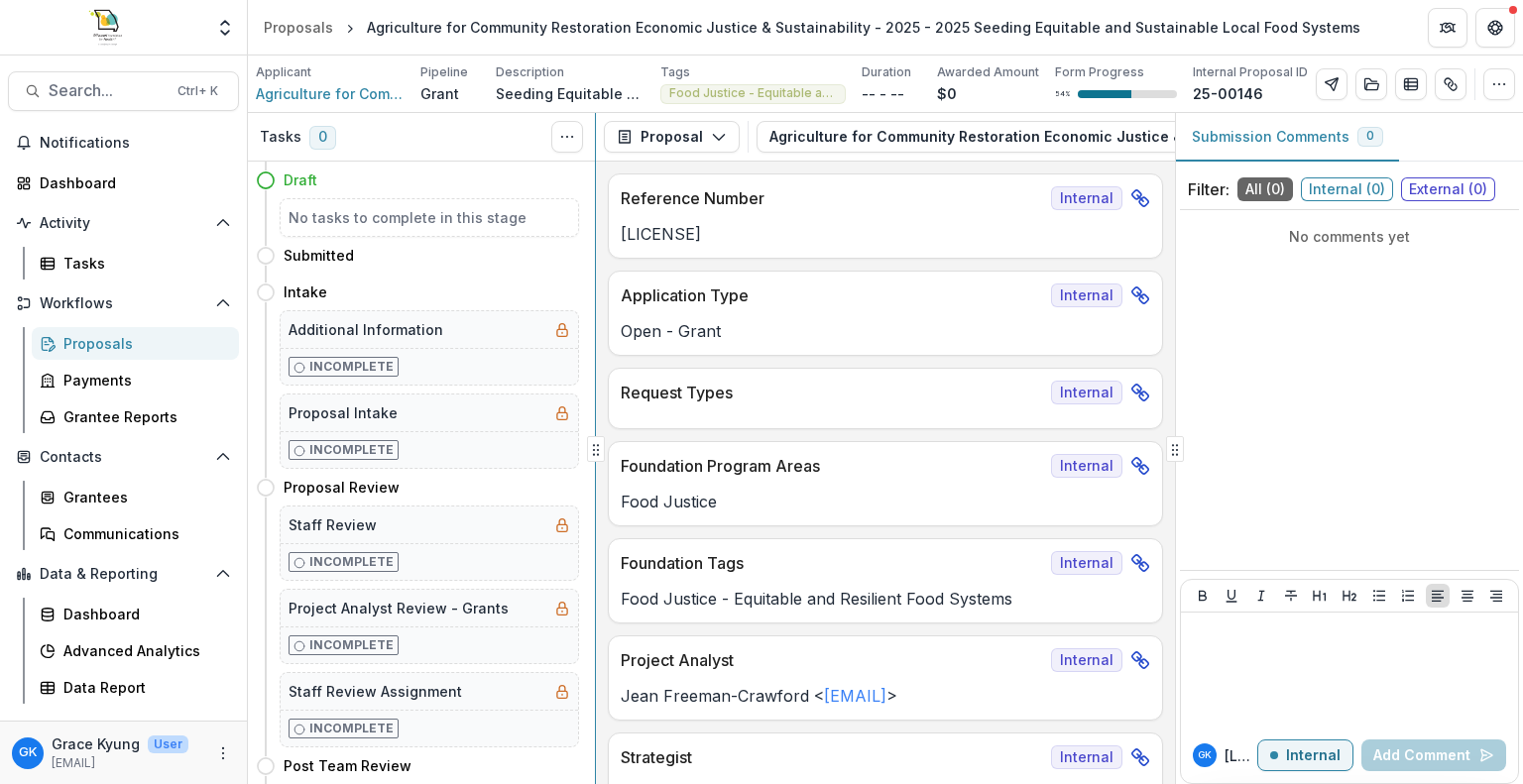 click on "Tasks 0 Show Cancelled Tasks Expand Previous 0 Stages Draft No tasks to complete in this stage Submitted Intake Additional Information Incomplete Proposal Intake Incomplete Proposal Review Staff Review Incomplete Project Analyst Review - Grants Incomplete Staff Review Assignment Incomplete Post Team Review Recommendation Incomplete Acct Final Budget Review - Grants2 Incomplete PA Final Budget Review - Grants Incomplete CSO & CEO Review CSO Review Incomplete Board of Directors Review Approval Process Dynamic Reporting Schedule Incomplete Dynamic Payment Schedule Incomplete Approval Communication - Grant Incomplete Declination Process Declination Communication Incomplete Active Awards Disbursement Notification Incomplete Disbursement Request Grants Incomplete Closed Awards Declined Declination Communication Incomplete Proposal Proposal Payments Reports Grant Agreements Board Summaries Bank Details 1 Forms (1) Word Download Word Download (with field descriptions) Zip Download Preview Merged PDF Custom Download >" at bounding box center (885, 448) 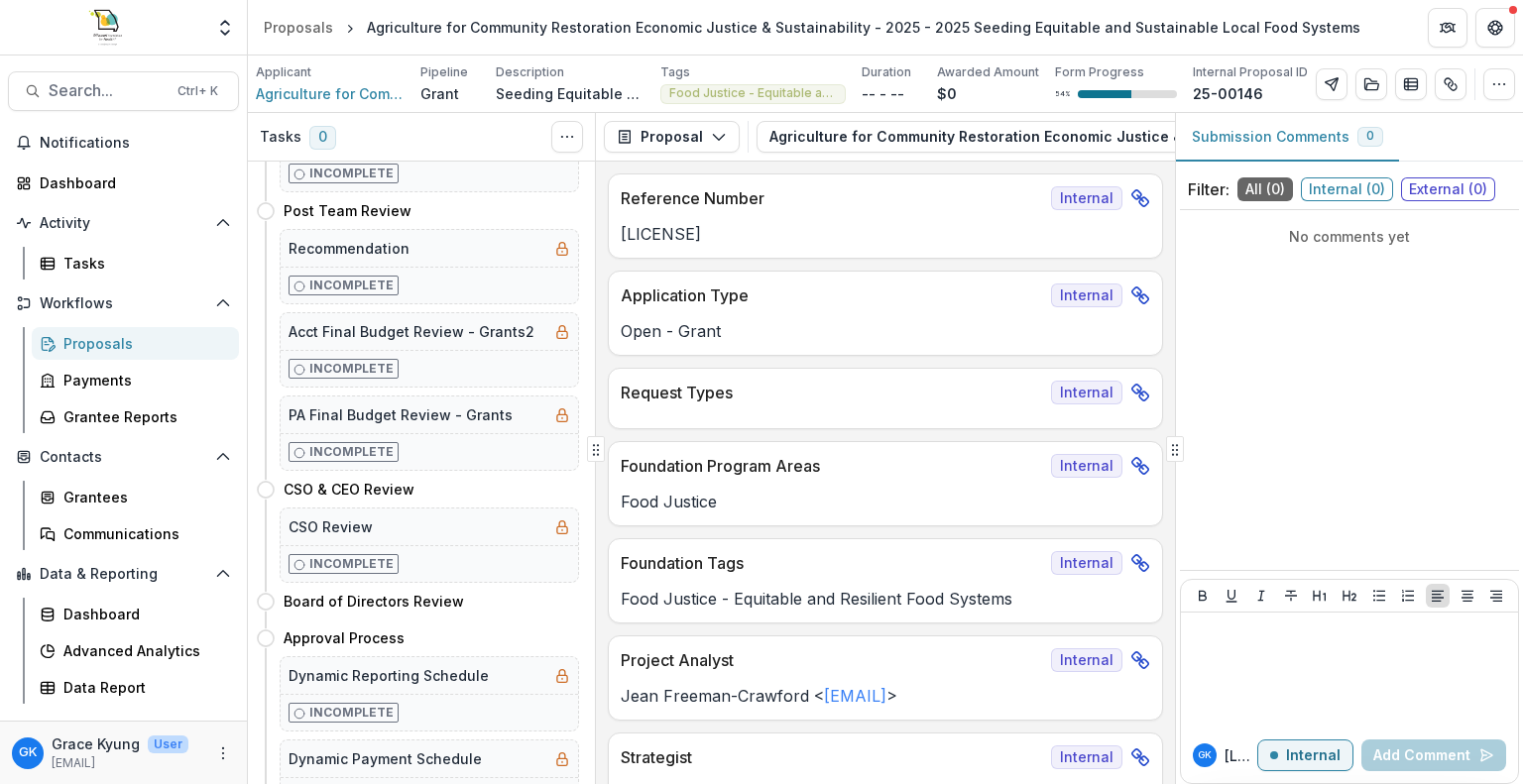 scroll, scrollTop: 0, scrollLeft: 0, axis: both 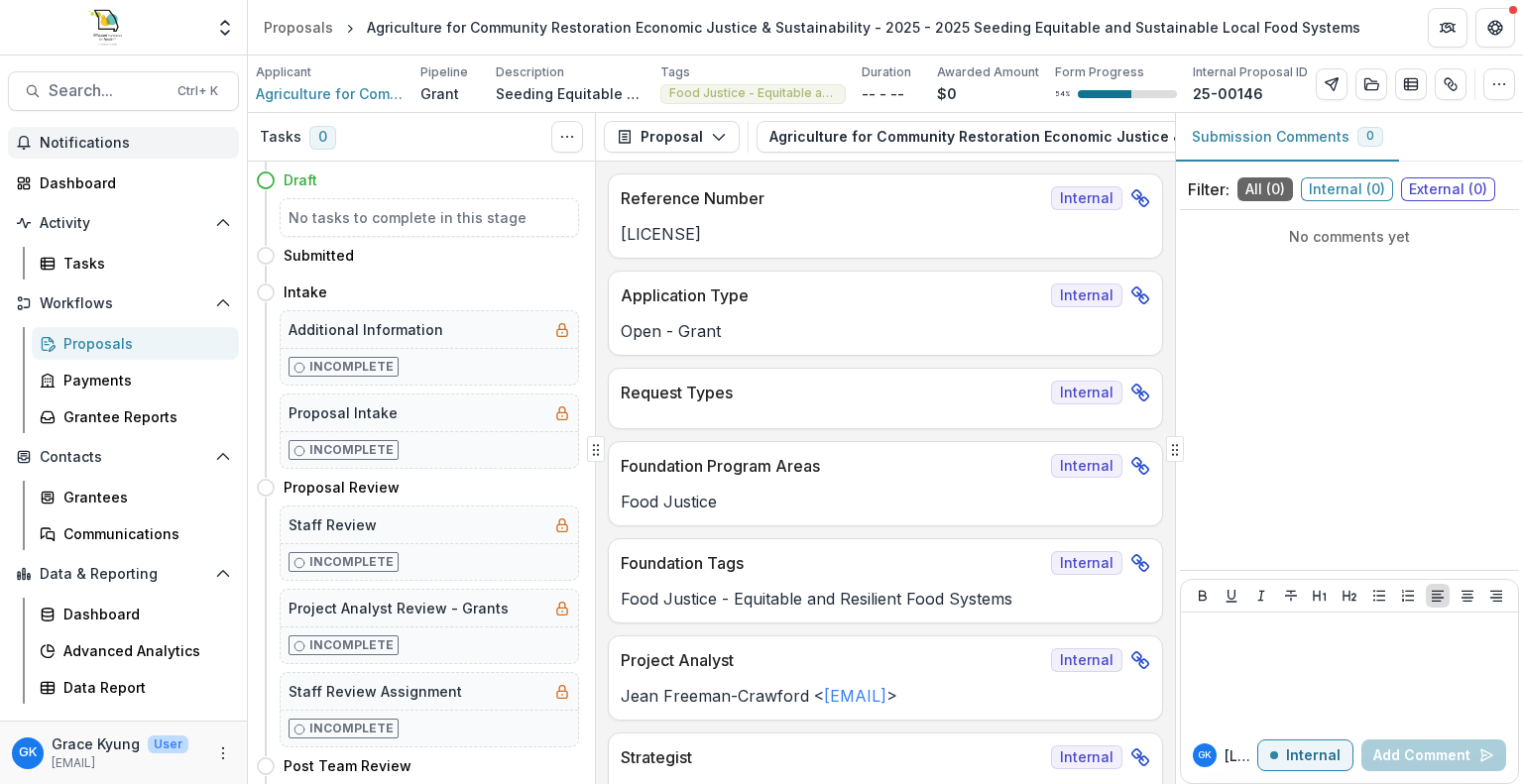 click on "Notifications" at bounding box center [135, 143] 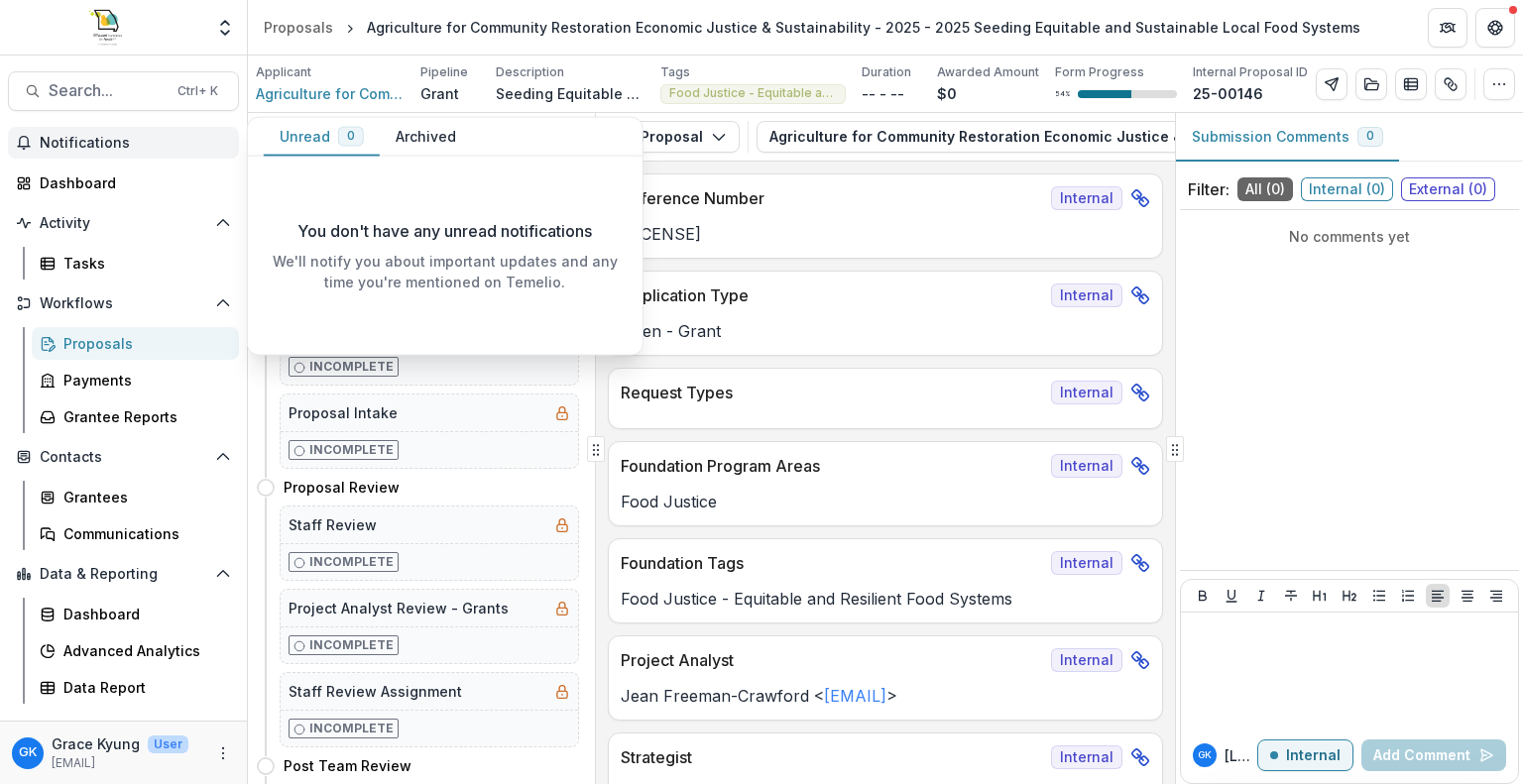 click on "Notifications" at bounding box center (135, 143) 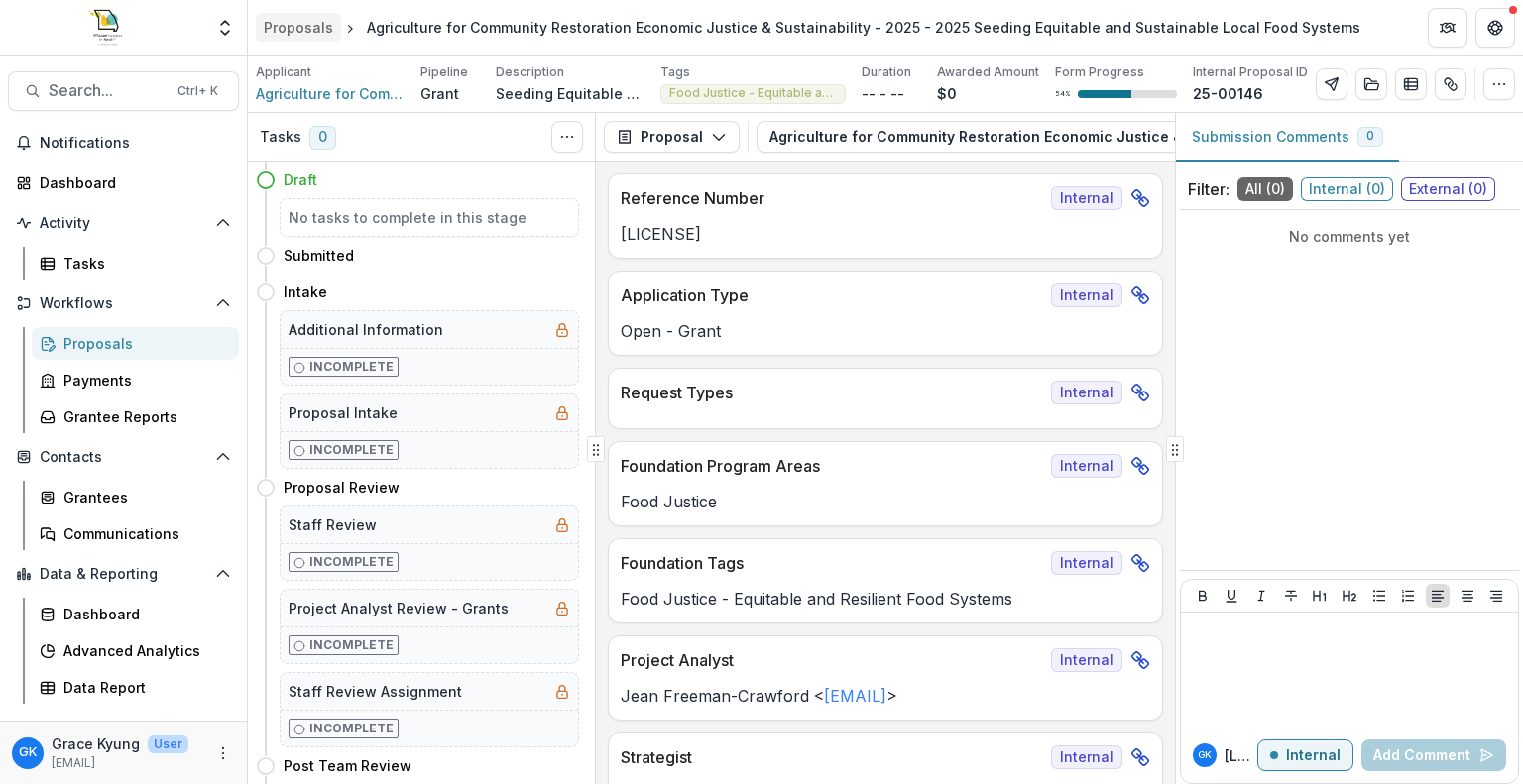 click on "Proposals" at bounding box center (298, 27) 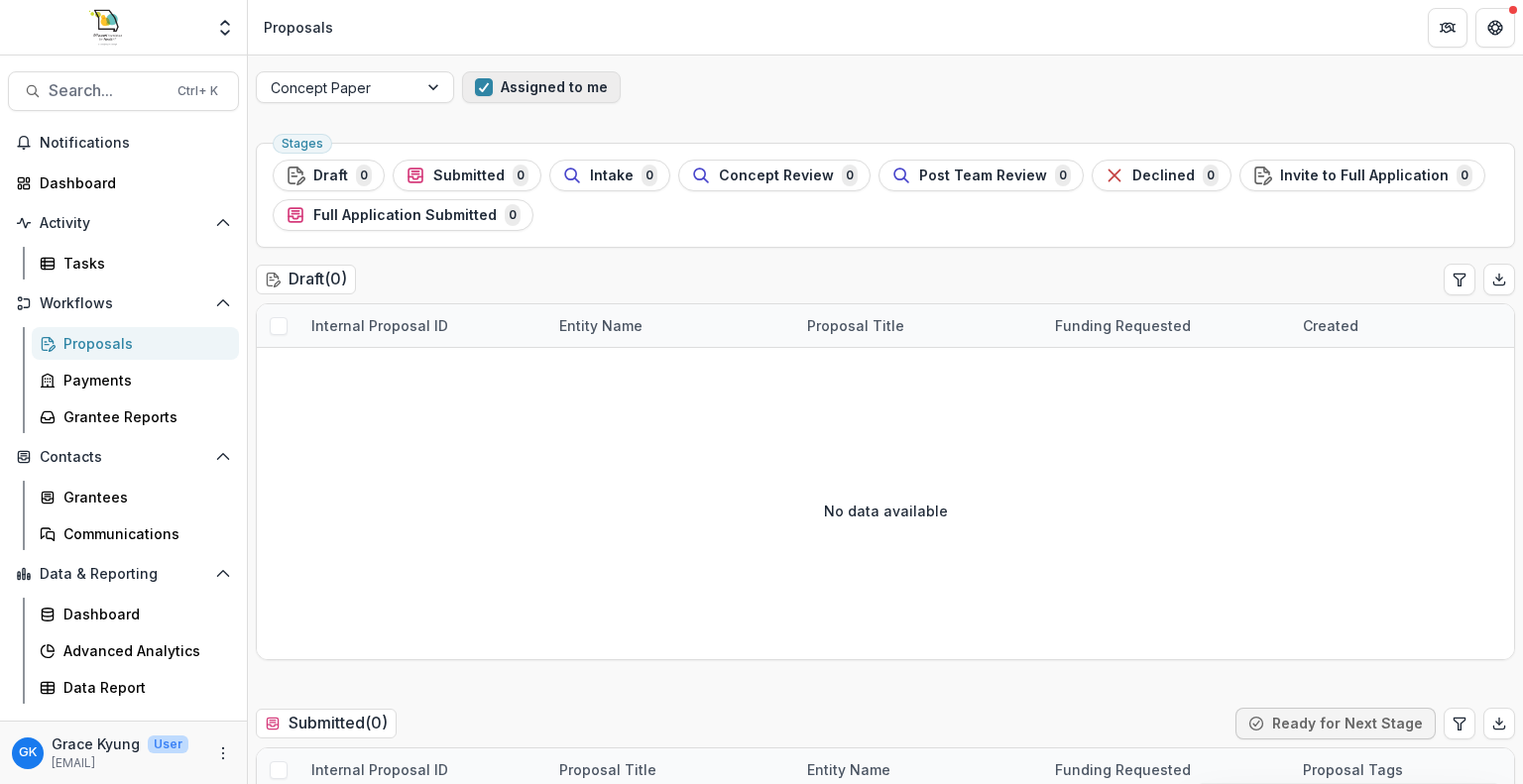 click on "Assigned to me" at bounding box center (541, 87) 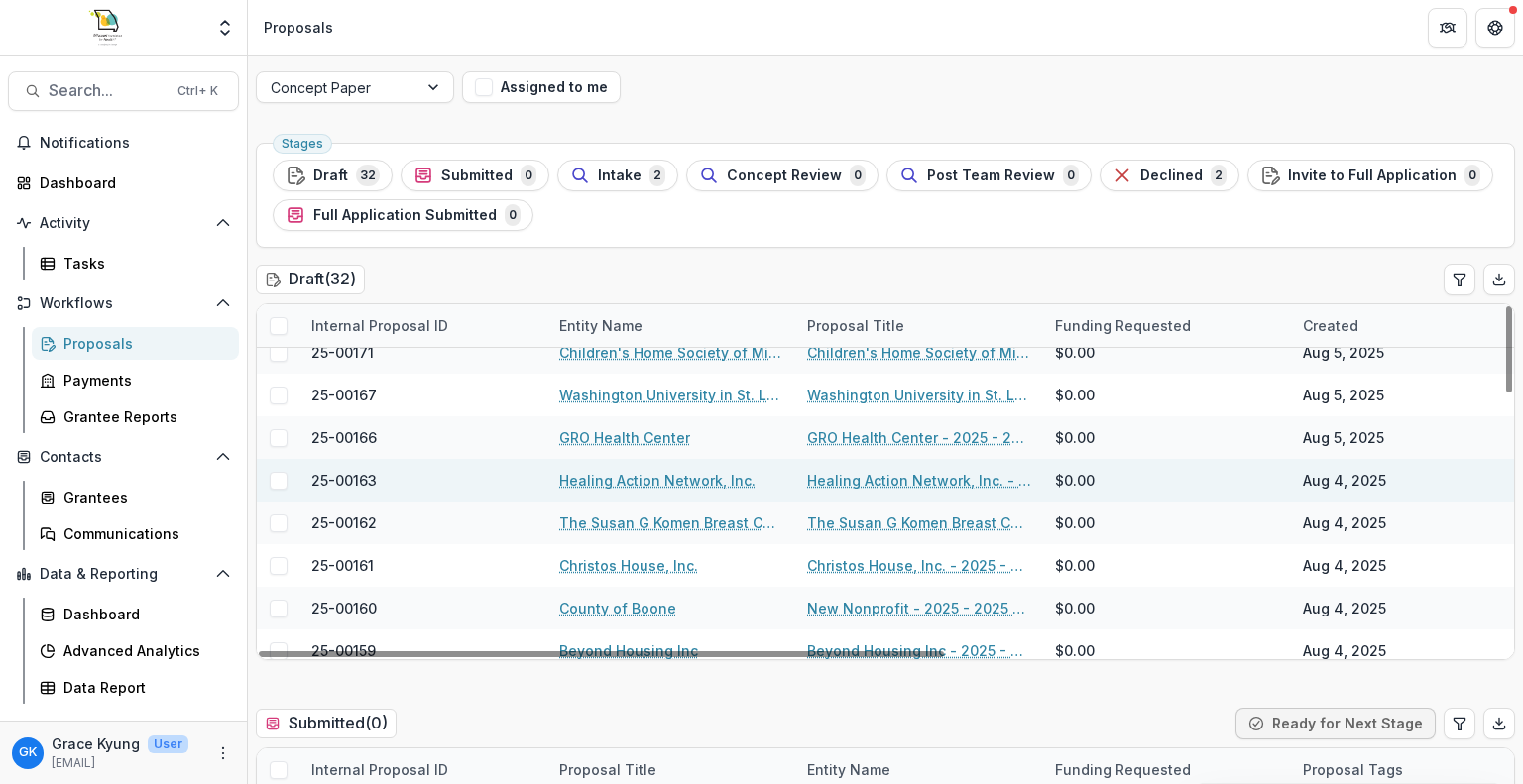 scroll, scrollTop: 59, scrollLeft: 0, axis: vertical 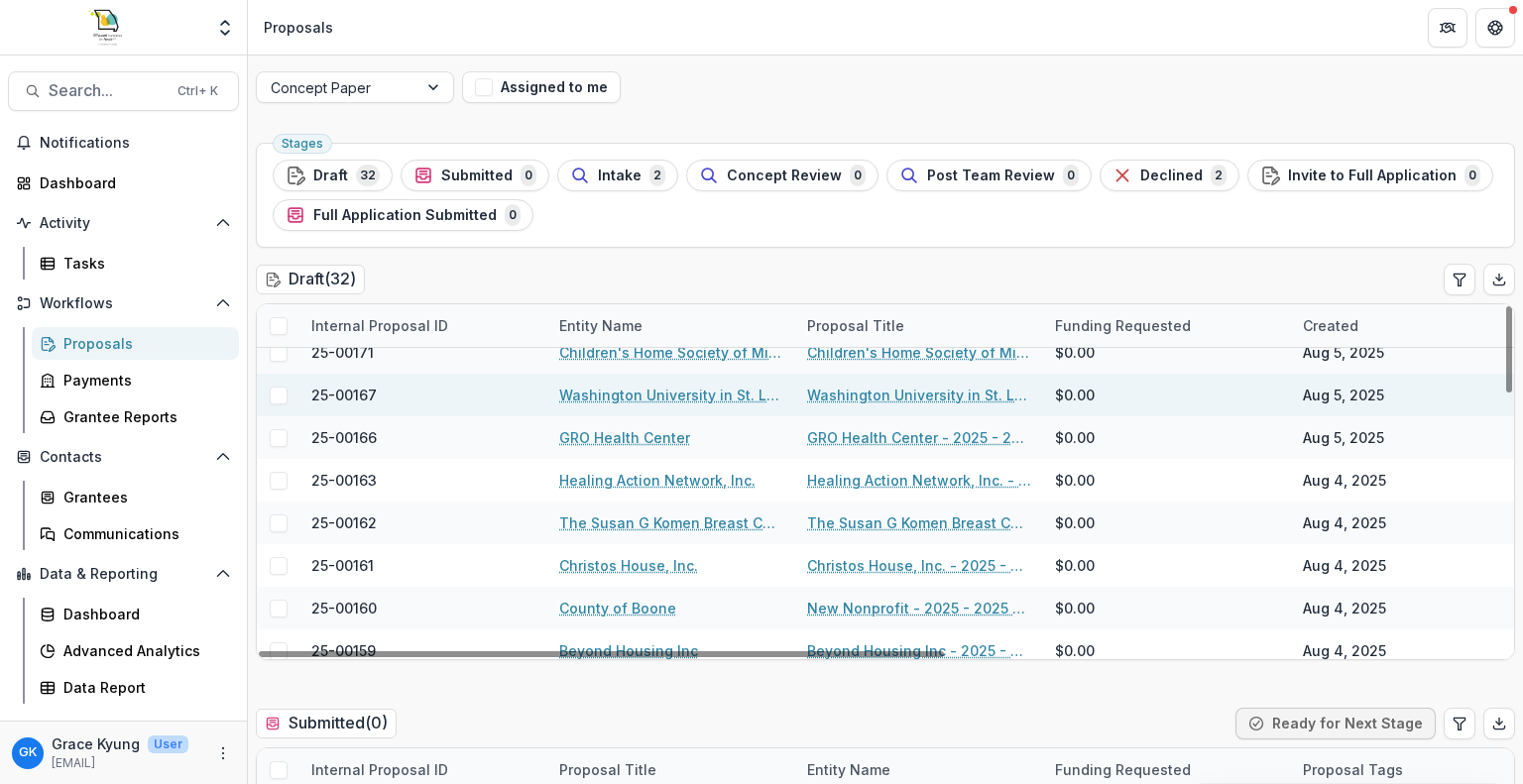 click on "Washington University in St. Louis" at bounding box center (671, 394) 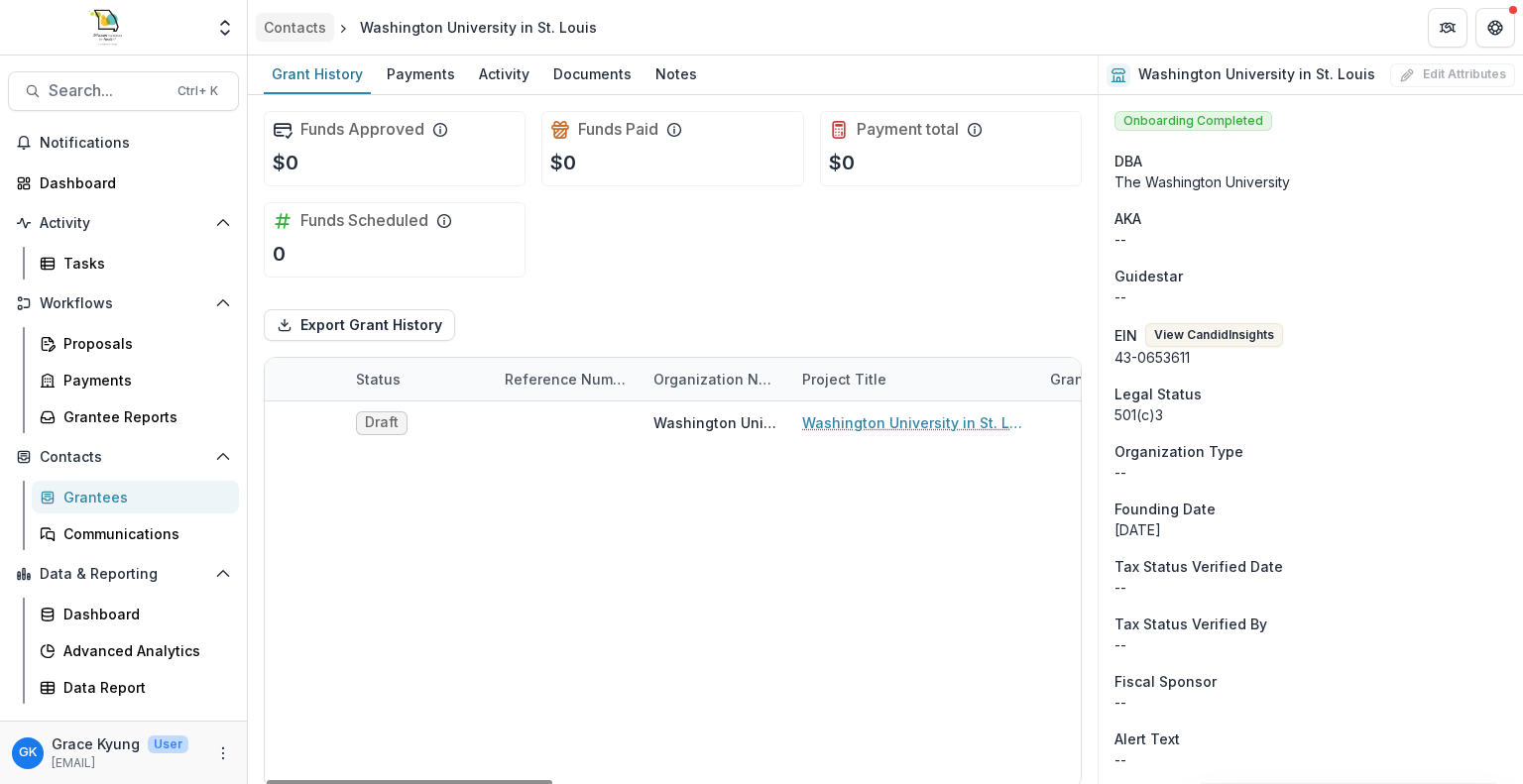 click on "Contacts" at bounding box center (294, 27) 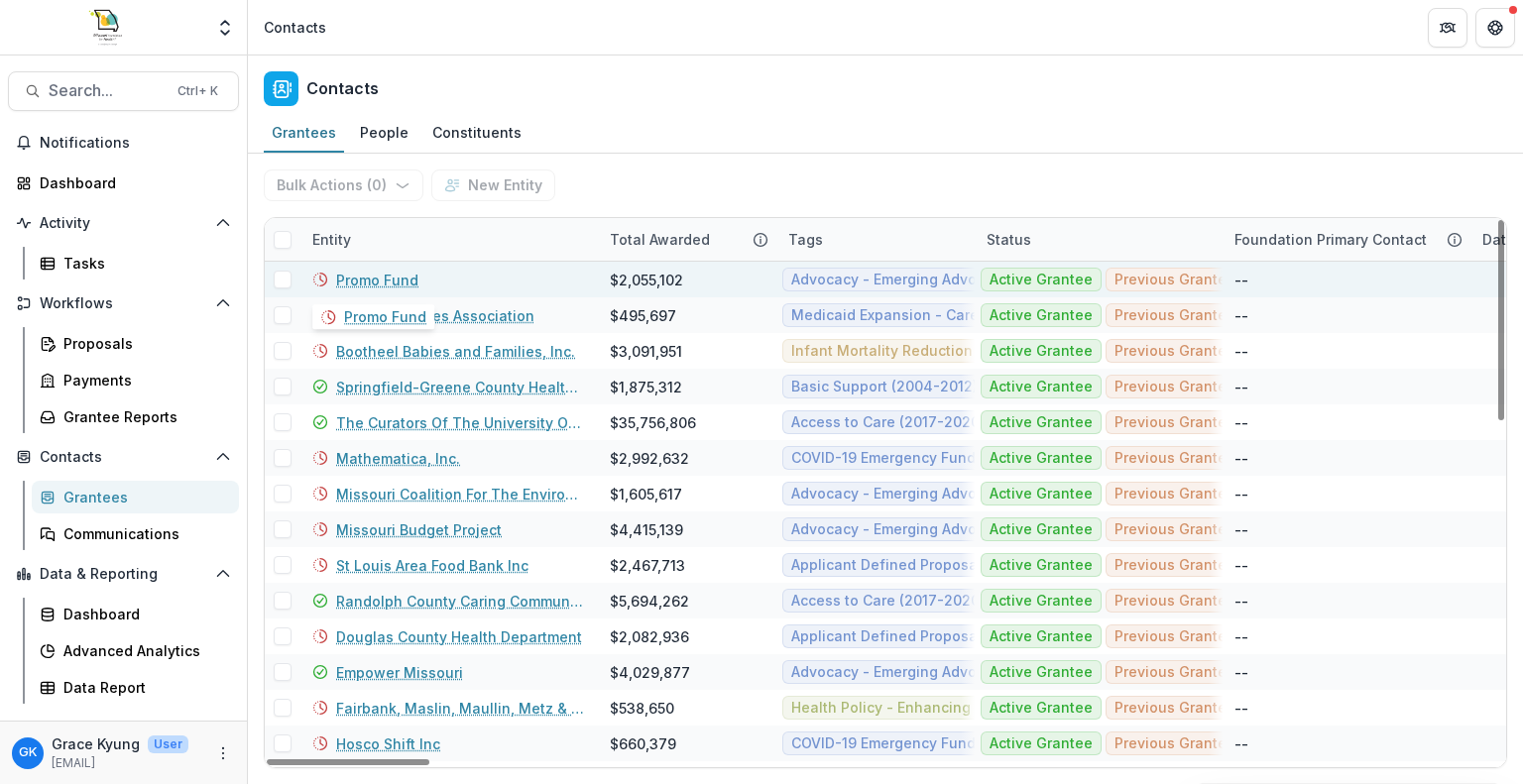 click on "Promo Fund" at bounding box center [377, 280] 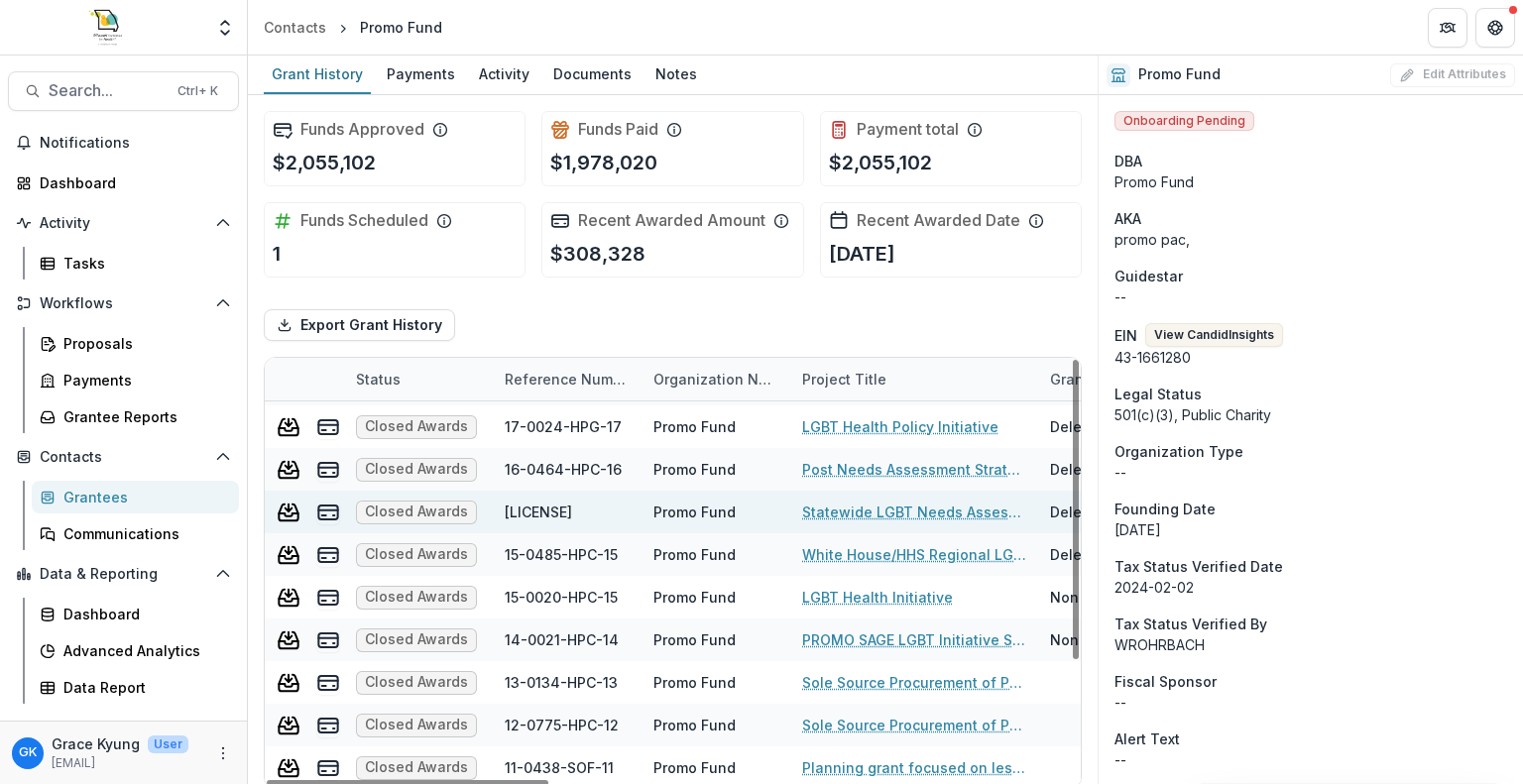 scroll, scrollTop: 0, scrollLeft: 0, axis: both 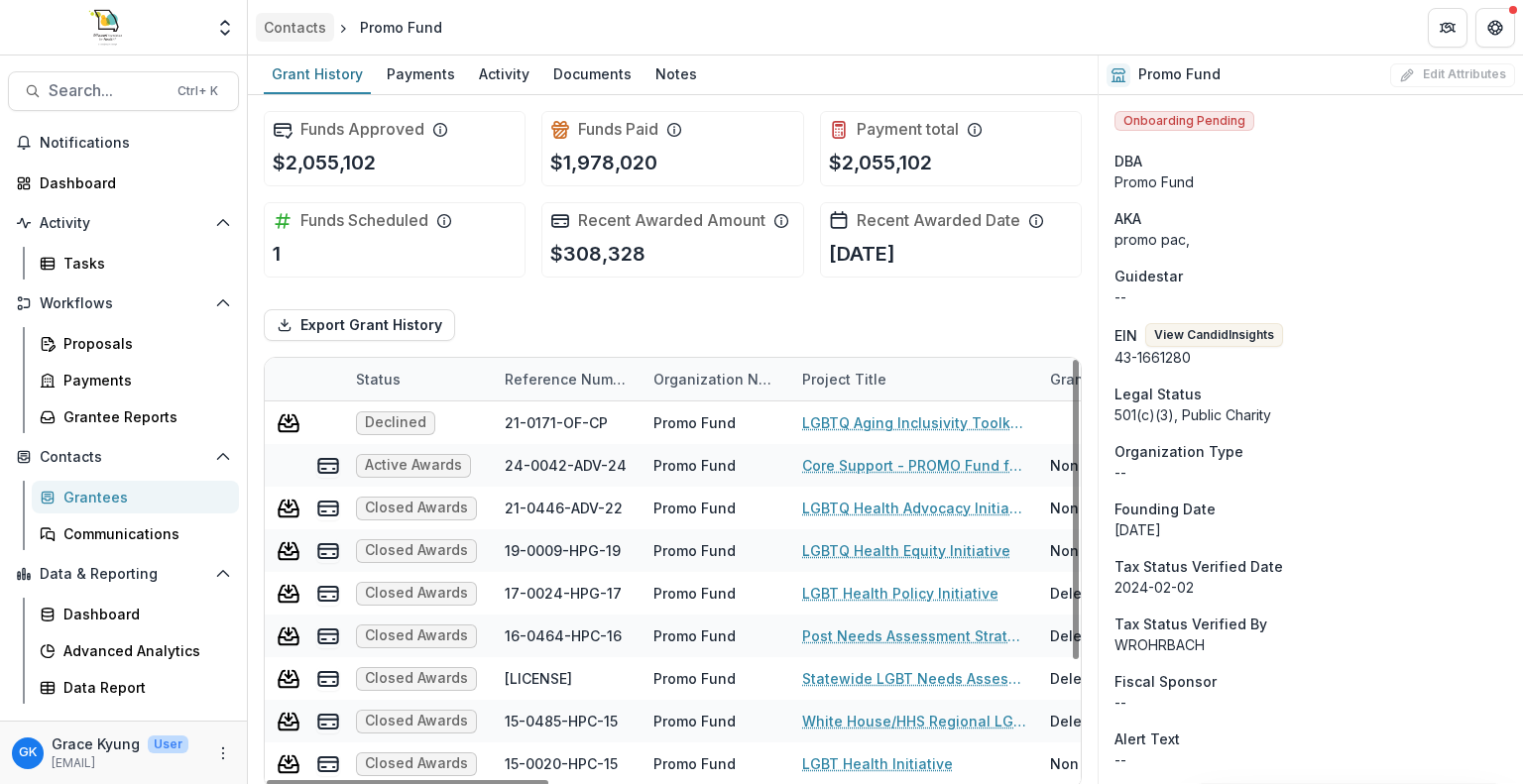 click on "Contacts" at bounding box center [294, 27] 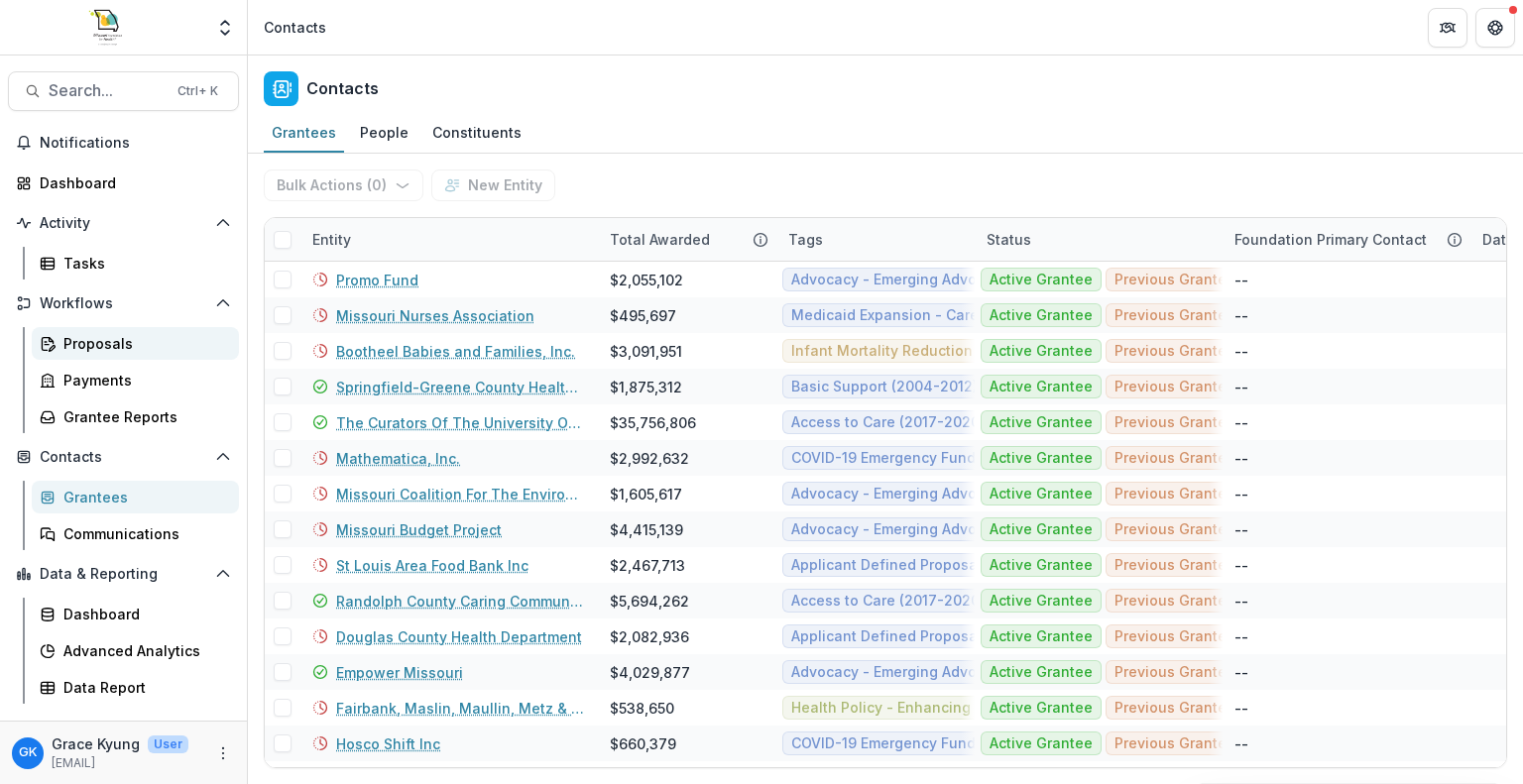 click on "Proposals" at bounding box center (143, 343) 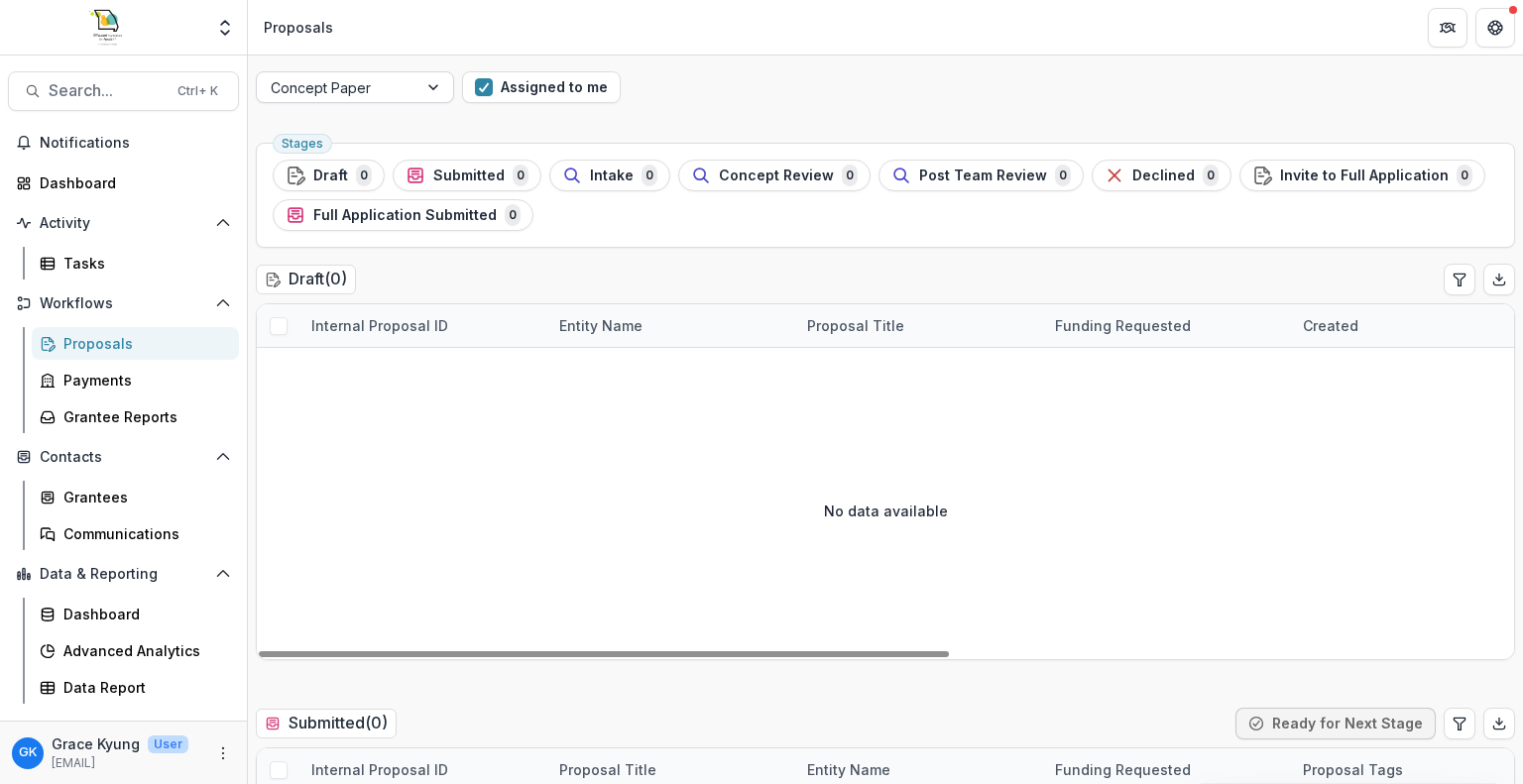 click on "Concept Paper" at bounding box center (337, 87) 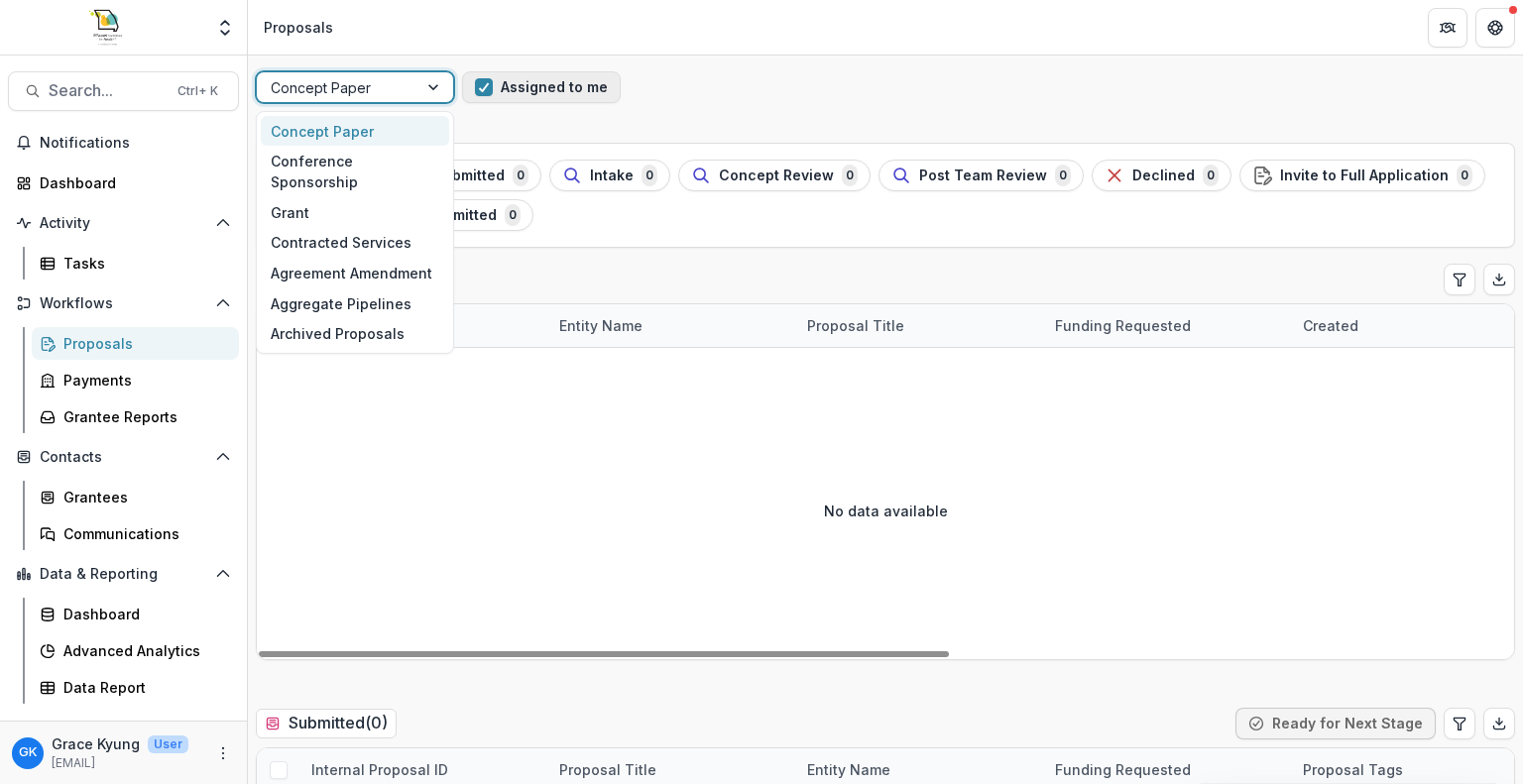 click on "Assigned to me" at bounding box center [541, 87] 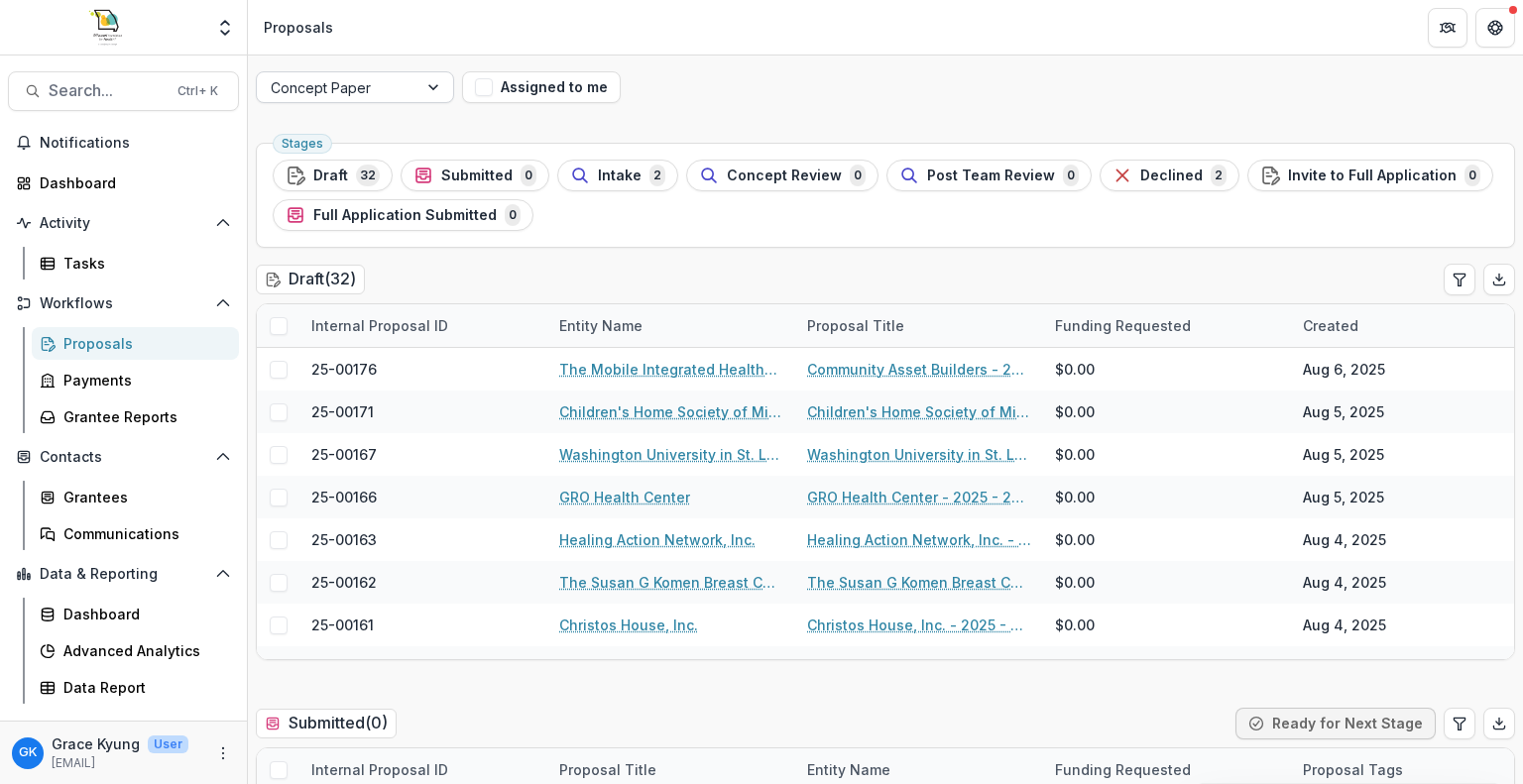 click at bounding box center (337, 87) 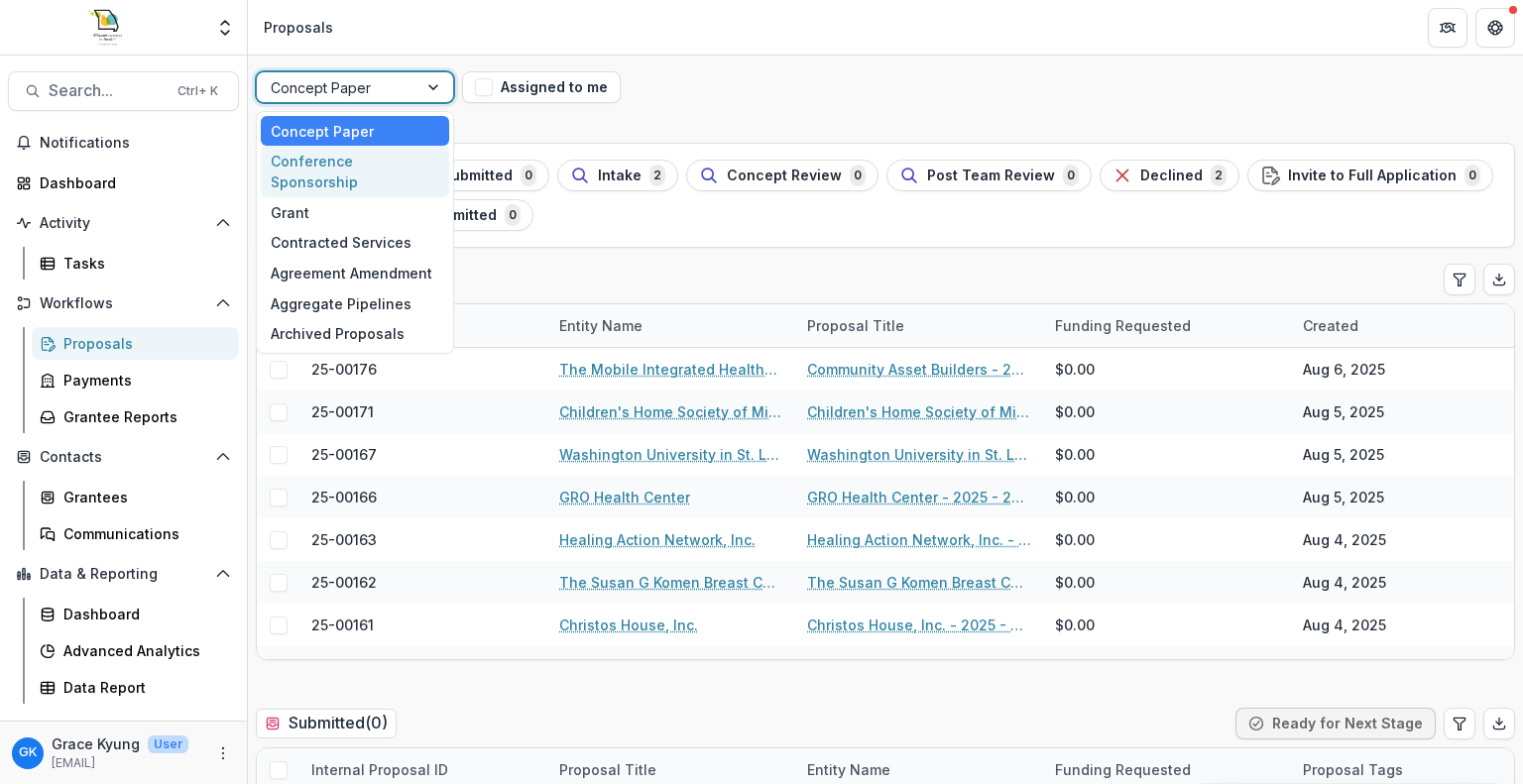 click on "Conference Sponsorship" at bounding box center (355, 171) 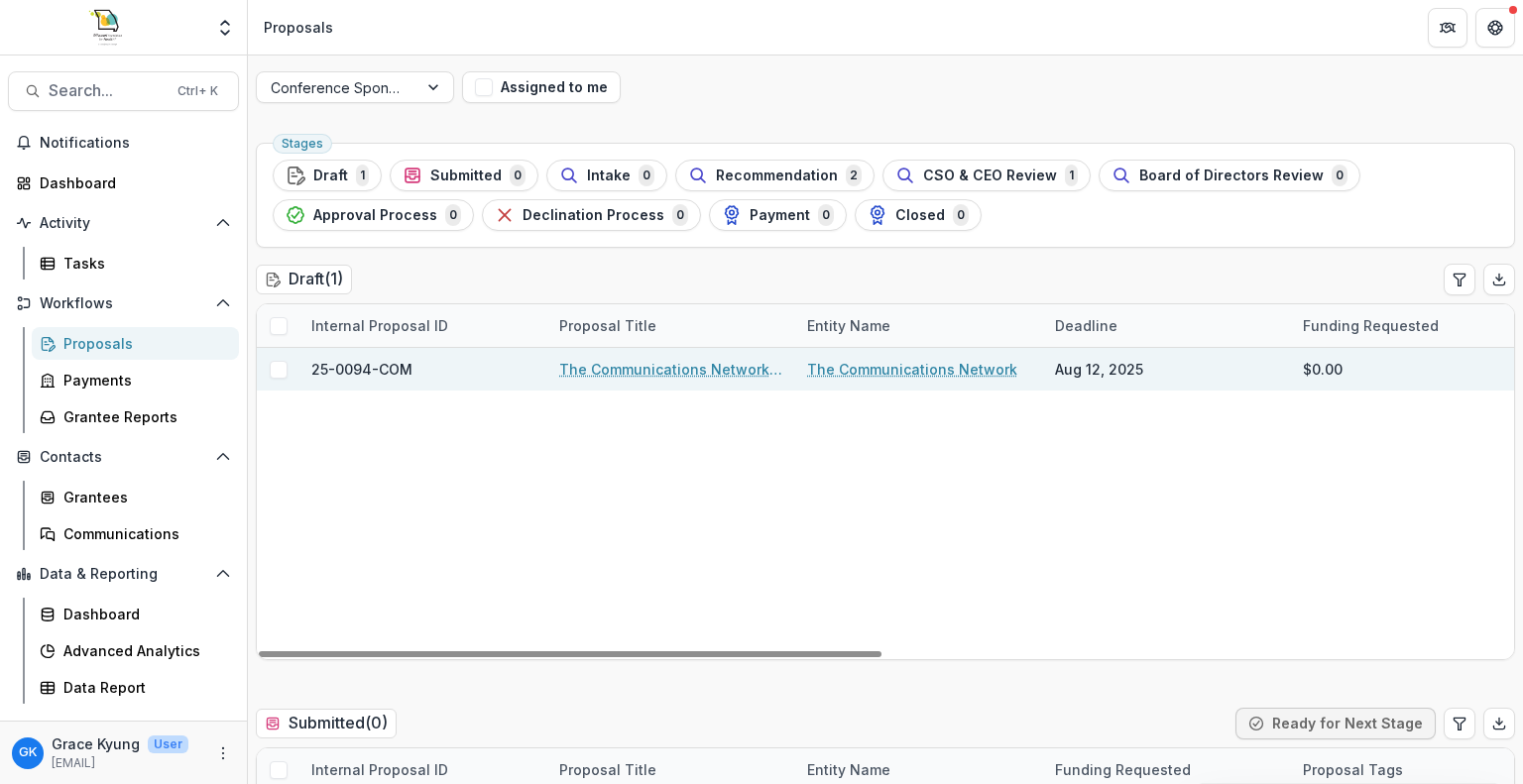 click on "The Communications Network - 2025 - Conference Sponsorship Request" at bounding box center [671, 369] 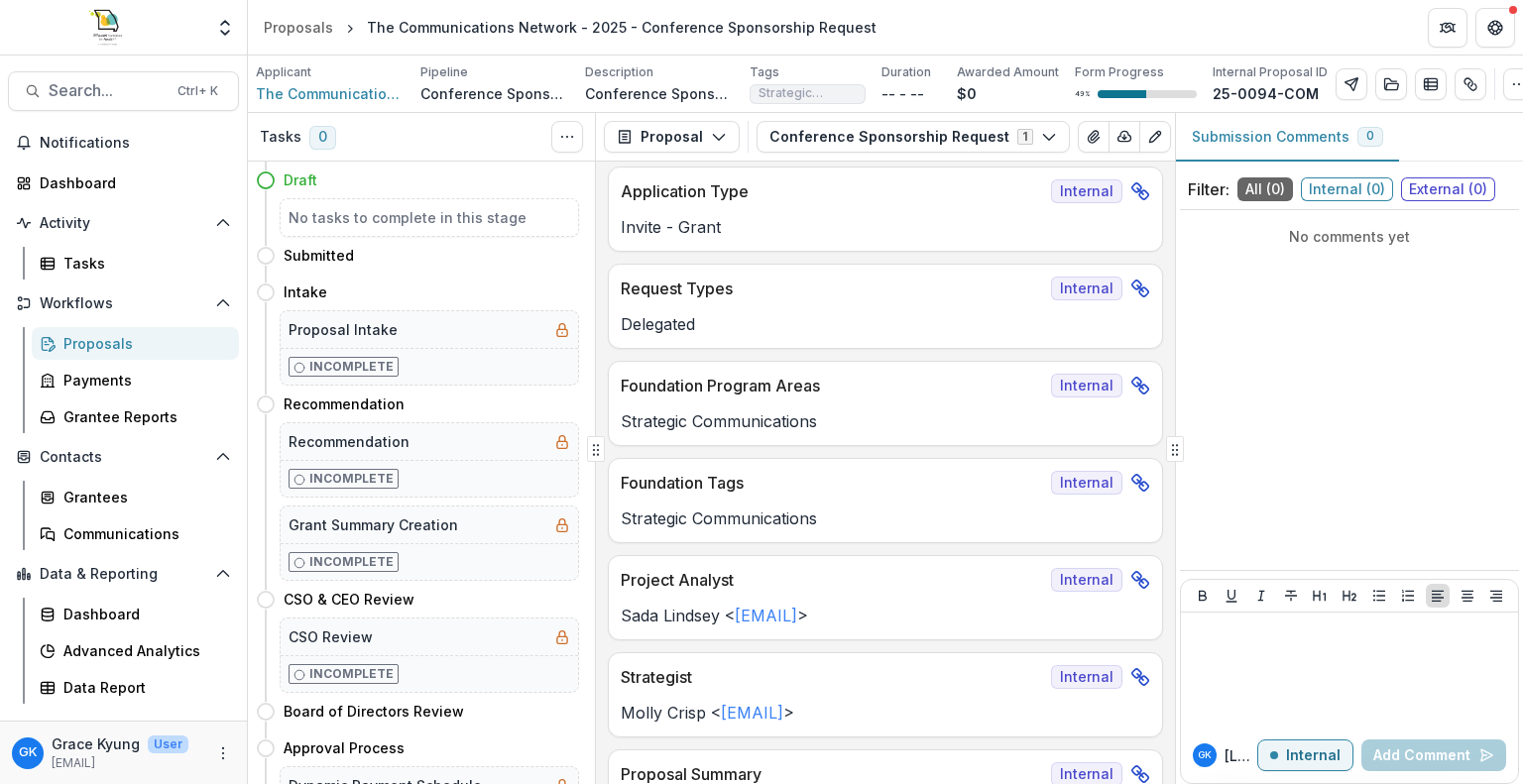 scroll, scrollTop: 0, scrollLeft: 0, axis: both 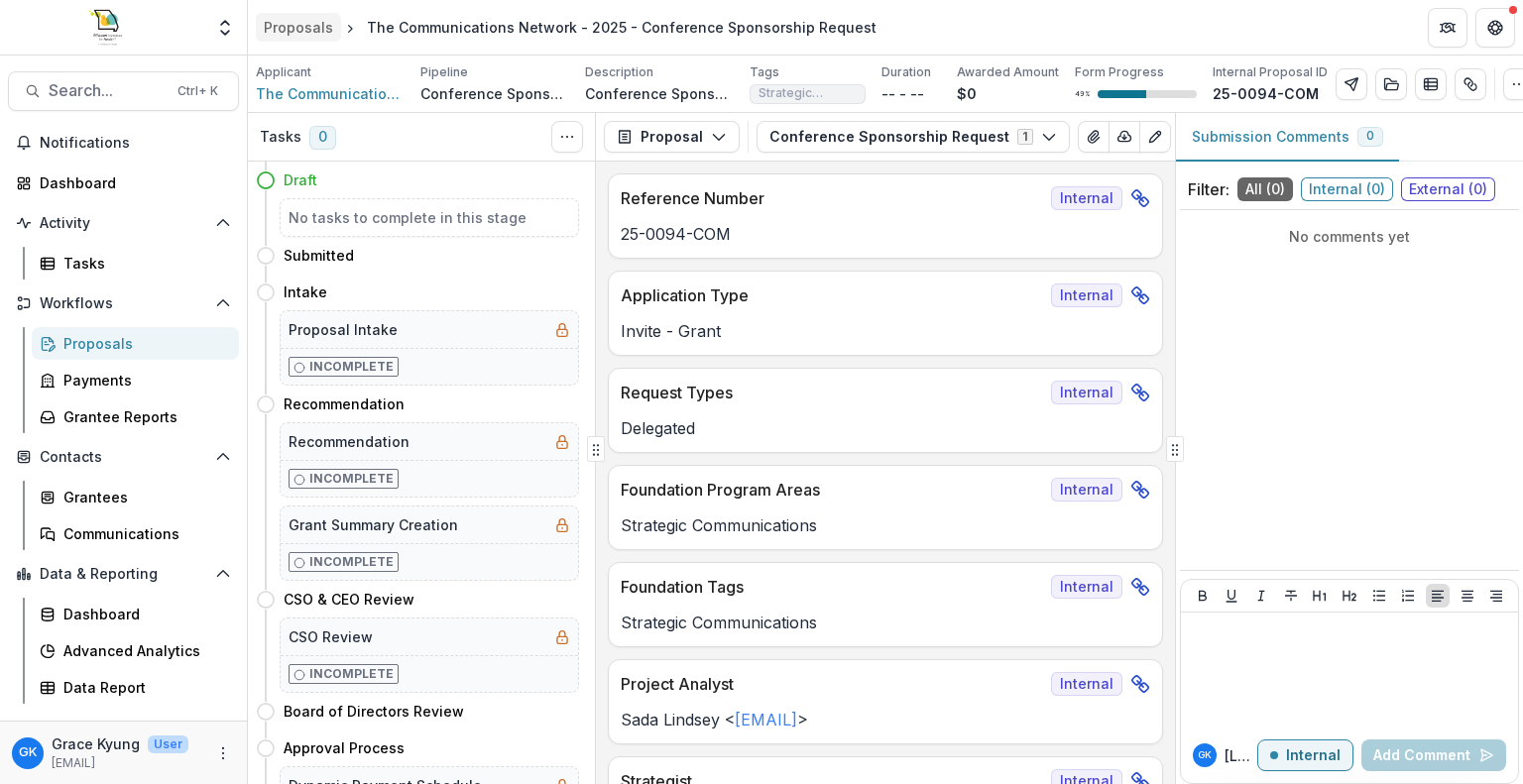click on "Proposals" at bounding box center (298, 27) 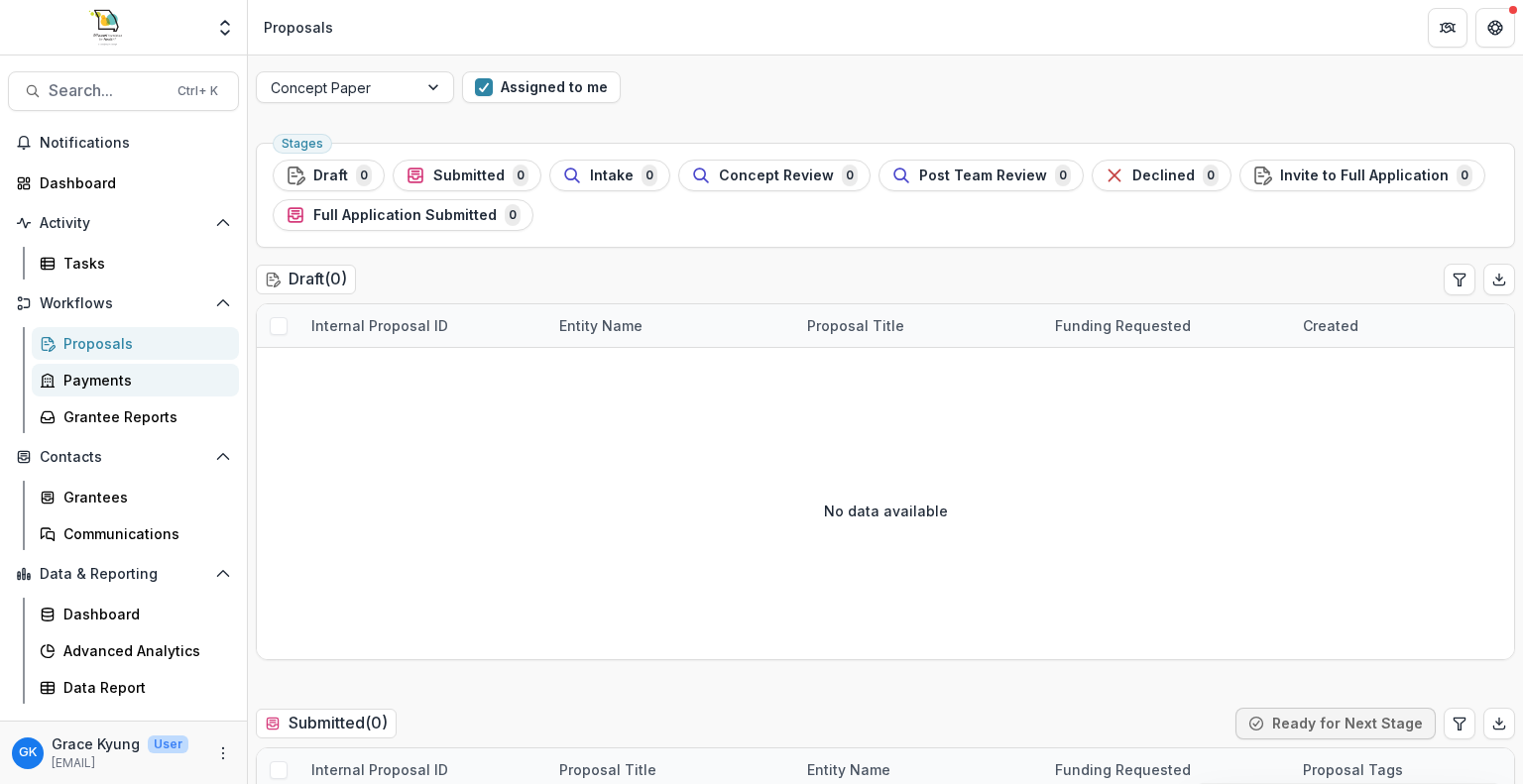 click on "Payments" at bounding box center (143, 380) 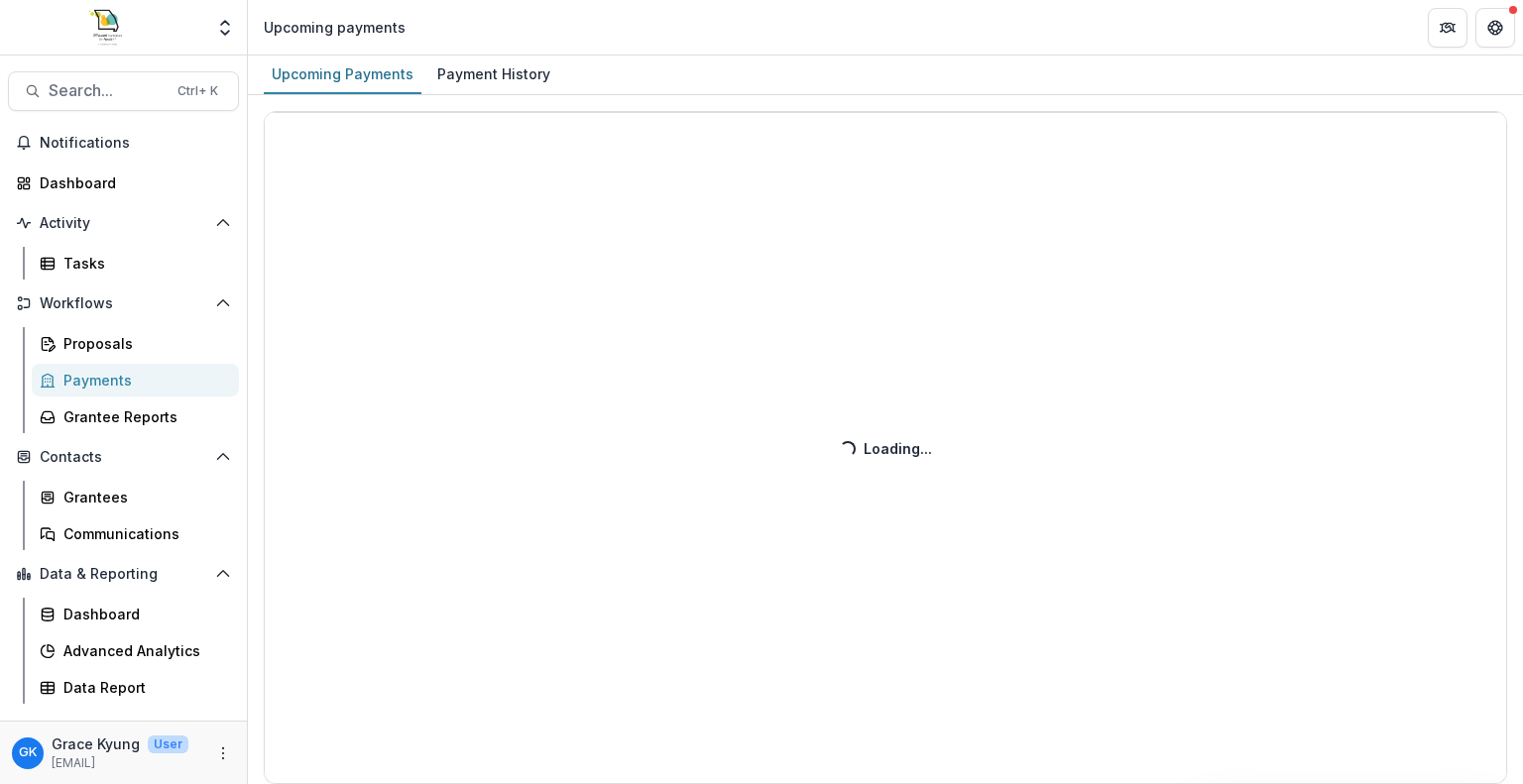 click on "Payments" at bounding box center (135, 380) 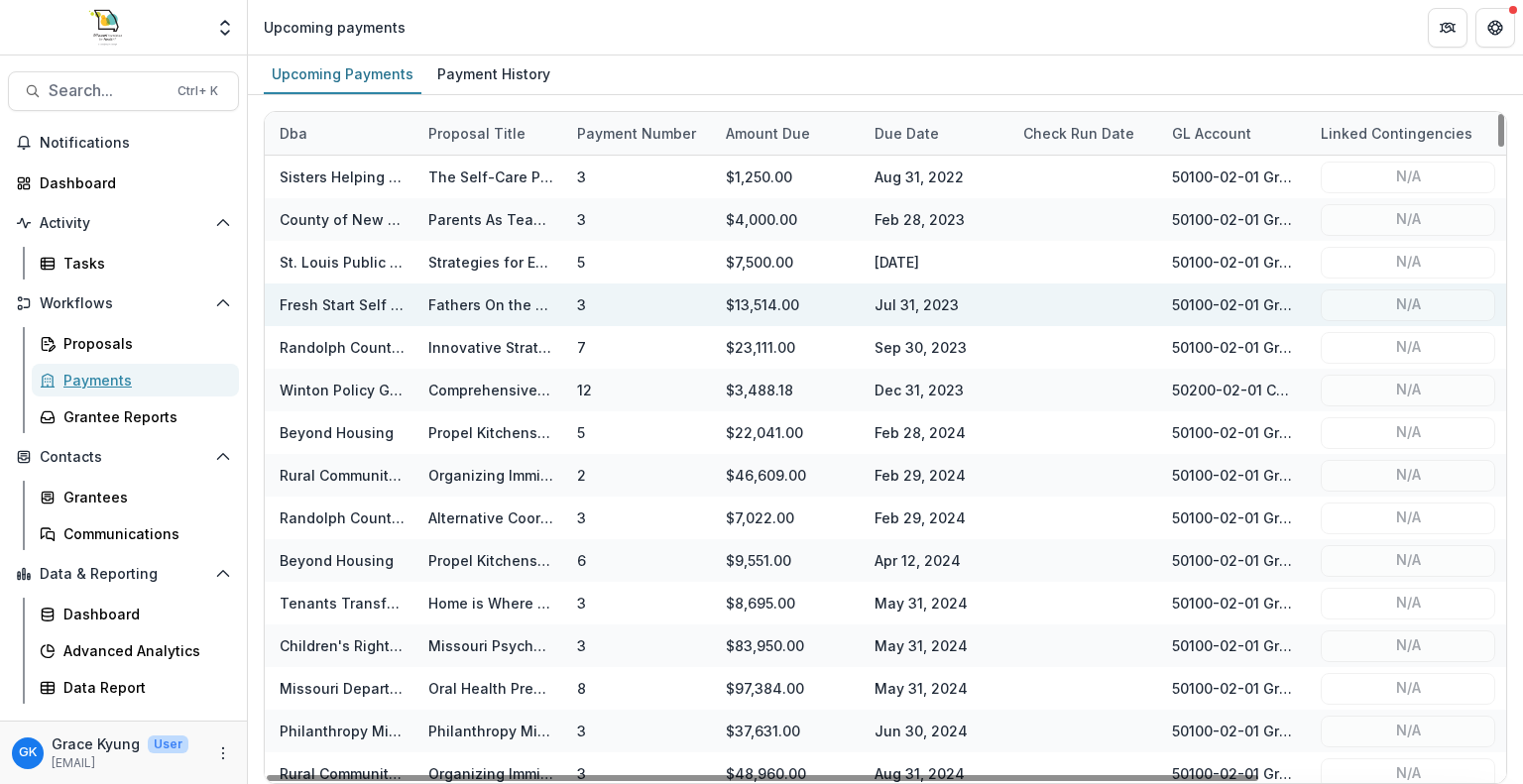 scroll, scrollTop: 0, scrollLeft: 0, axis: both 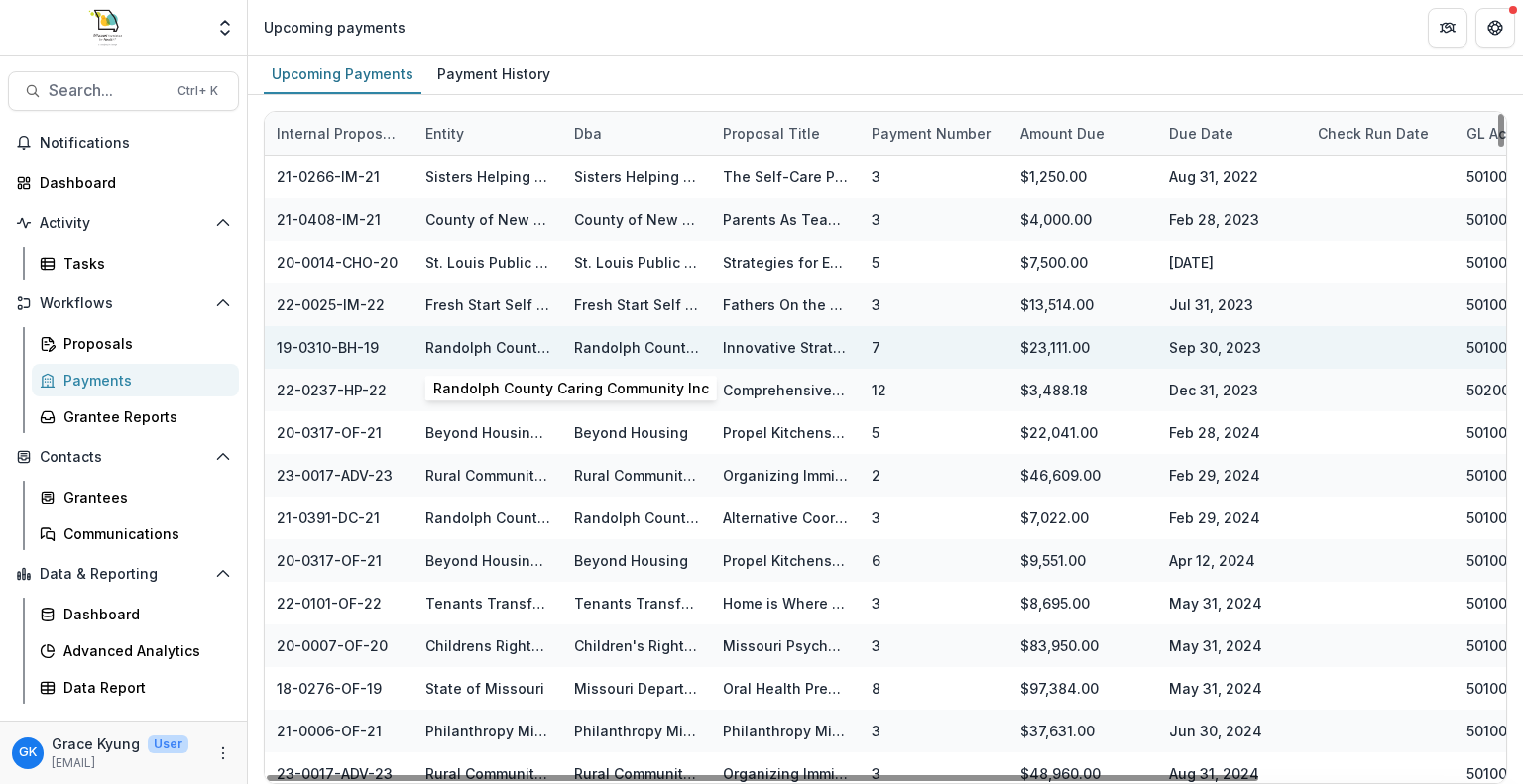 click on "Randolph County Caring Community Inc" at bounding box center [563, 347] 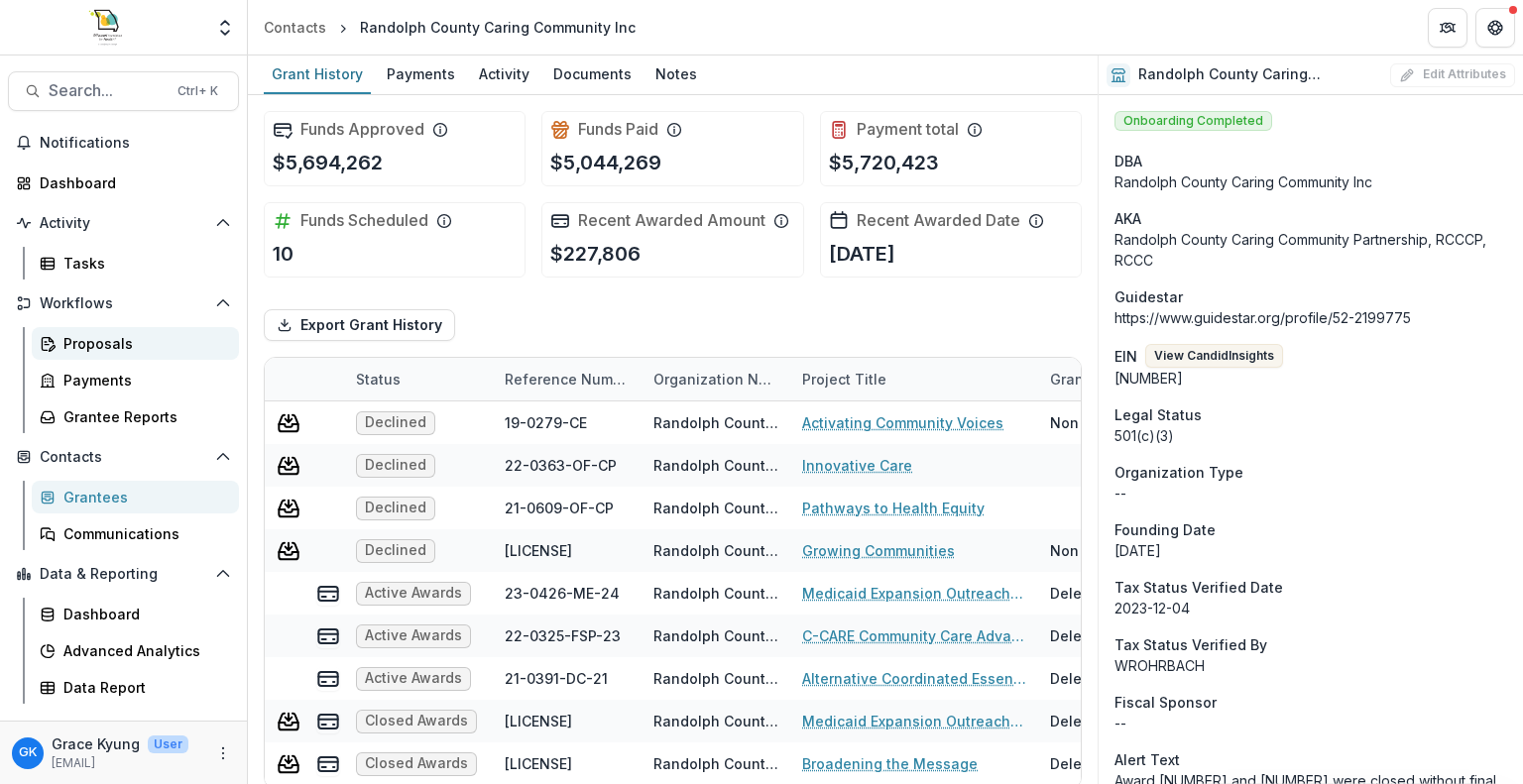 click on "Proposals" at bounding box center (135, 343) 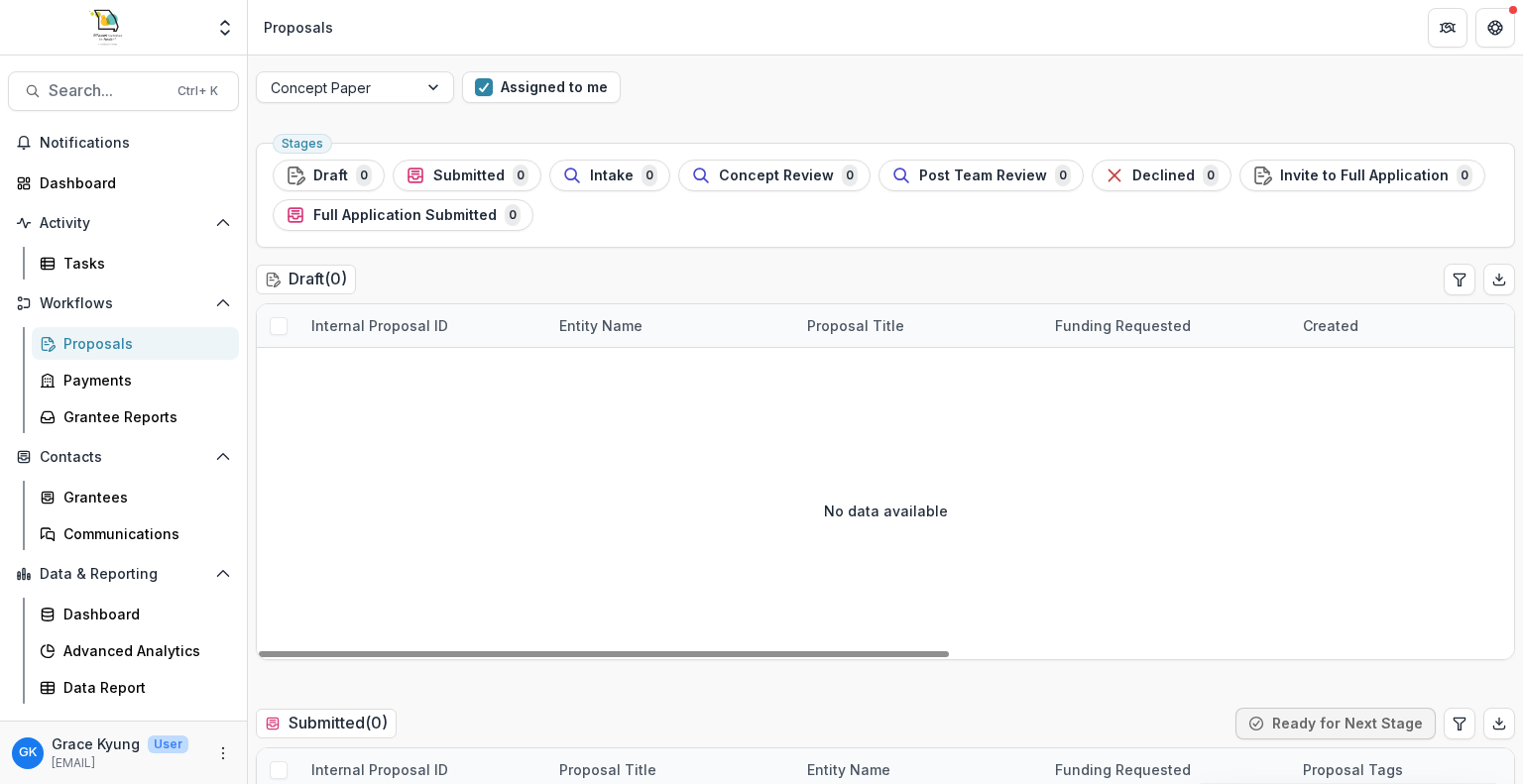 click on "No data available" at bounding box center [885, 510] 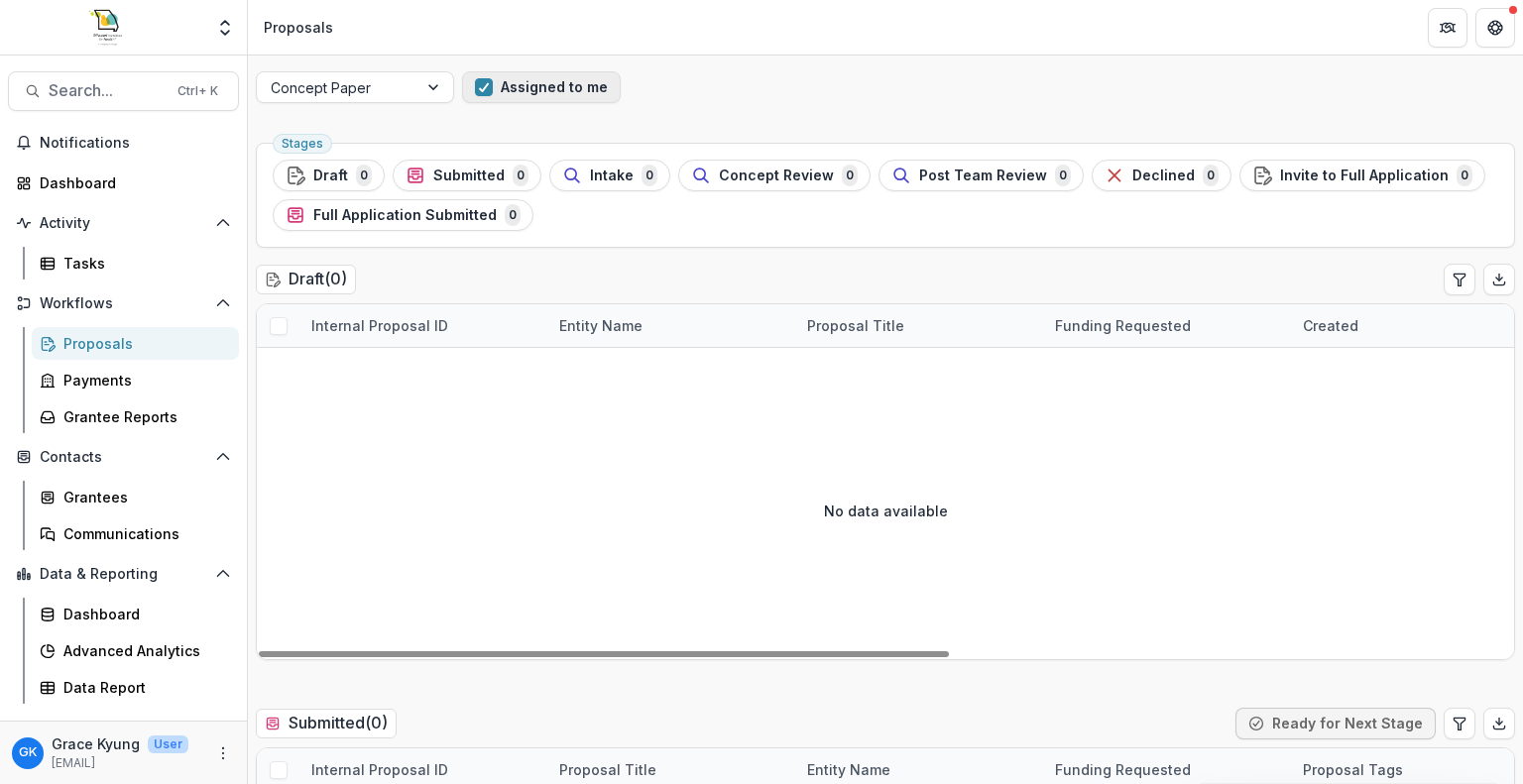 click on "Assigned to me" at bounding box center [541, 87] 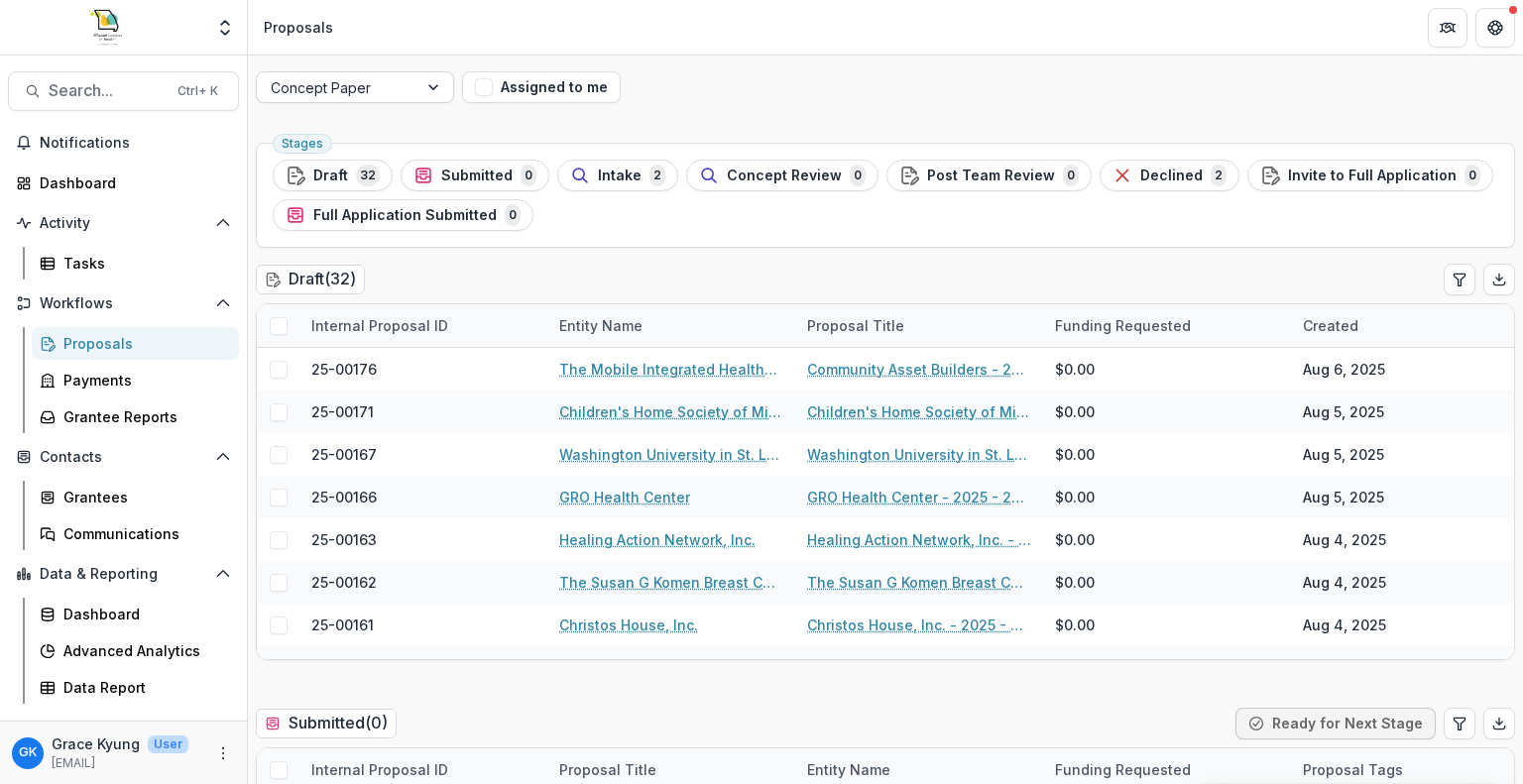 click at bounding box center [337, 87] 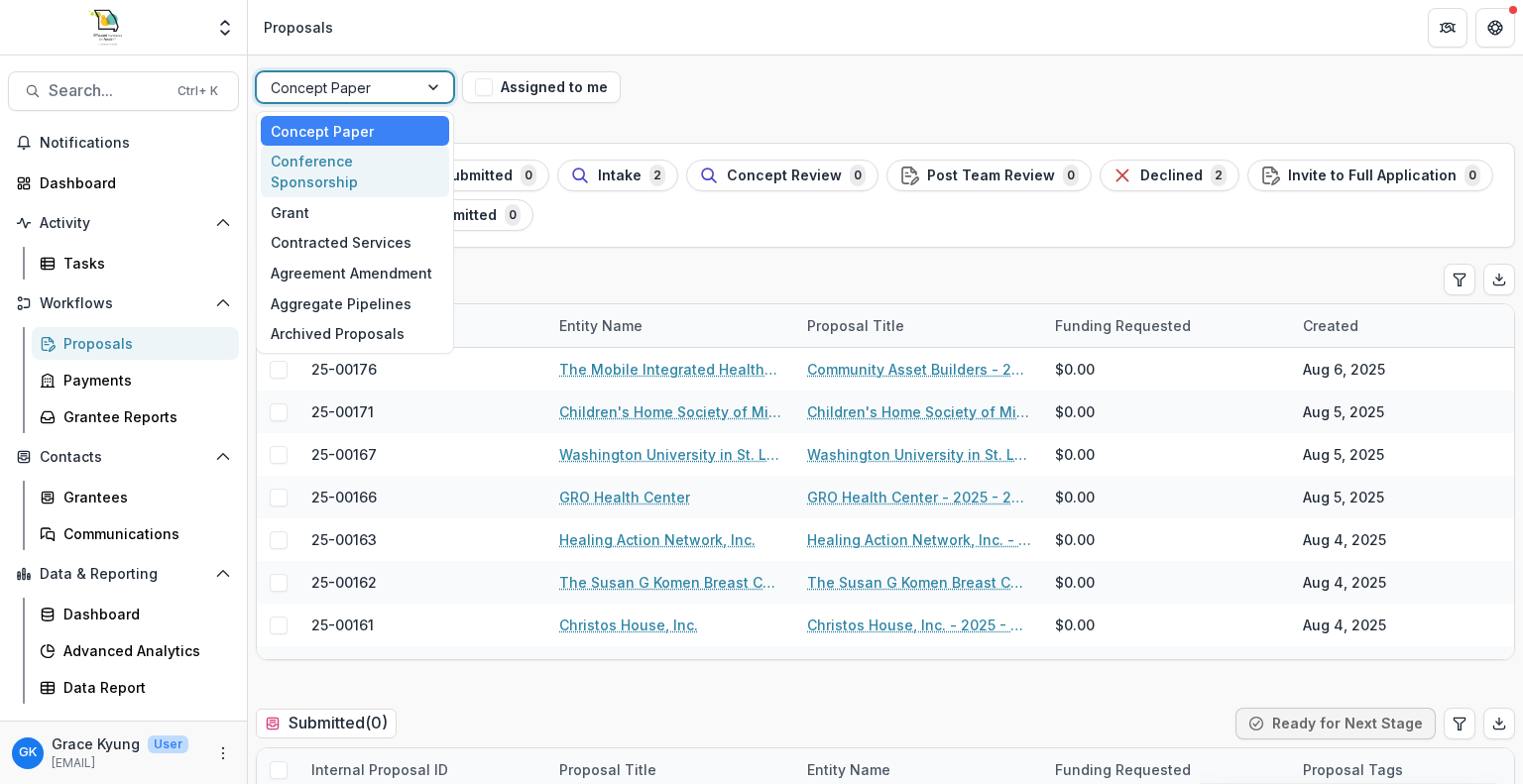 click on "Conference Sponsorship" at bounding box center [355, 171] 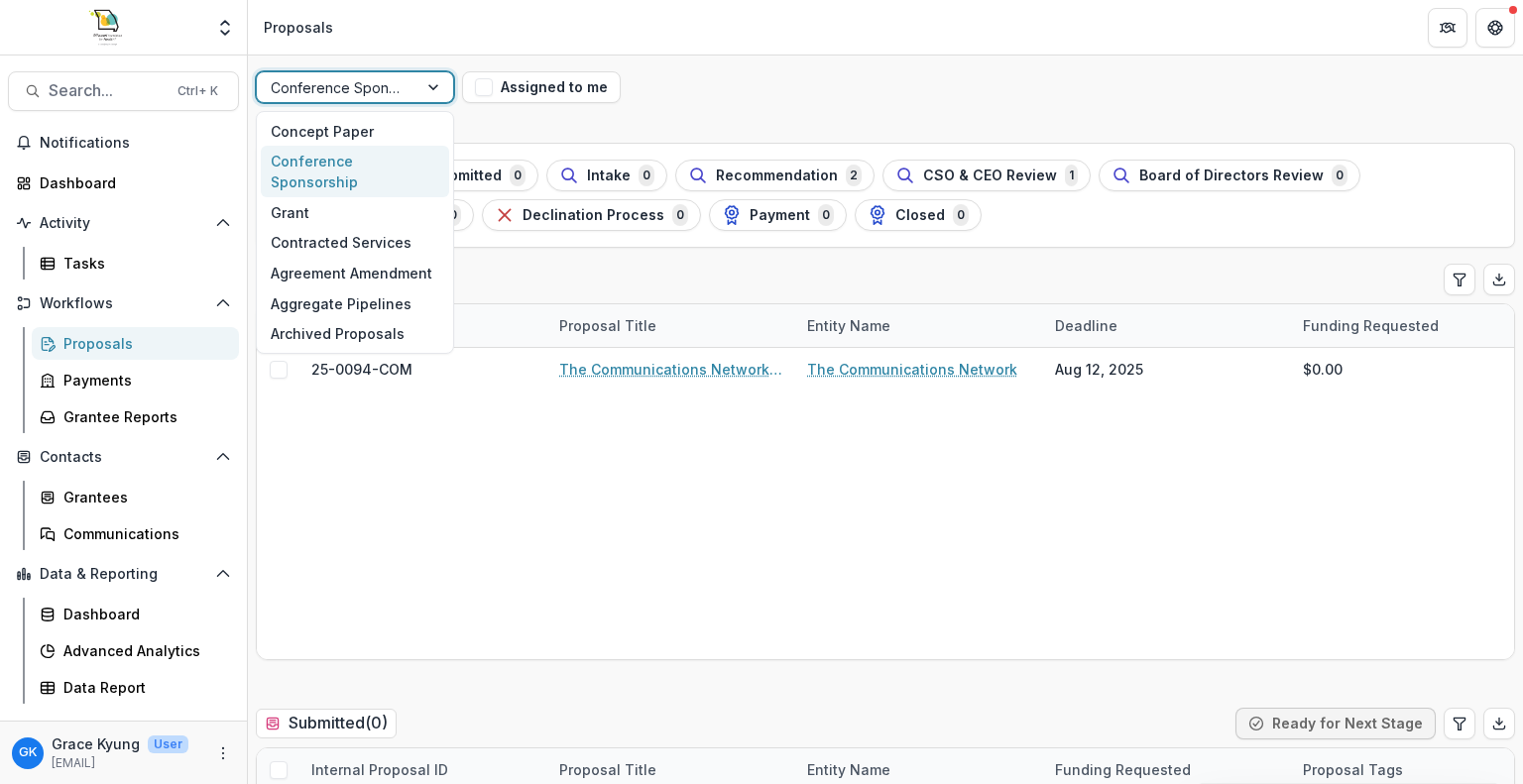 click on "Conference Sponsorship" at bounding box center [337, 87] 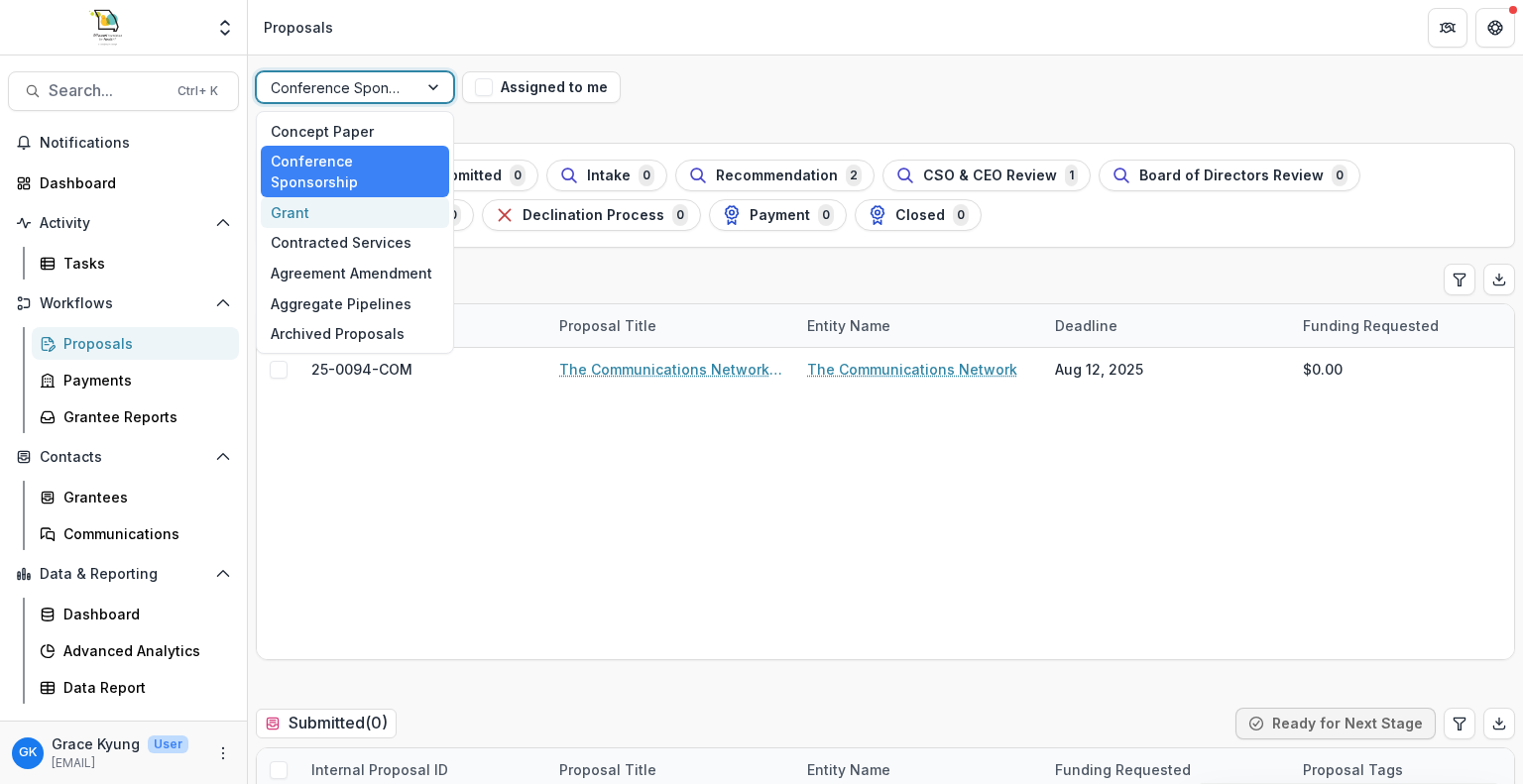 click on "Grant" at bounding box center (355, 212) 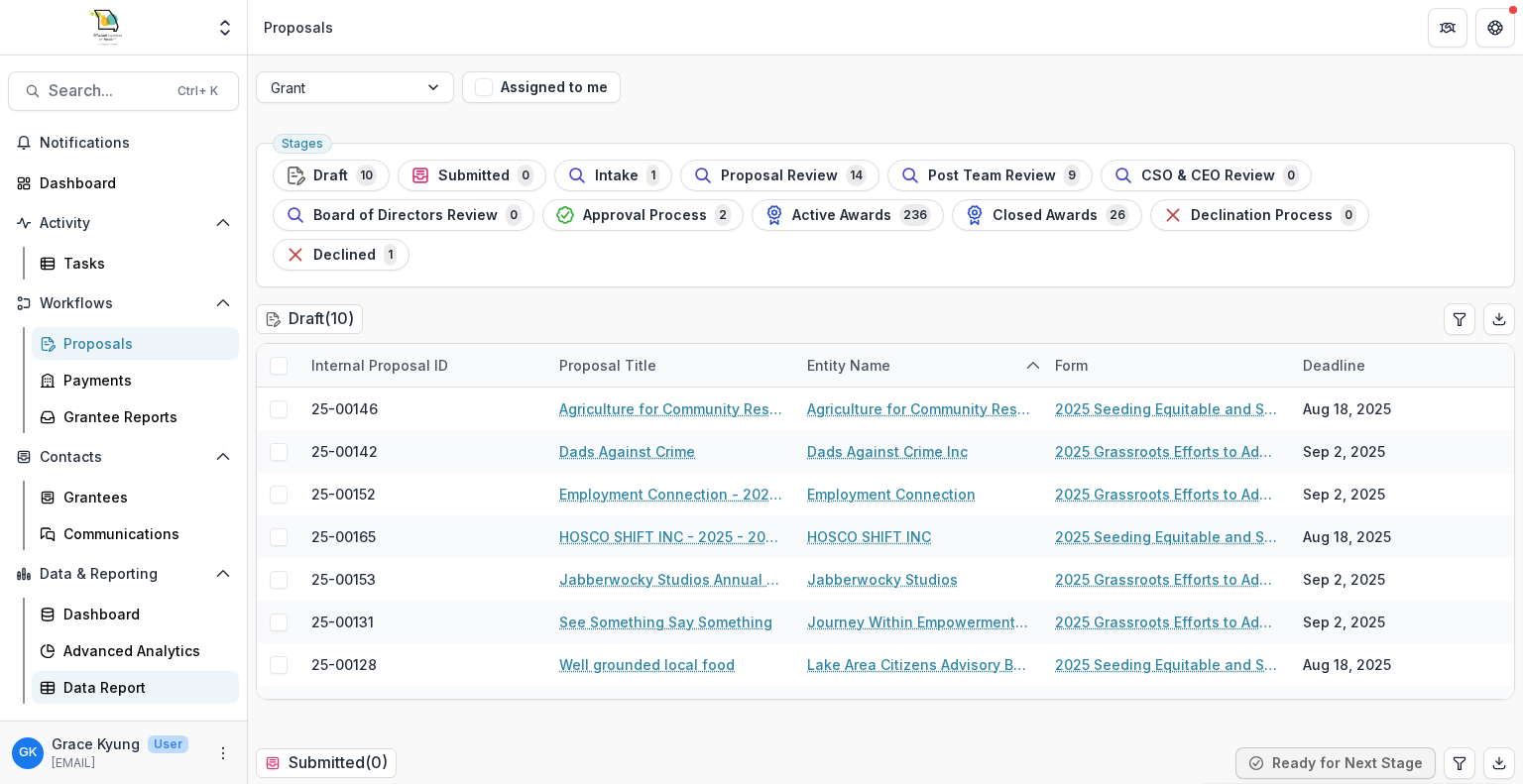 click on "Data Report" at bounding box center (143, 687) 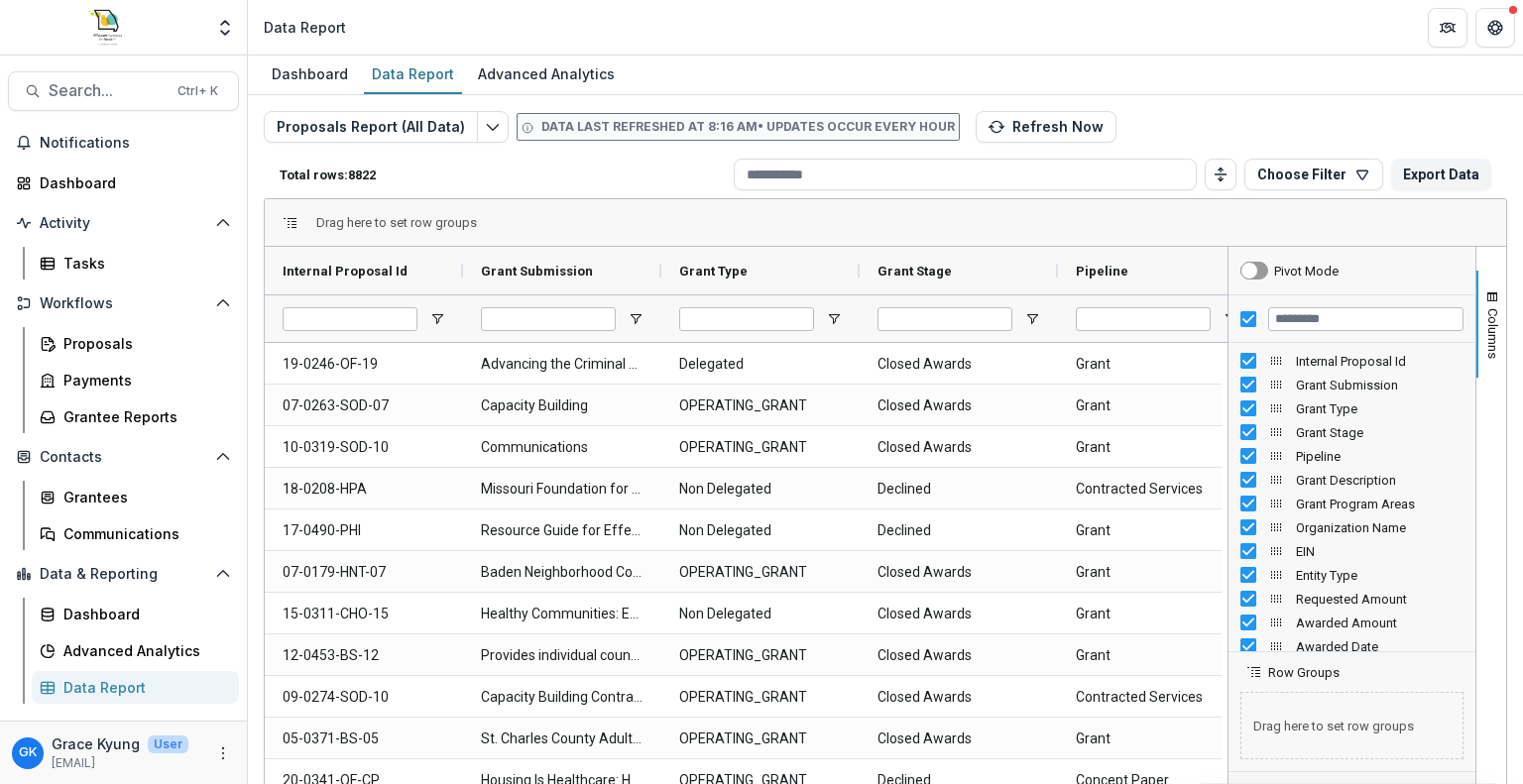 drag, startPoint x: 1261, startPoint y: 168, endPoint x: 1223, endPoint y: 81, distance: 94.93682 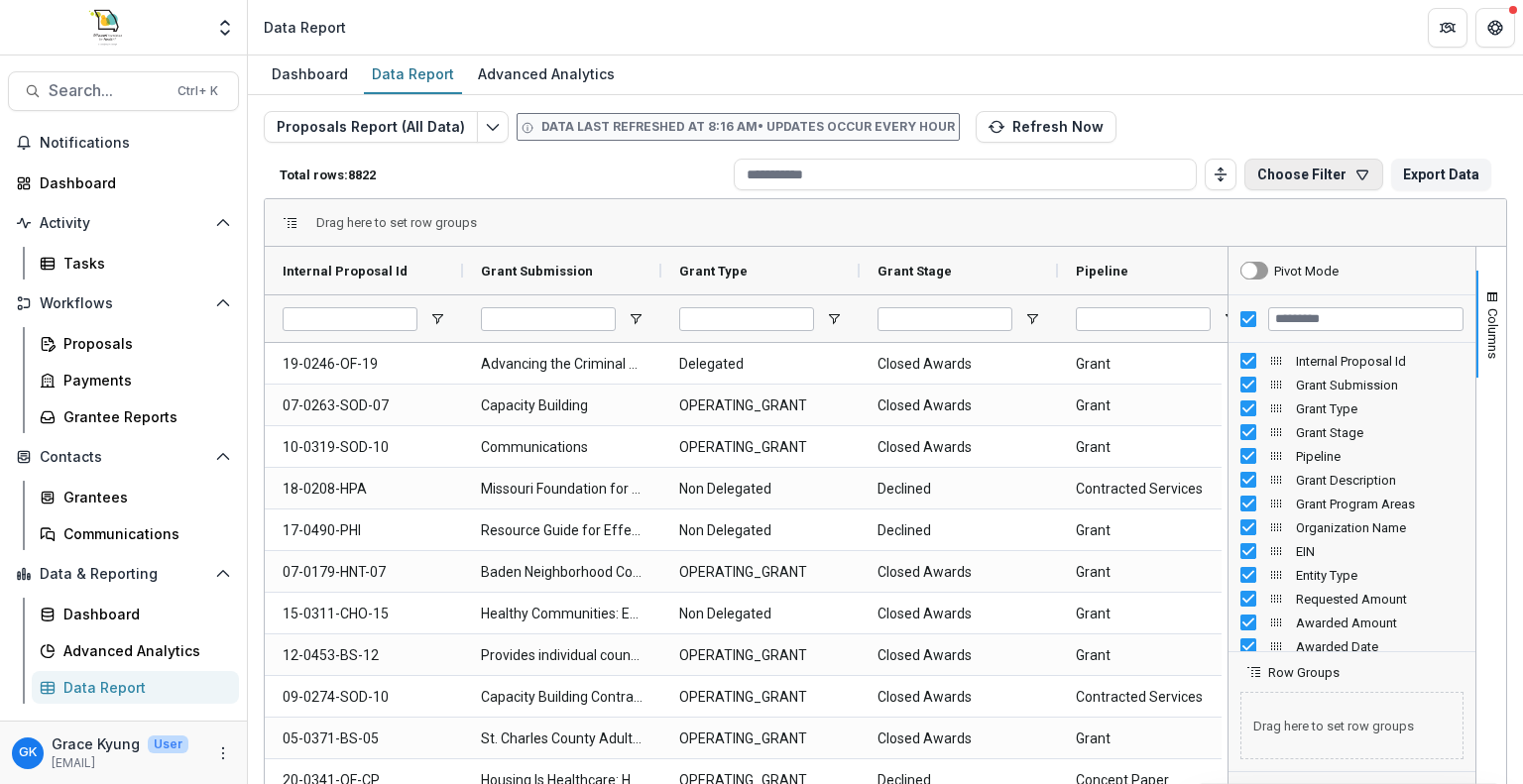 click on "Choose Filter" at bounding box center [1314, 174] 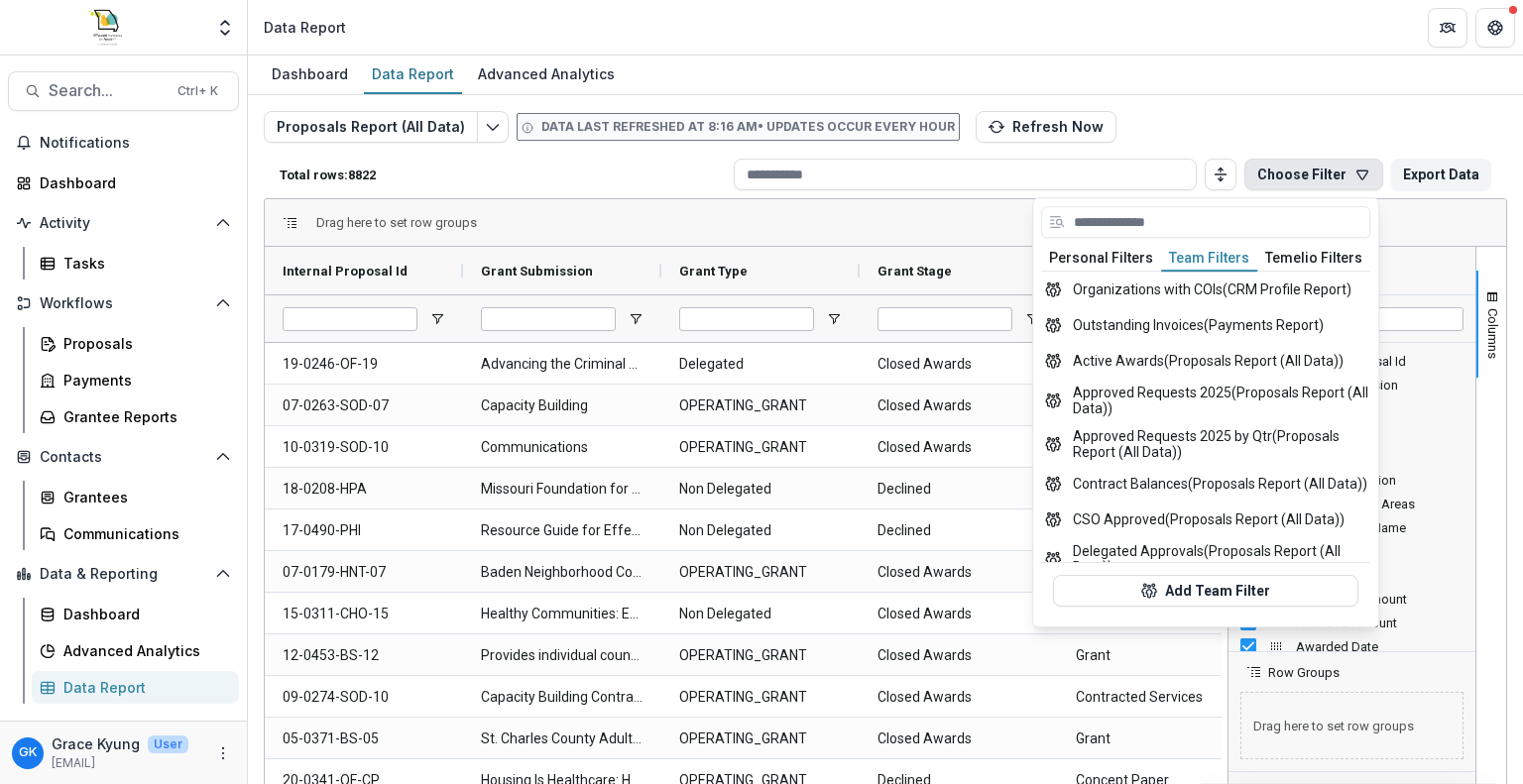 click on "Team Filters" at bounding box center (1209, 259) 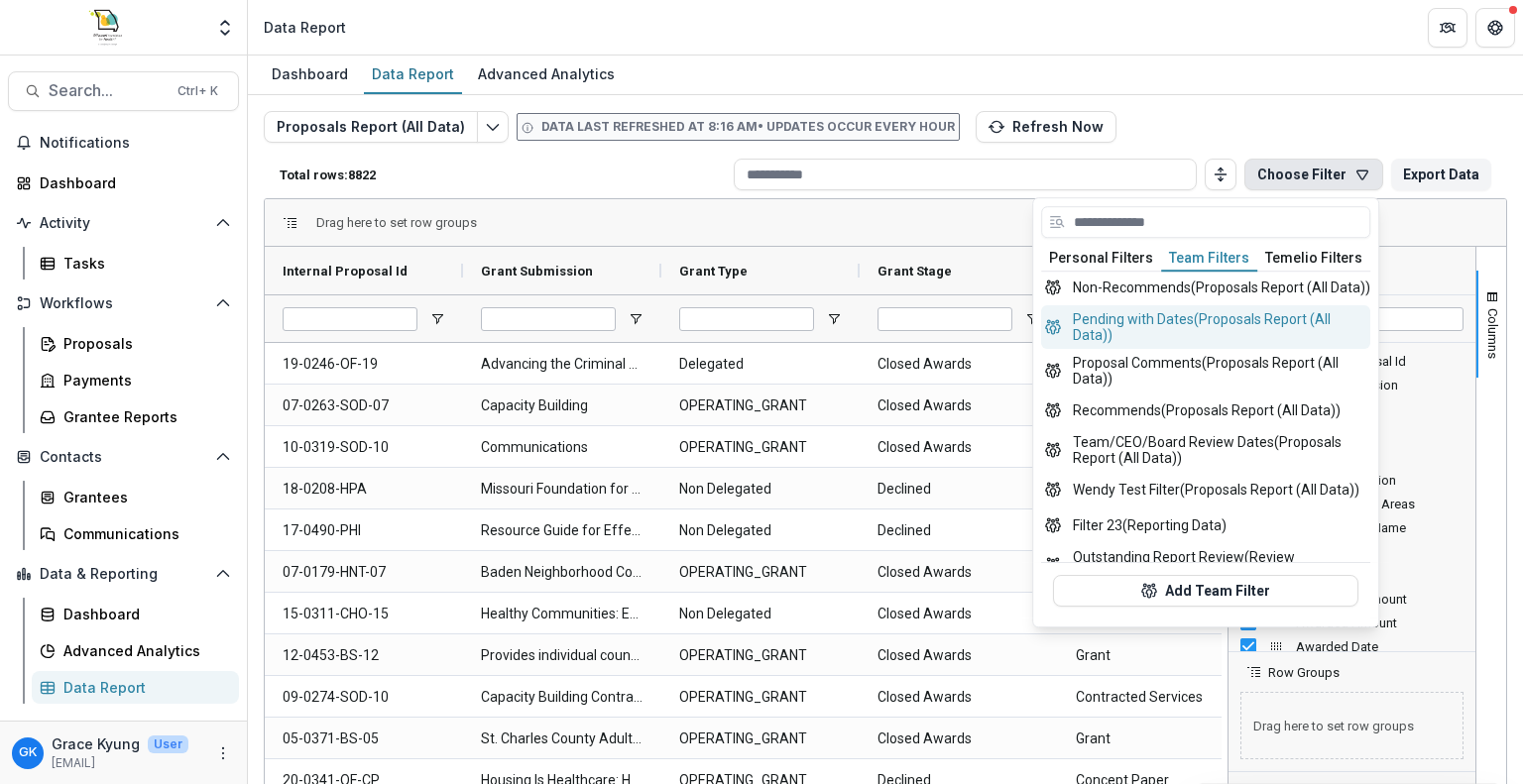 scroll, scrollTop: 618, scrollLeft: 0, axis: vertical 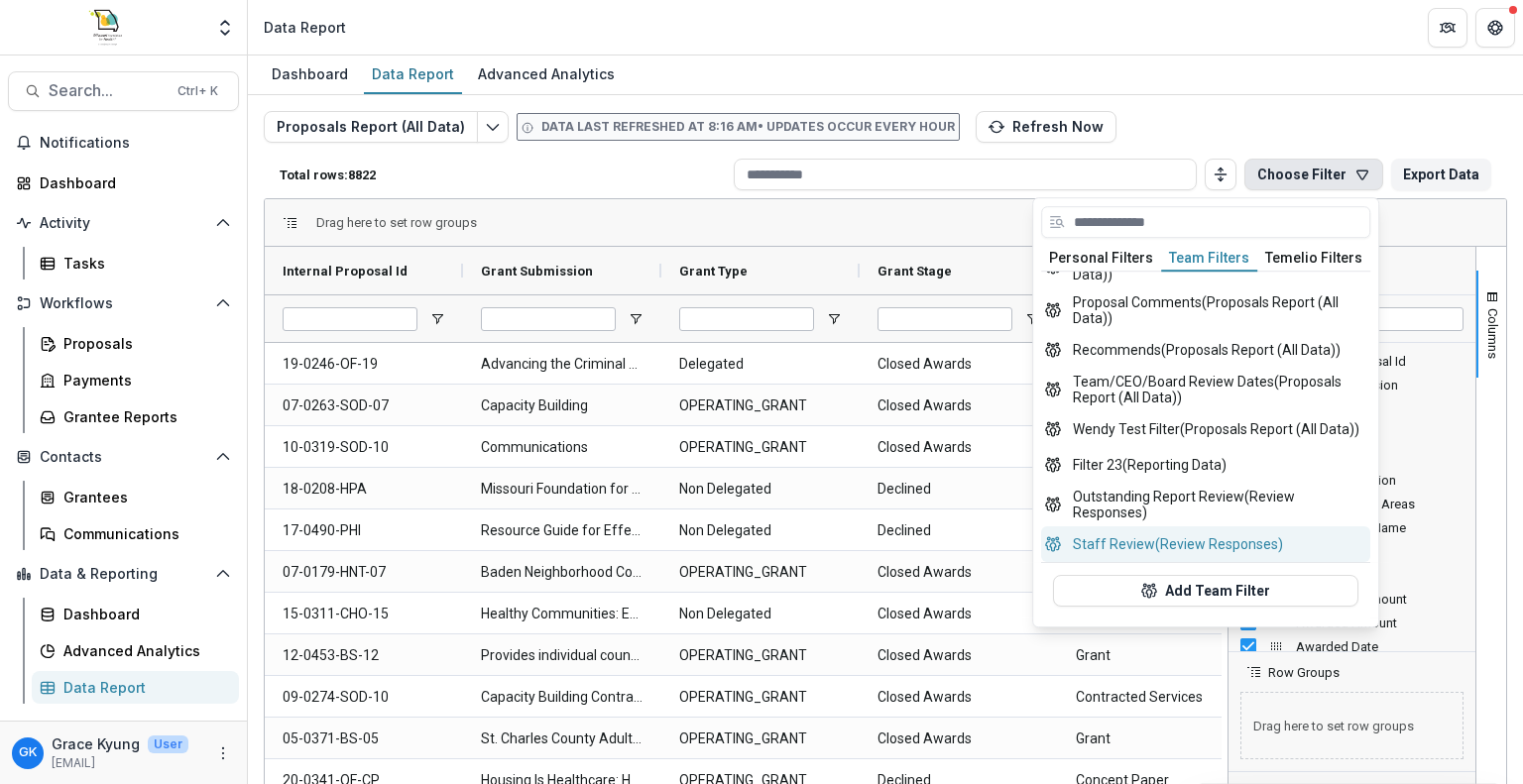 click on "Staff Review  (Review Responses)" at bounding box center [1206, 544] 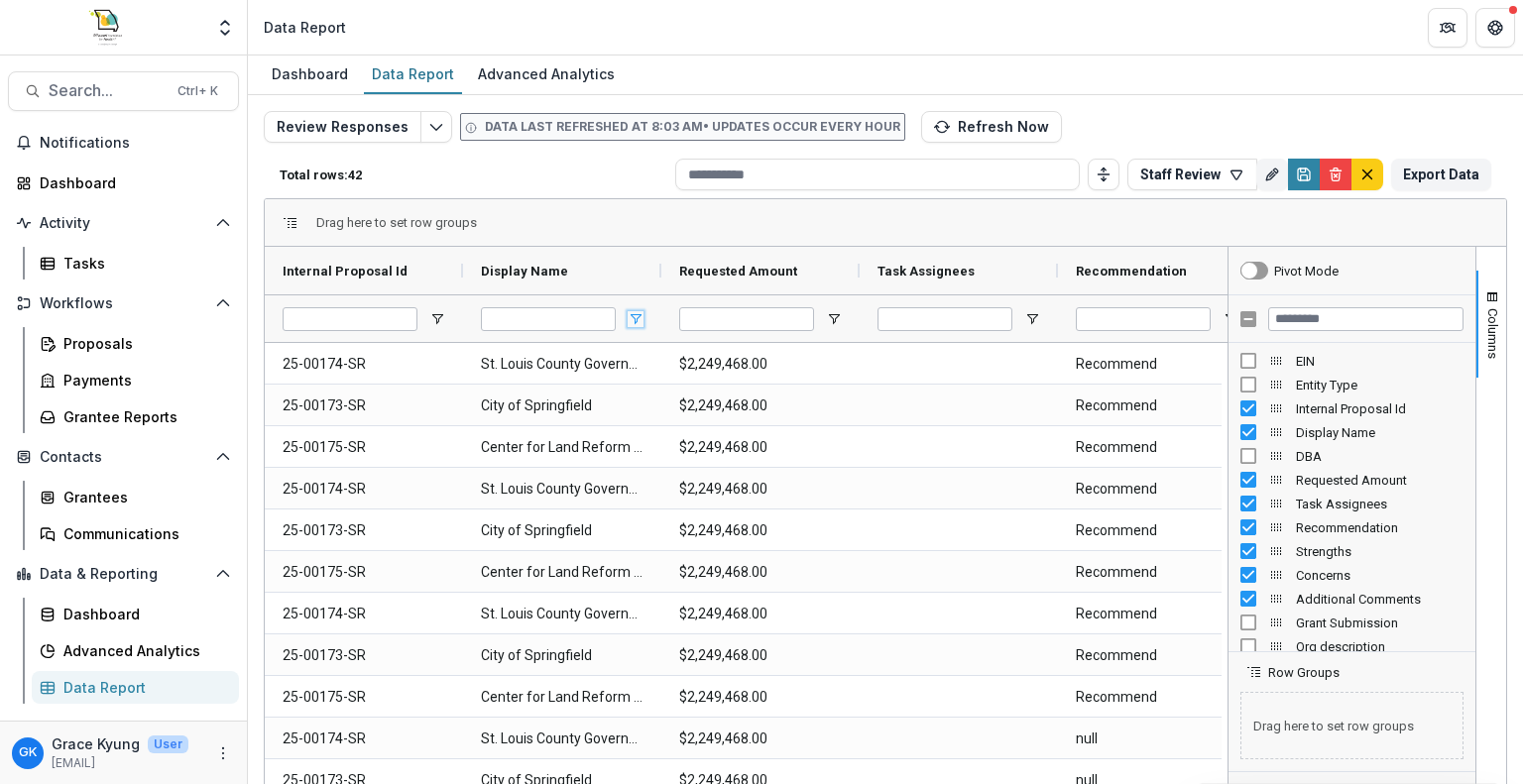 click at bounding box center [636, 319] 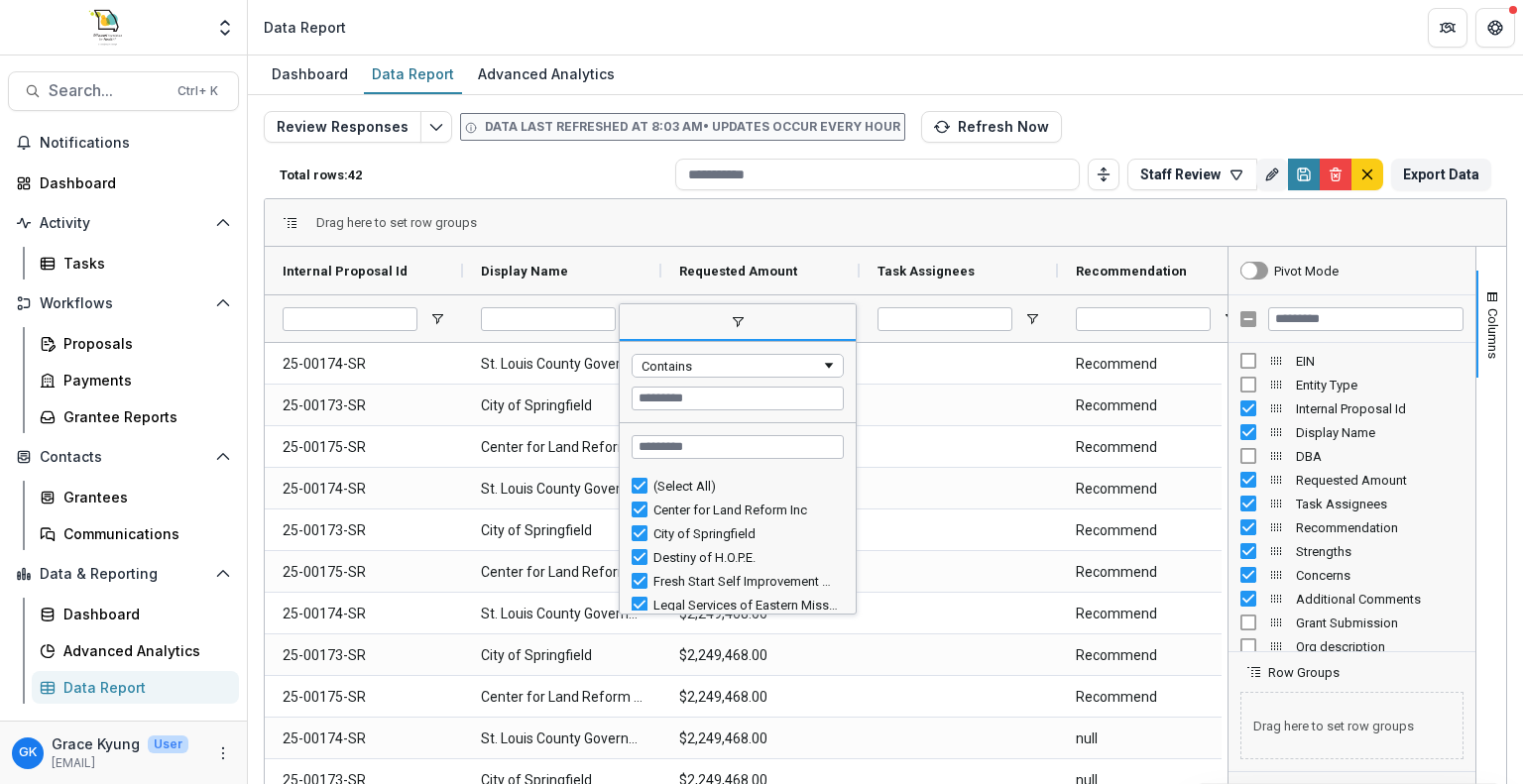 click at bounding box center (738, 323) 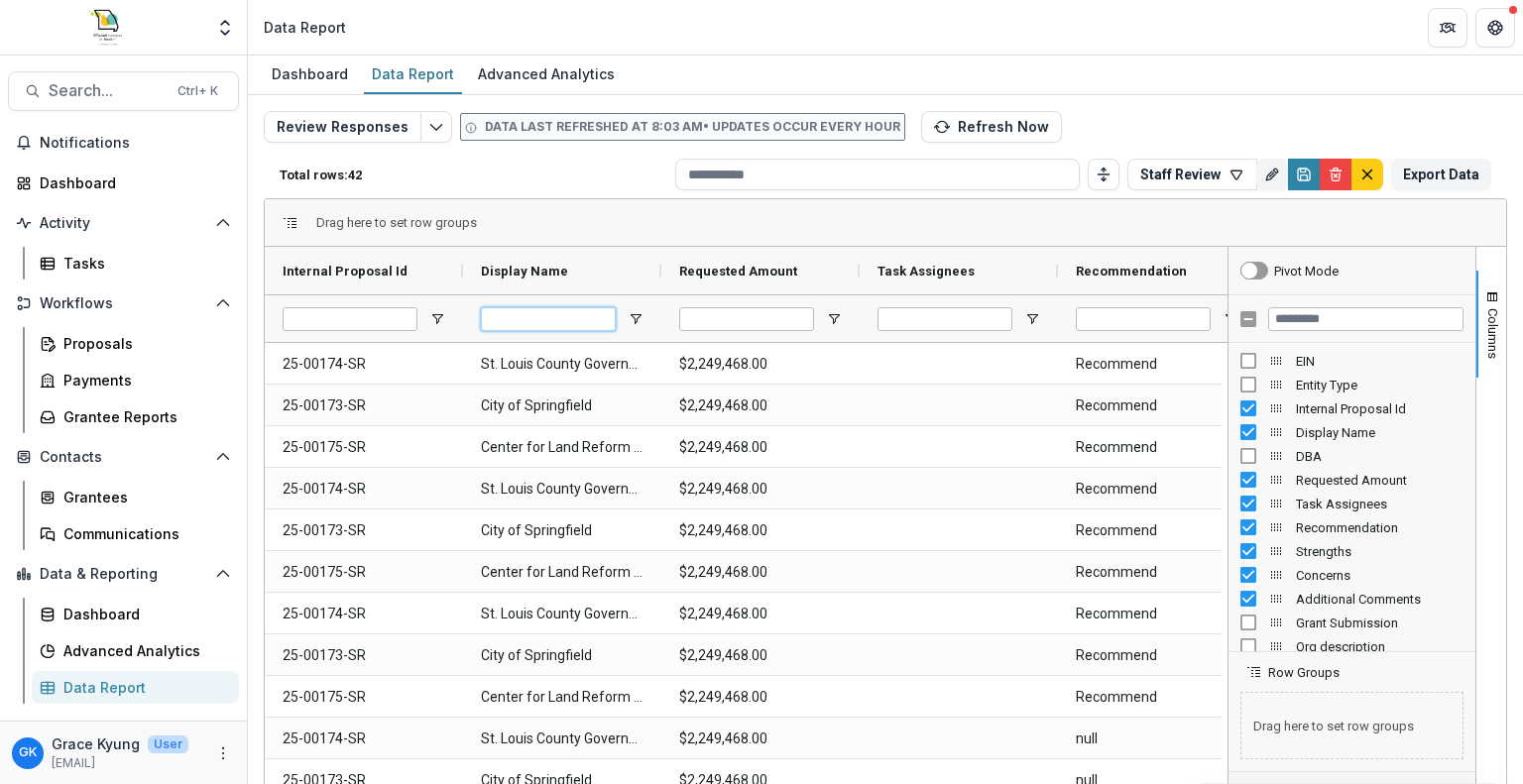 click at bounding box center [548, 319] 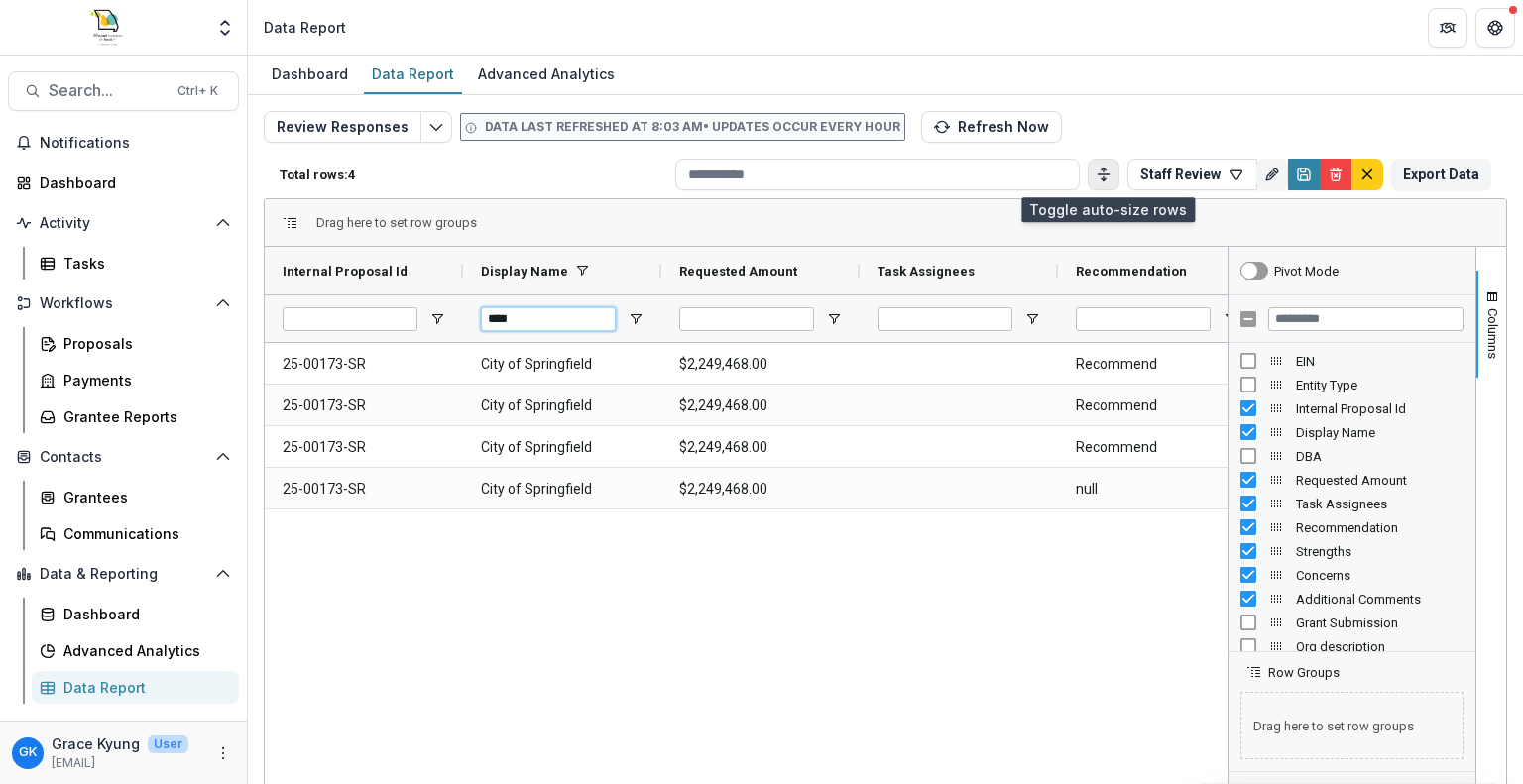 type on "****" 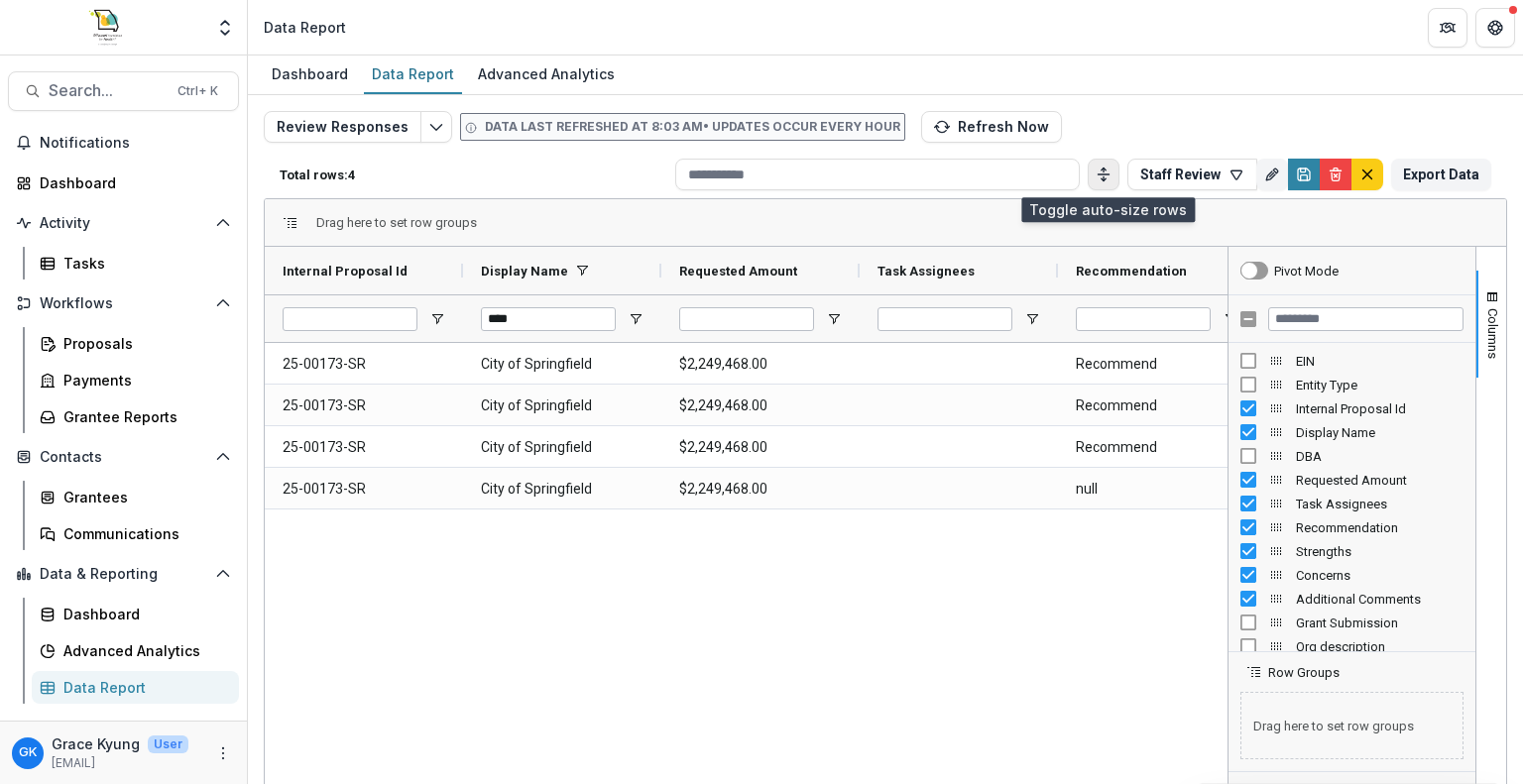 click 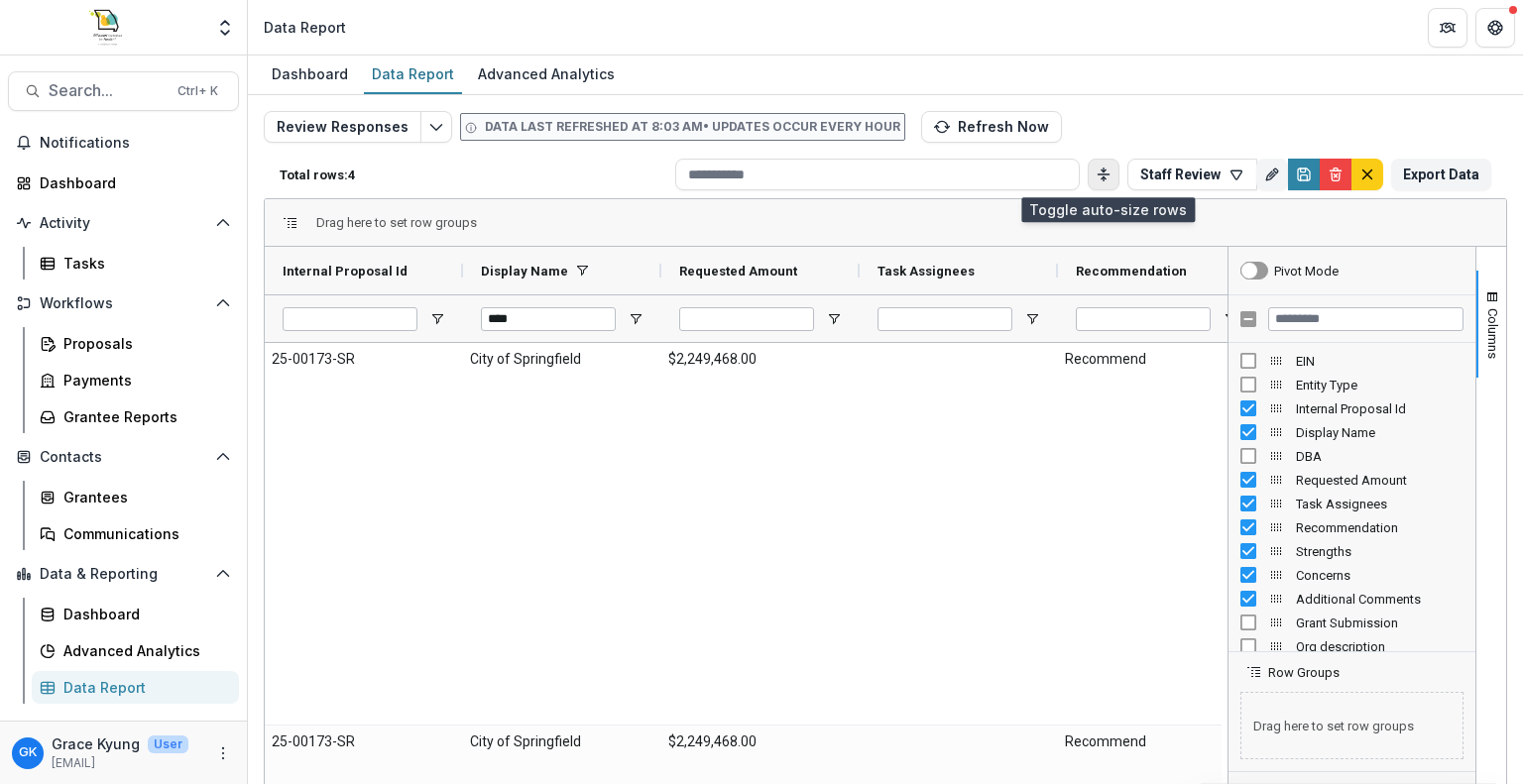 click 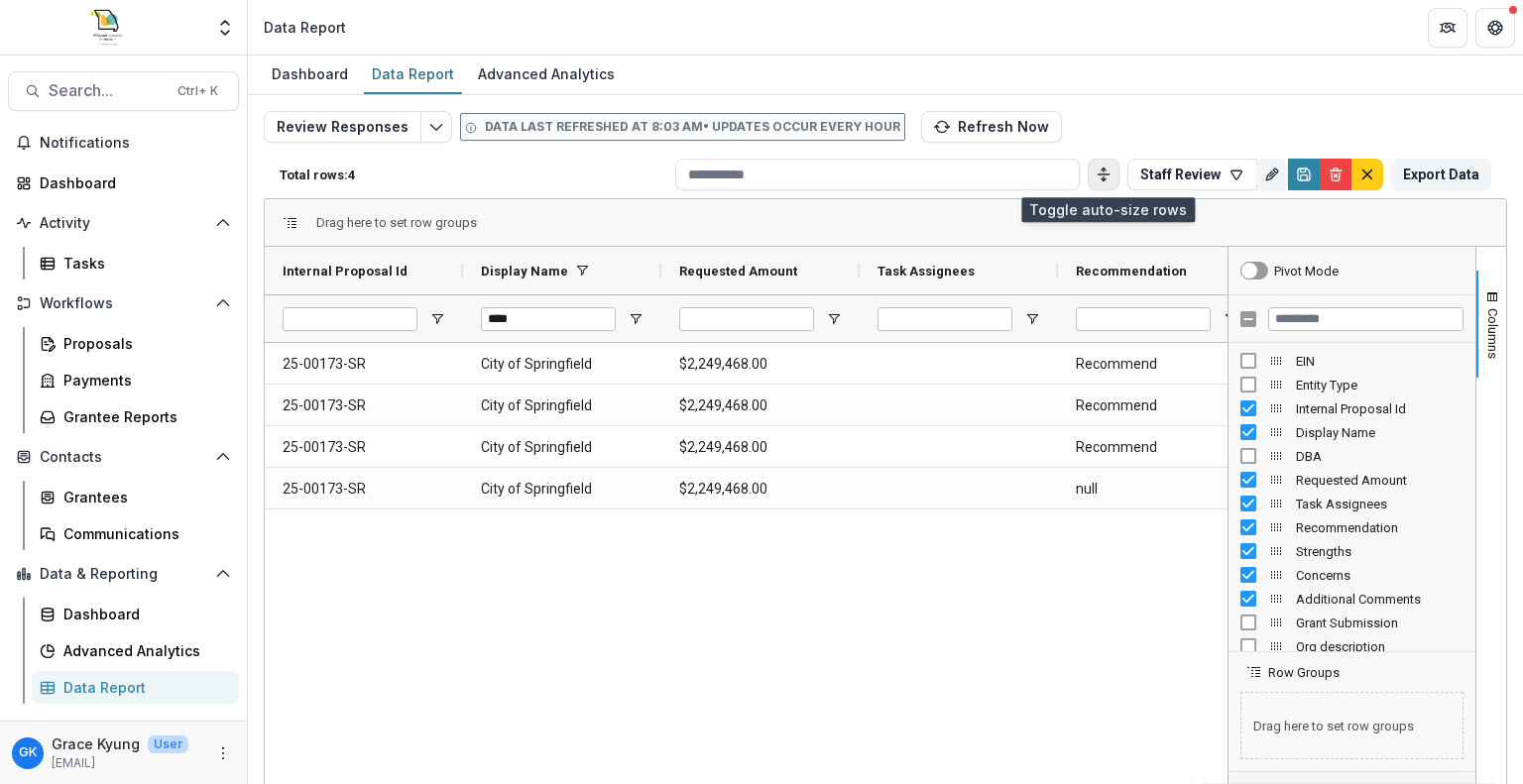 click 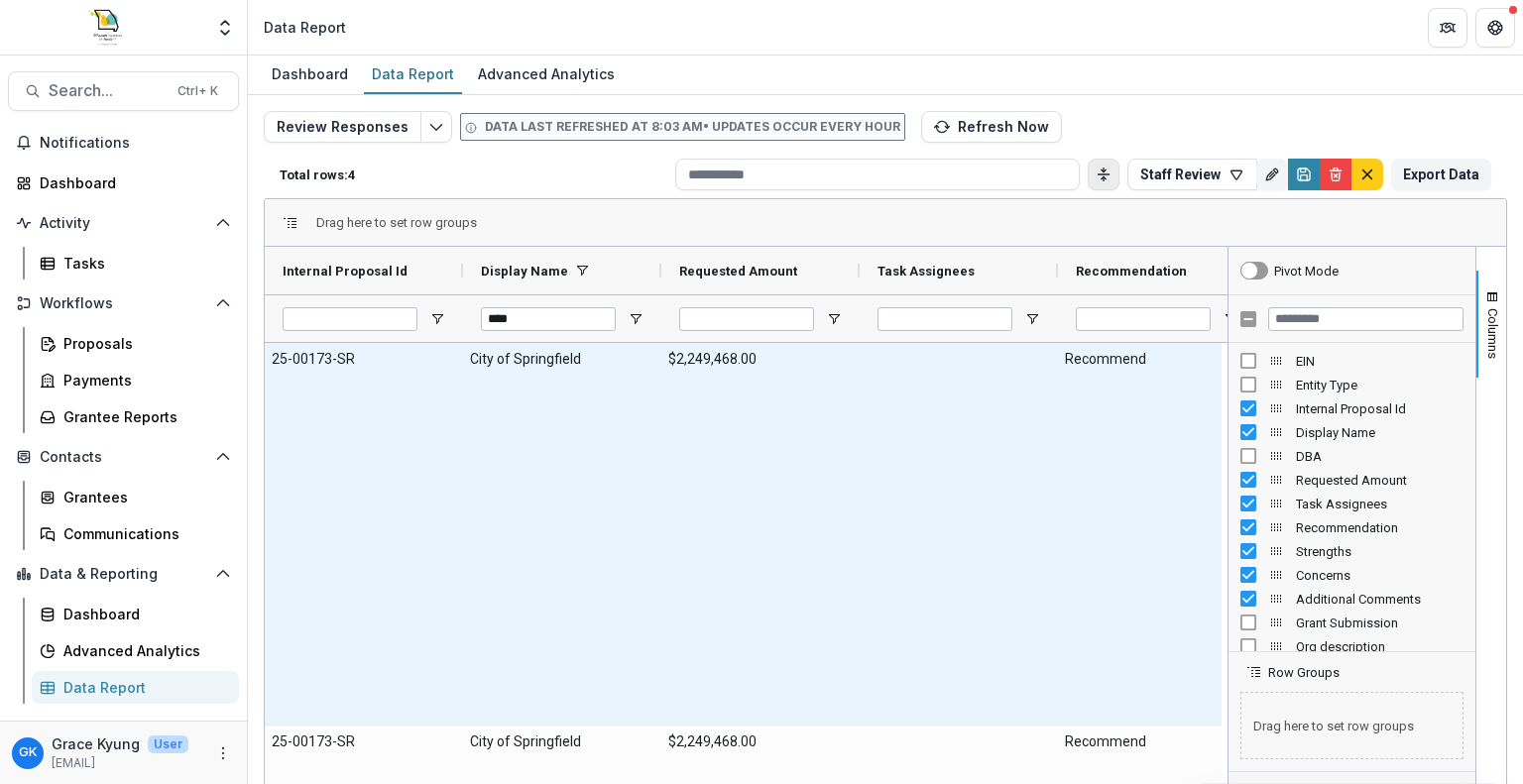 scroll, scrollTop: 0, scrollLeft: 131, axis: horizontal 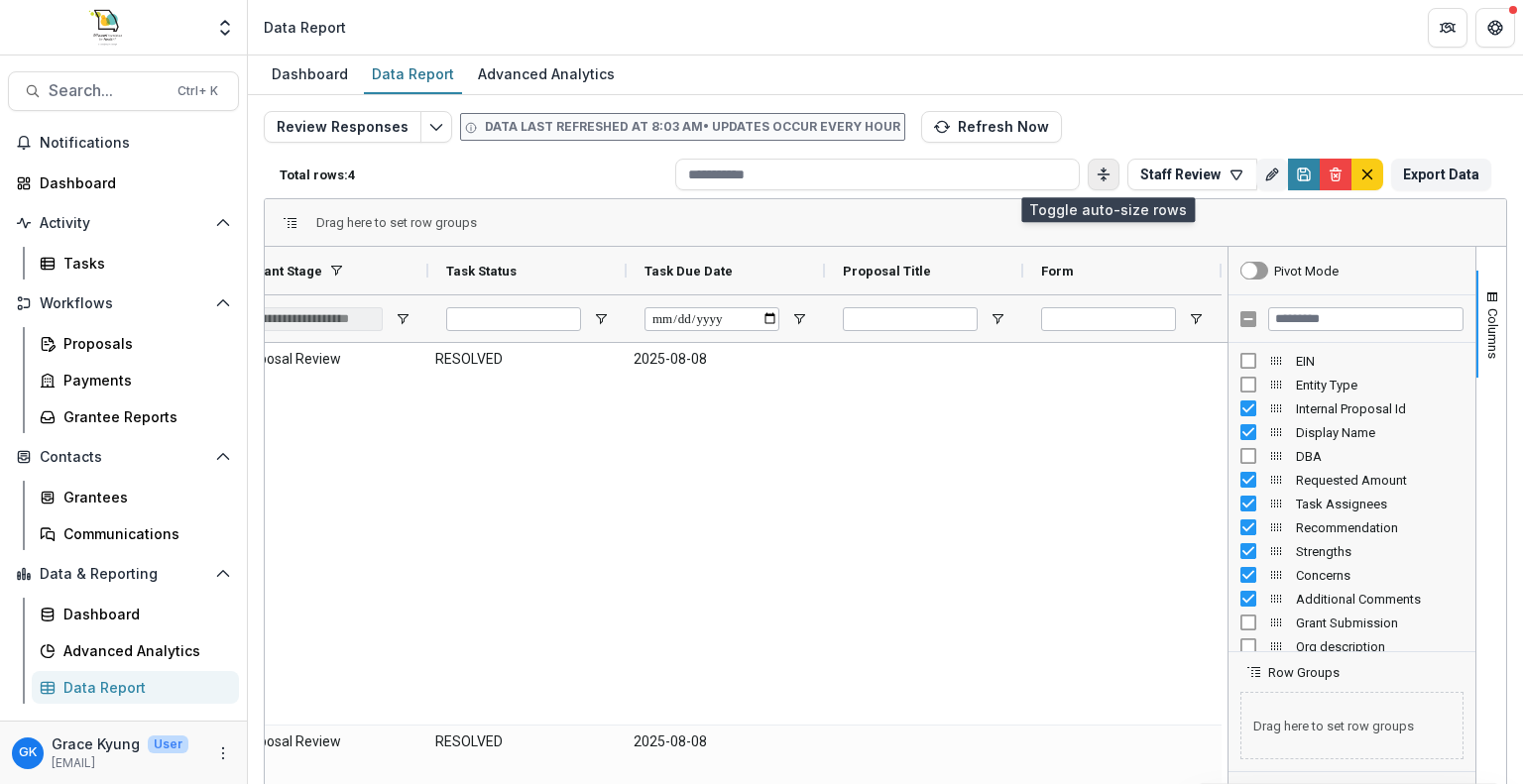click at bounding box center [1104, 174] 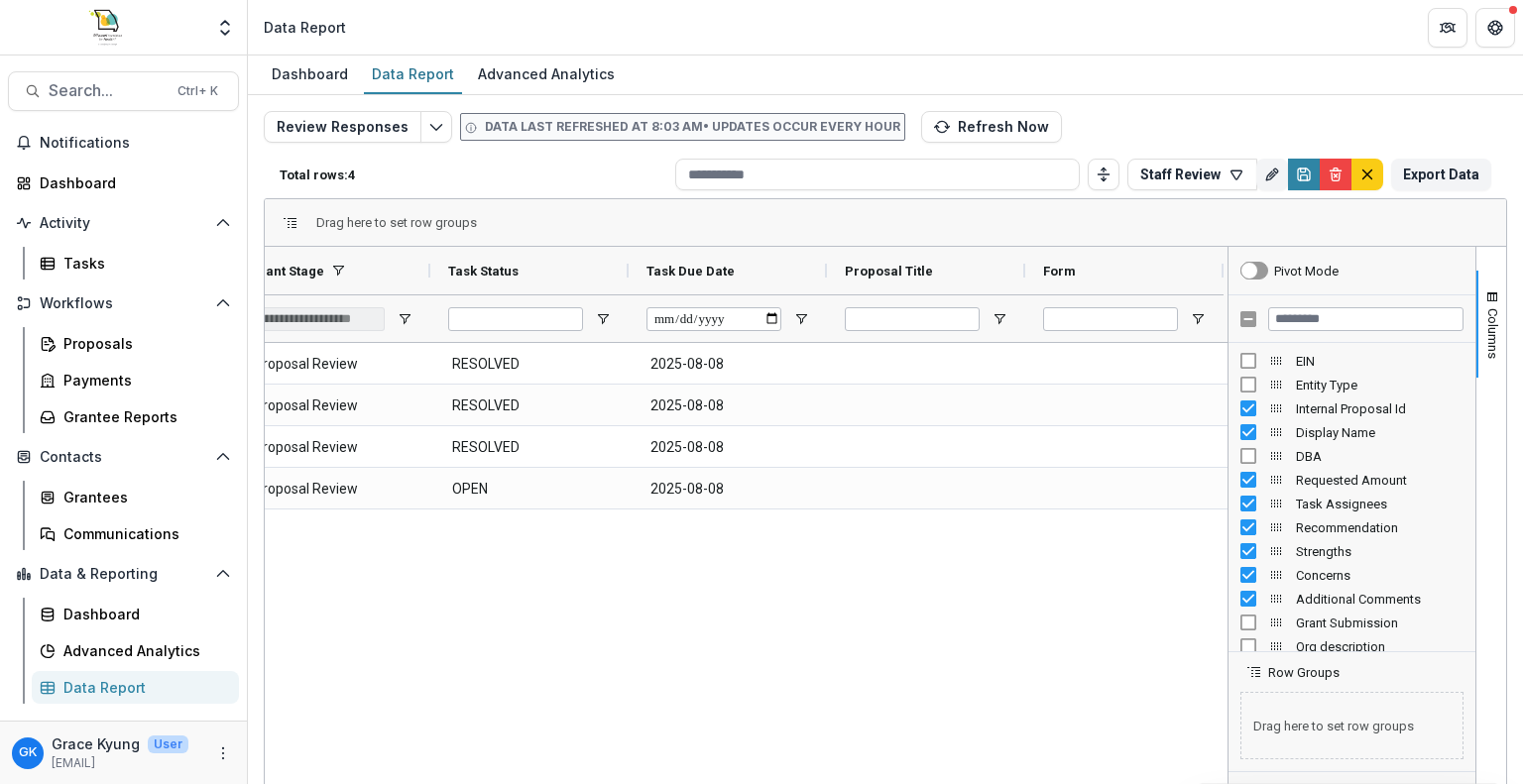 click on "Review Responses Data last refreshed at 8:03 AM  • Updates occur every hour Refresh Now Total rows:  4 Staff Review Personal Filters Team Filters Temelio Filters No  personal  filters found. Add Personal Filter Organizations with COIs  (CRM Profile Report) Outstanding Invoices  (Payments Report) Active Awards  (Proposals Report (All Data)) Approved Requests 2025  (Proposals Report (All Data)) Approved Requests 2025 by Qtr  (Proposals Report (All Data)) Contract Balances  (Proposals Report (All Data)) CSO Approved  (Proposals Report (All Data)) Delegated Approvals  (Proposals Report (All Data)) DLS Default  (Proposals Report (All Data)) Executive Team Review  (Proposals Report (All Data)) Filter 26  (Proposals Report (All Data)) Grant Metadata  (Proposals Report (All Data)) Intake Review Pull  (Proposals Report (All Data)) JFC View  (Proposals Report (All Data)) Non-Recommends  (Proposals Report (All Data)) Pending with Dates  (Proposals Report (All Data)) Proposal Comments  (Proposals Report (All Data))  (" at bounding box center [885, 470] 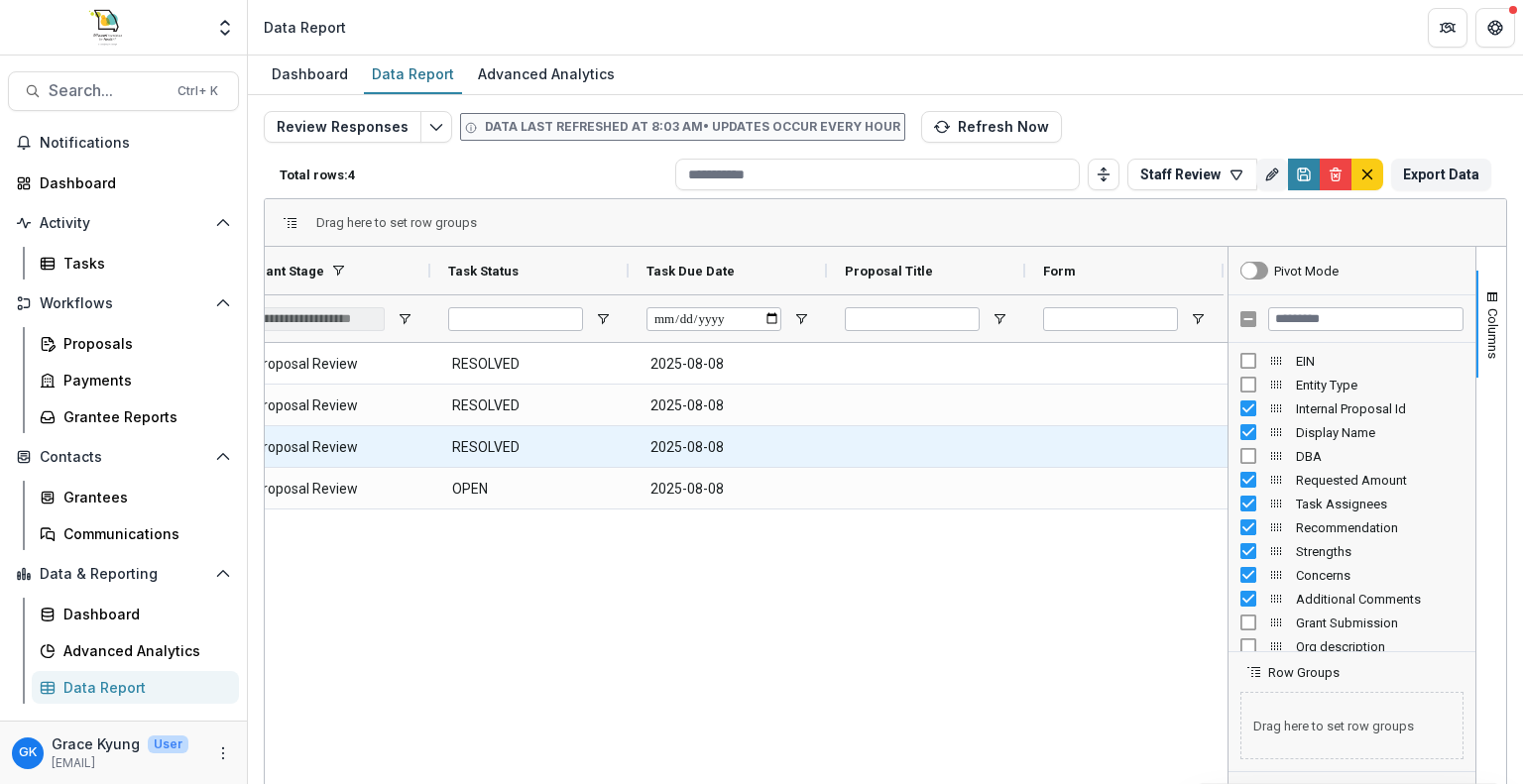 scroll, scrollTop: 0, scrollLeft: 1893, axis: horizontal 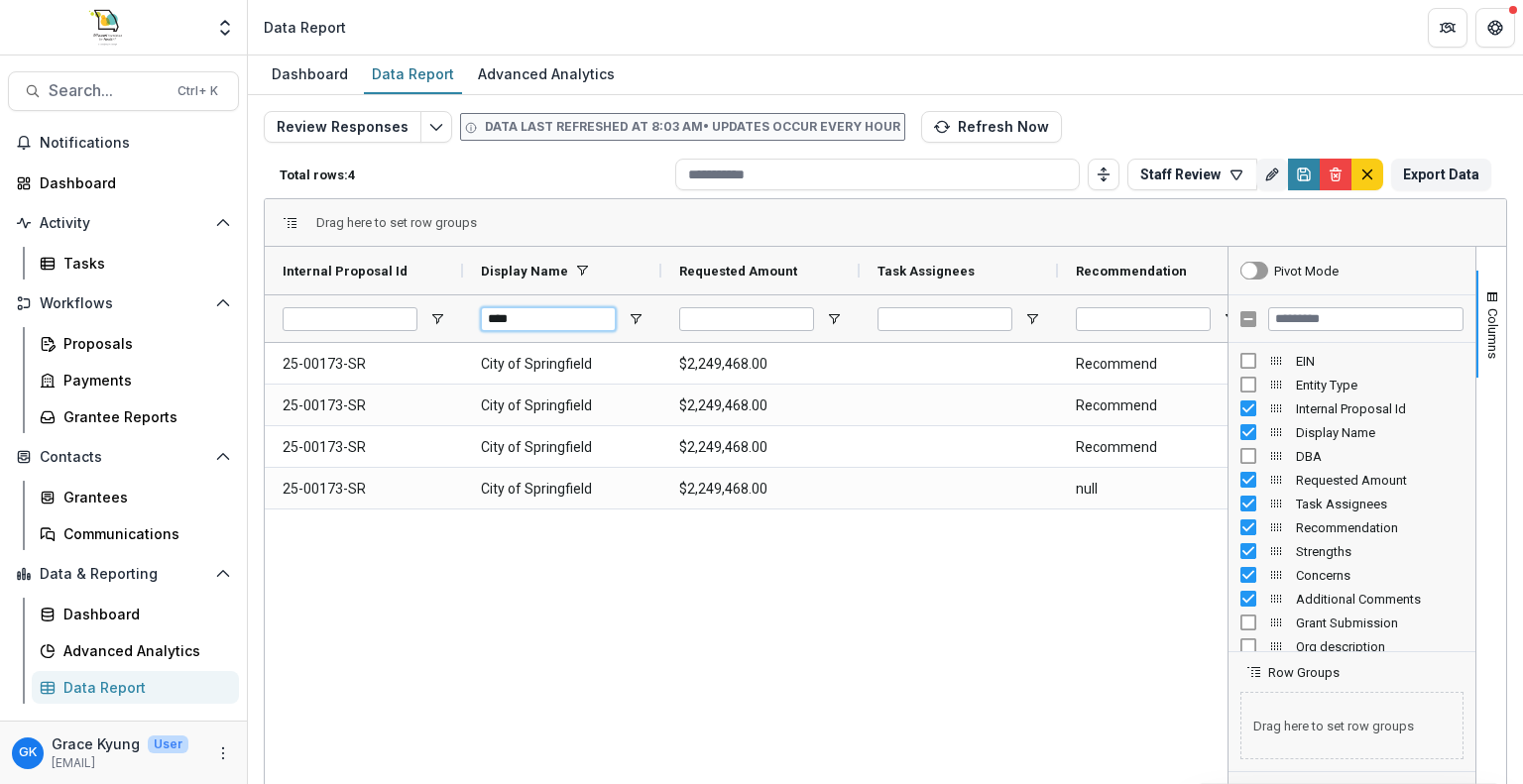 click on "****" at bounding box center (548, 319) 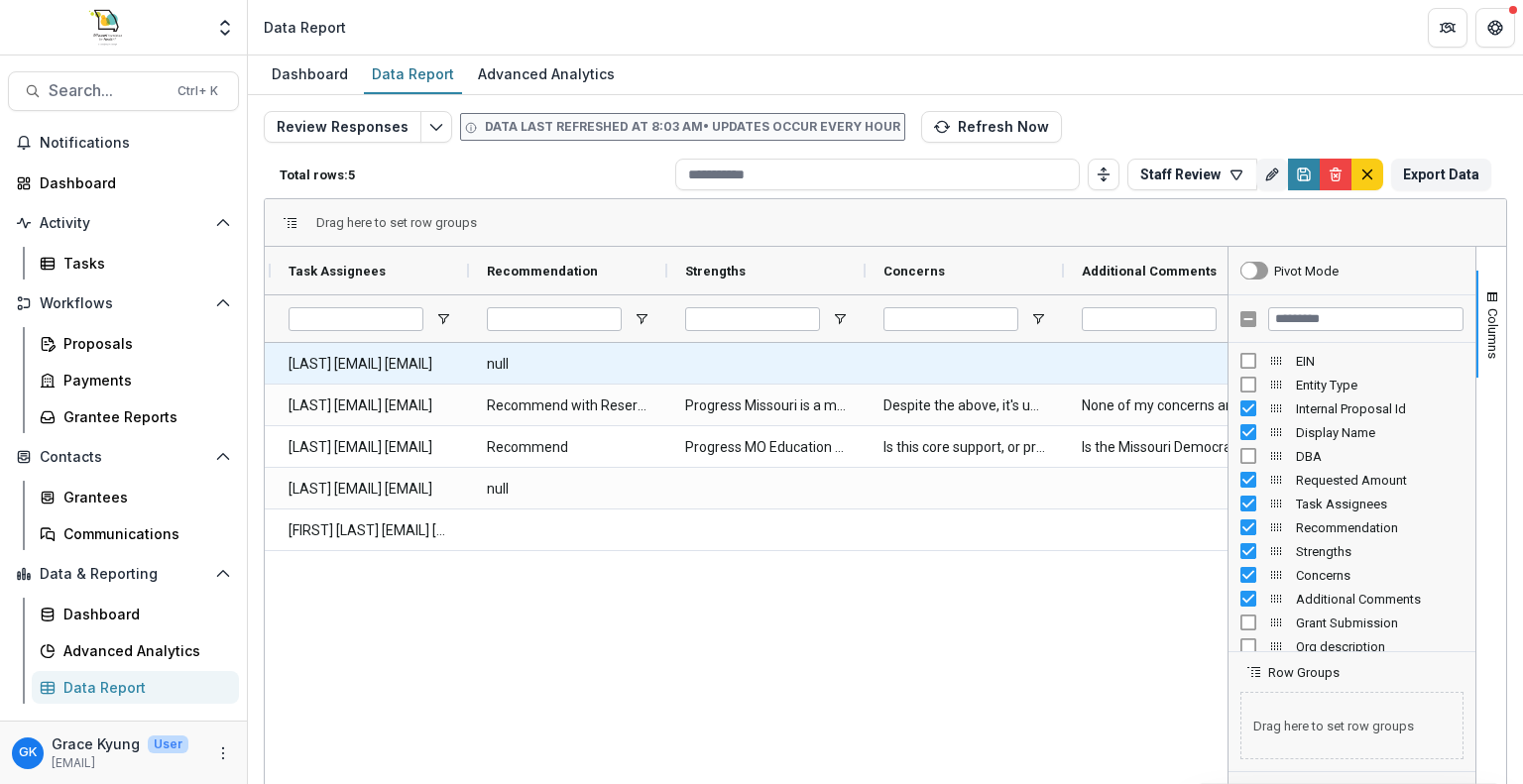 type on "********" 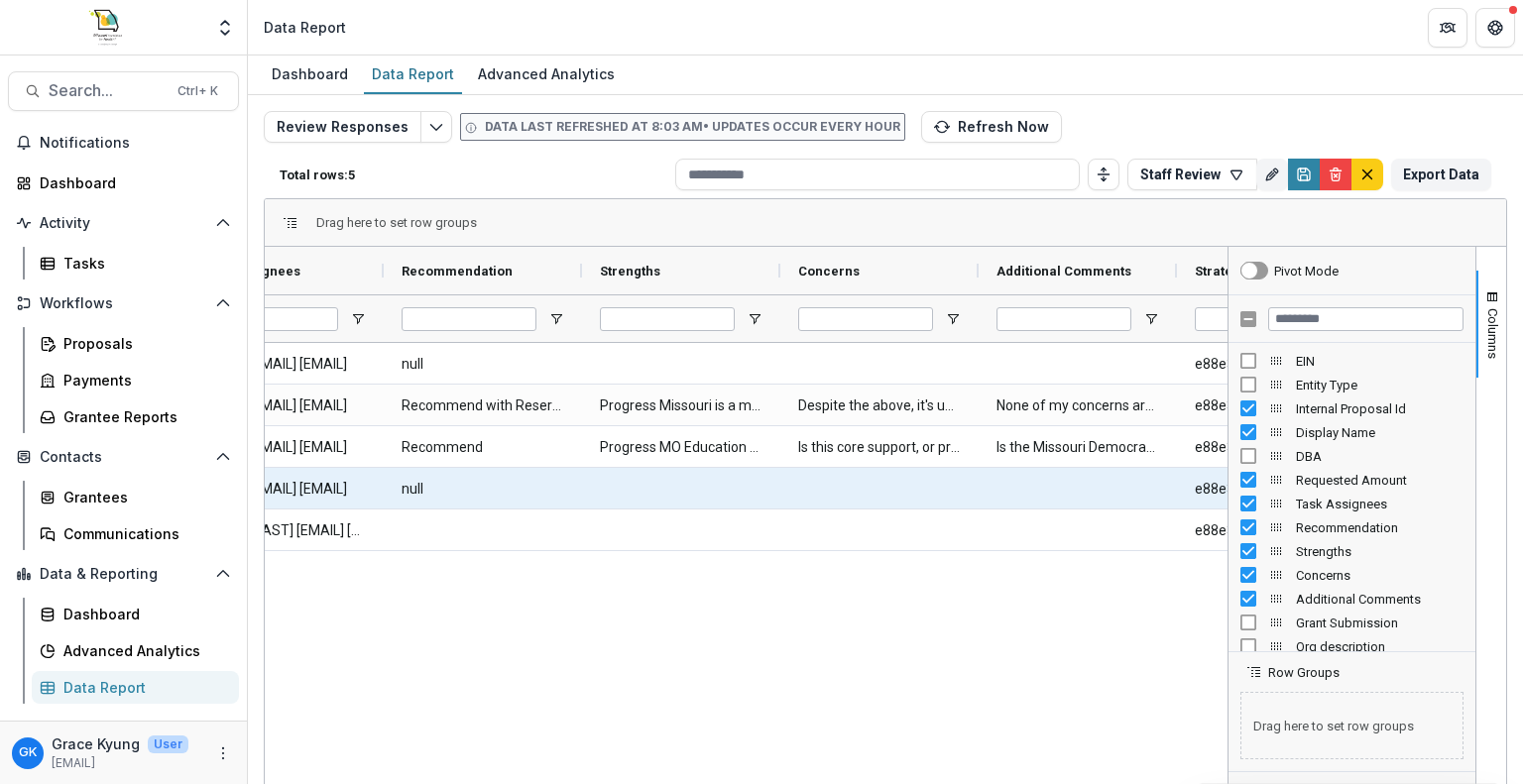 scroll, scrollTop: 0, scrollLeft: 988, axis: horizontal 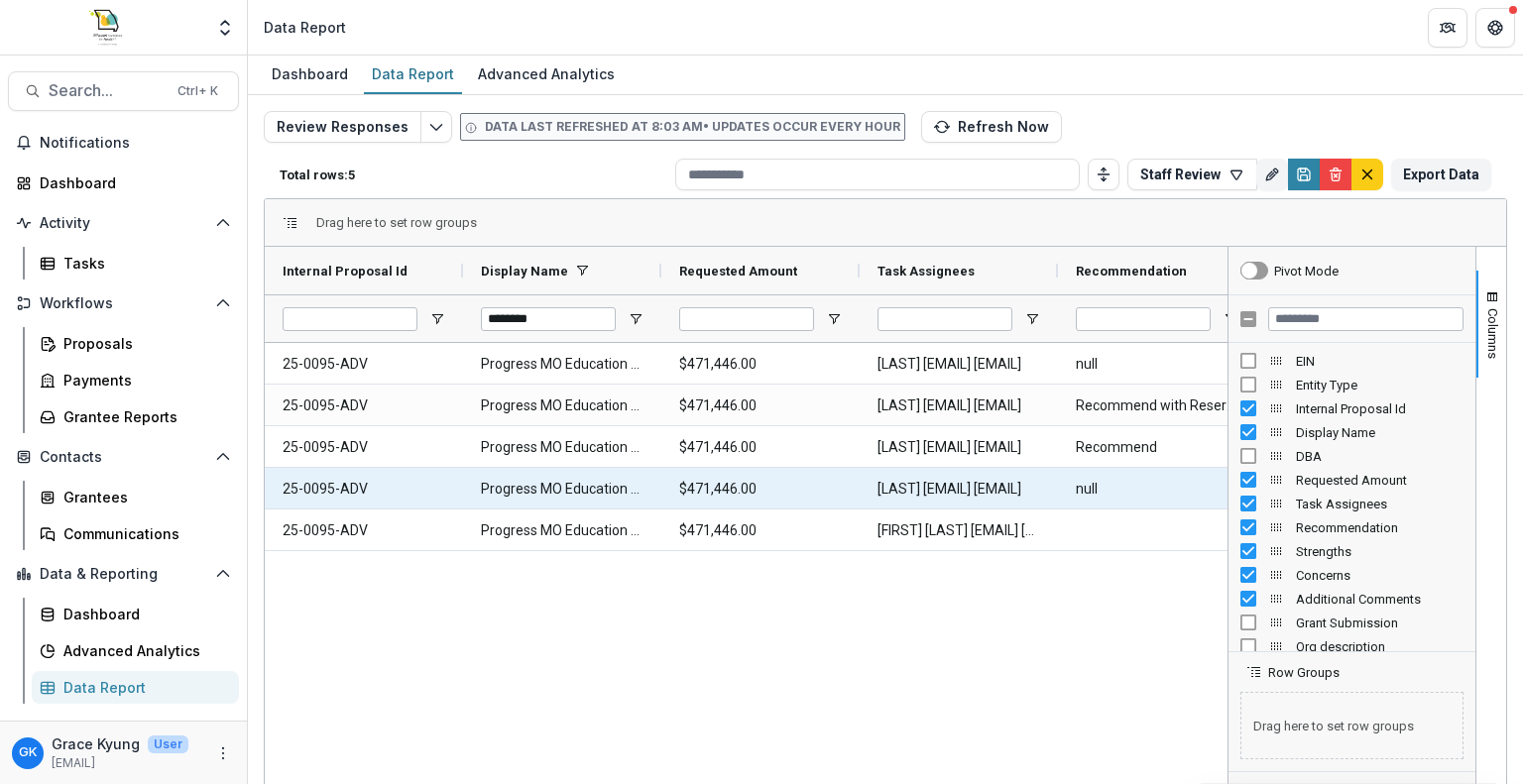 click on "$471,446.00" at bounding box center (761, 489) 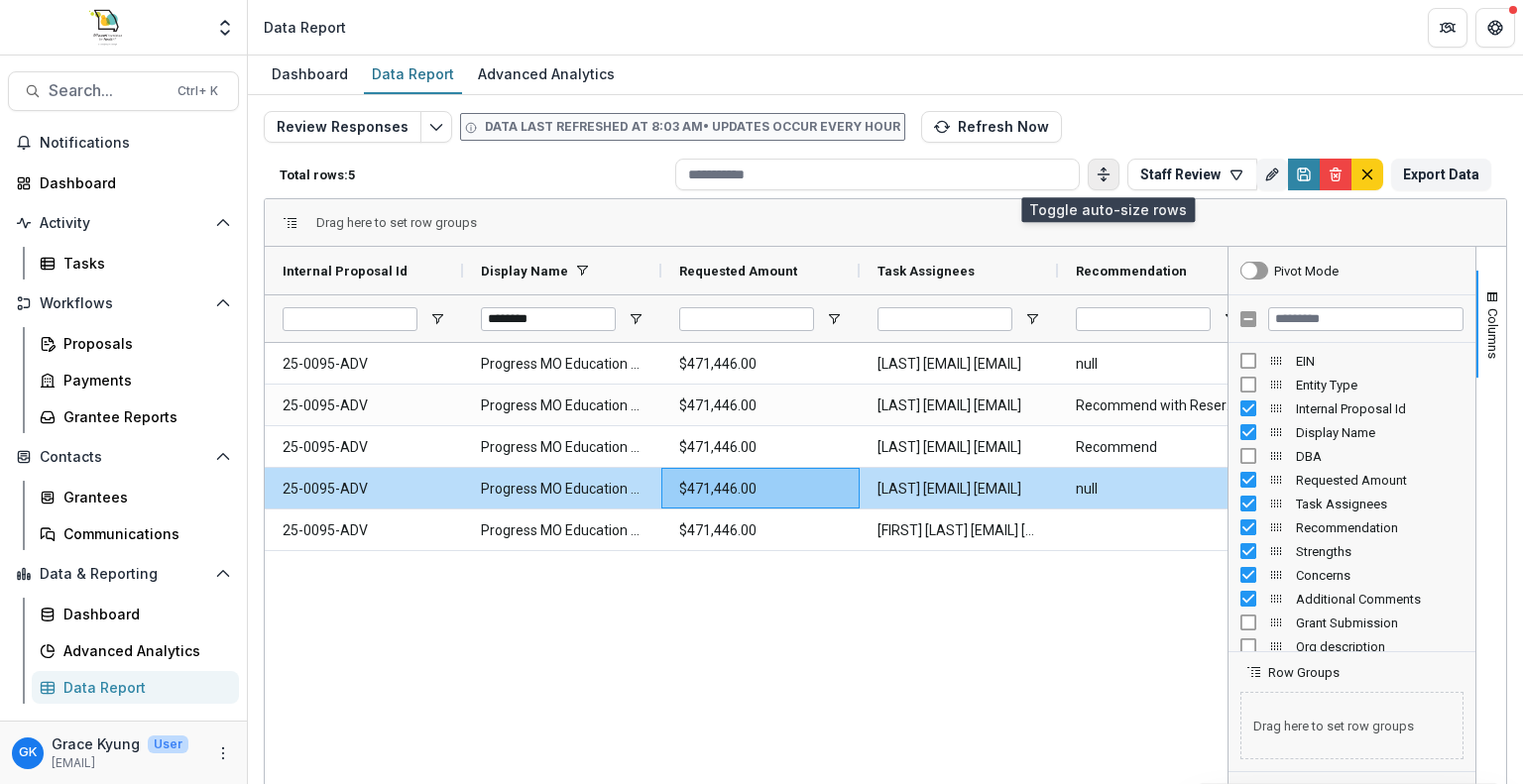 click 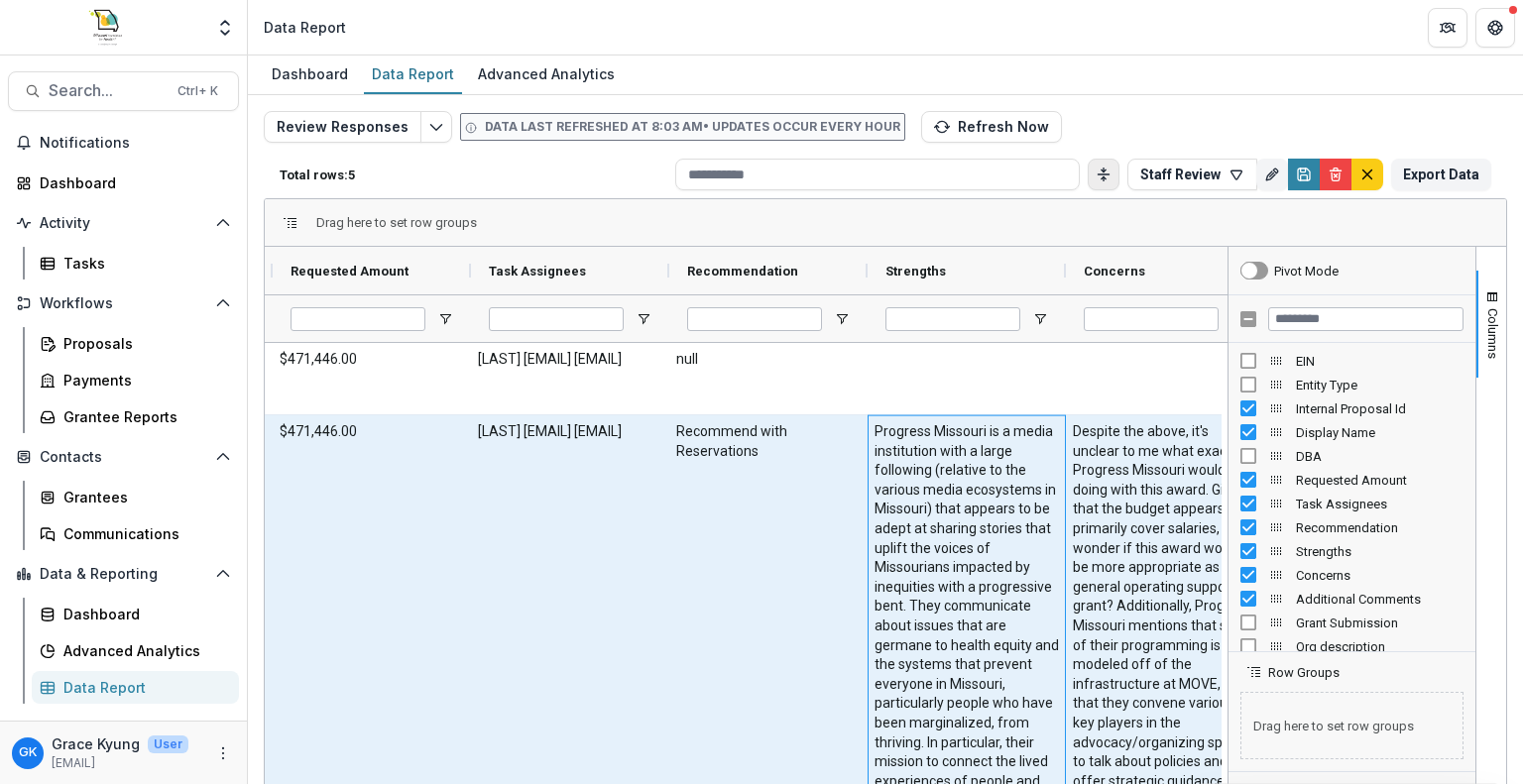 click on "Progress Missouri is a media institution with a large following (relative to the various media ecosystems in Missouri) that appears to be adept at sharing stories that uplift the voices of Missourians impacted by inequities with a progressive bent. They communicate about issues that are germane to health equity and the systems that prevent everyone in Missouri, particularly people who have been marginalized, from thriving. In particular, their mission to connect the lived experiences of people and the troubles they face with the policies that shape those realities is needed in order to break down the ecosystem of blame and hatred that permeates current political discourse." at bounding box center [967, 674] 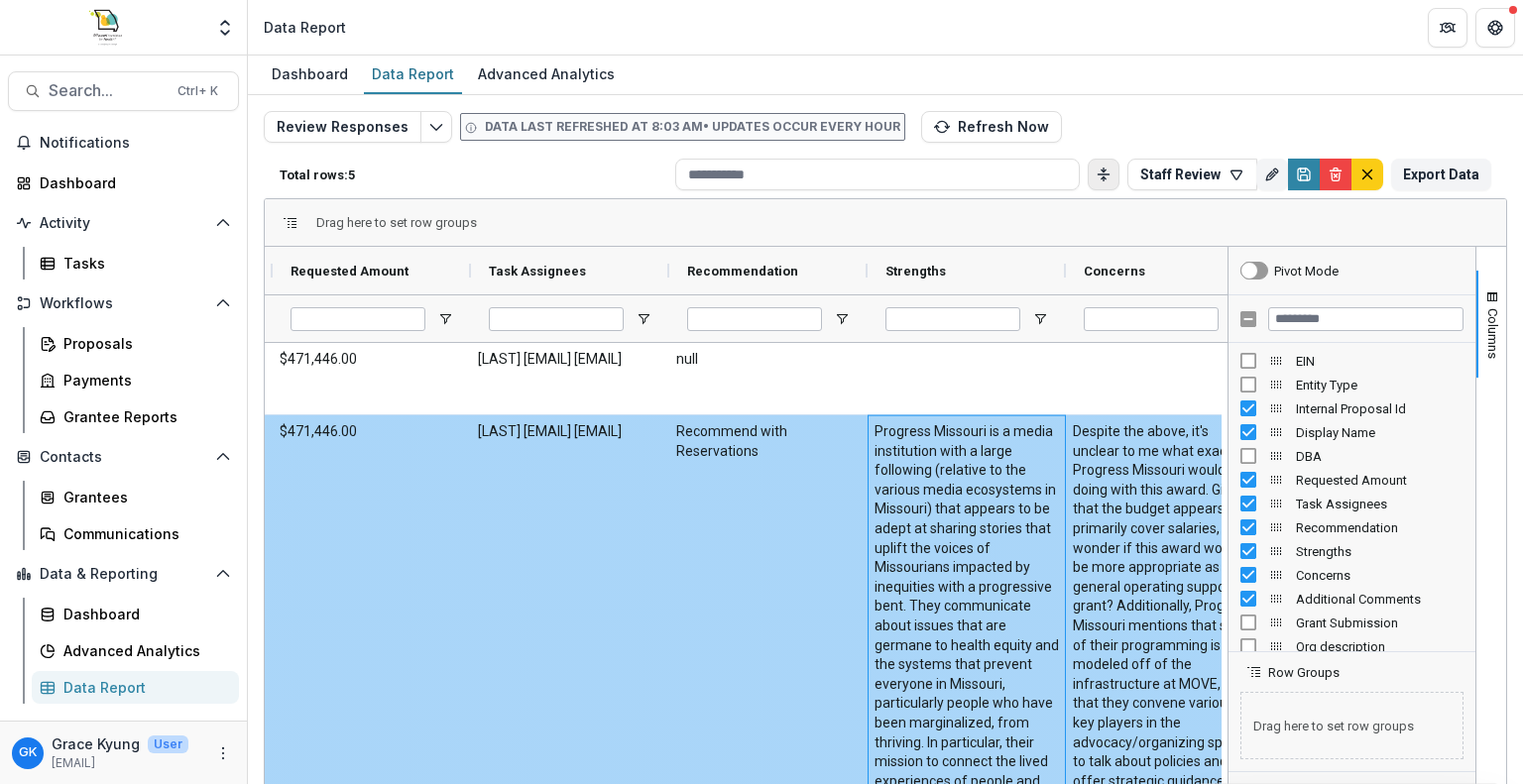 click on "Progress Missouri is a media institution with a large following (relative to the various media ecosystems in Missouri) that appears to be adept at sharing stories that uplift the voices of Missourians impacted by inequities with a progressive bent. They communicate about issues that are germane to health equity and the systems that prevent everyone in Missouri, particularly people who have been marginalized, from thriving. In particular, their mission to connect the lived experiences of people and the troubles they face with the policies that shape those realities is needed in order to break down the ecosystem of blame and hatred that permeates current political discourse." at bounding box center (967, 674) 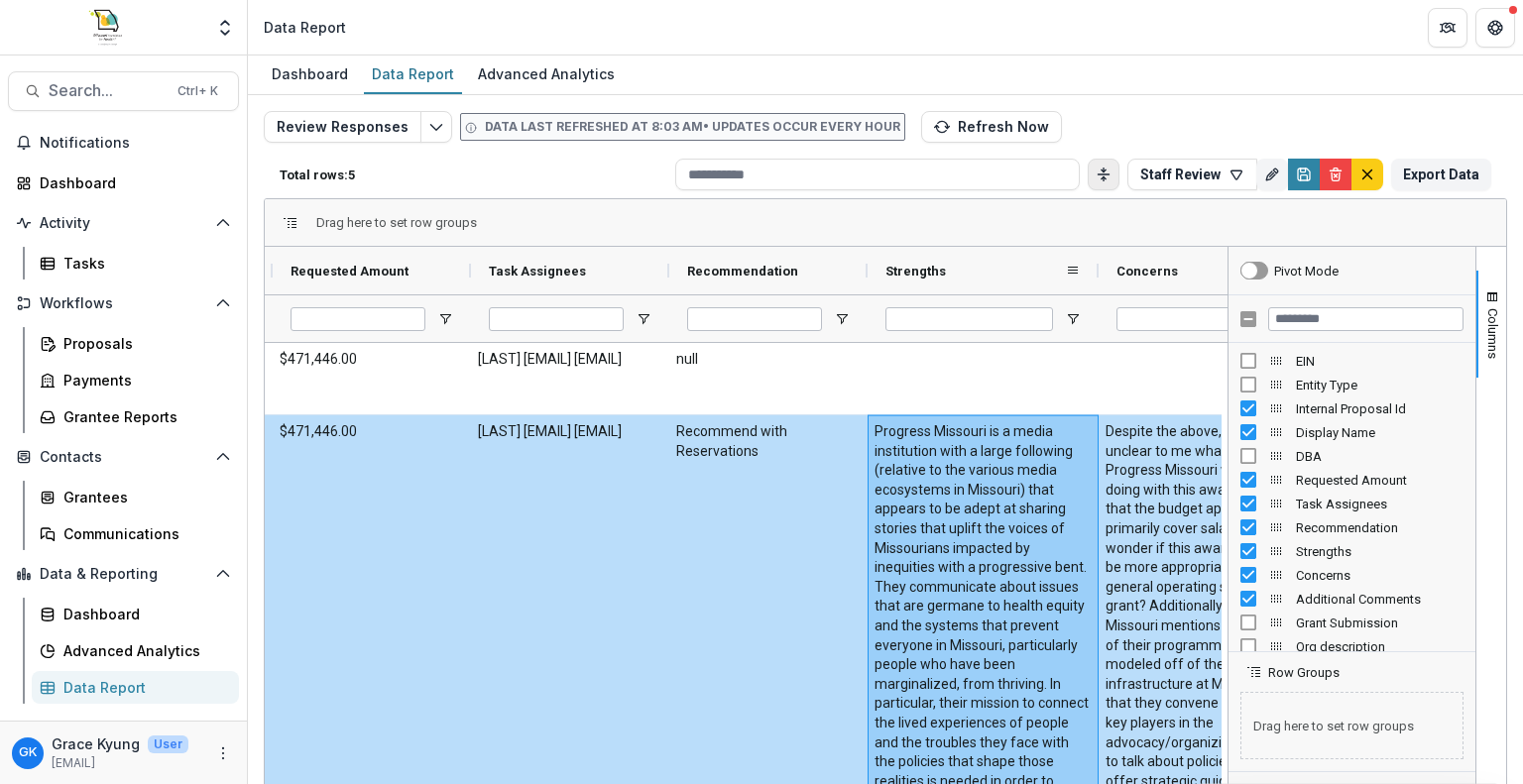 drag, startPoint x: 1067, startPoint y: 266, endPoint x: 1100, endPoint y: 280, distance: 35.846897 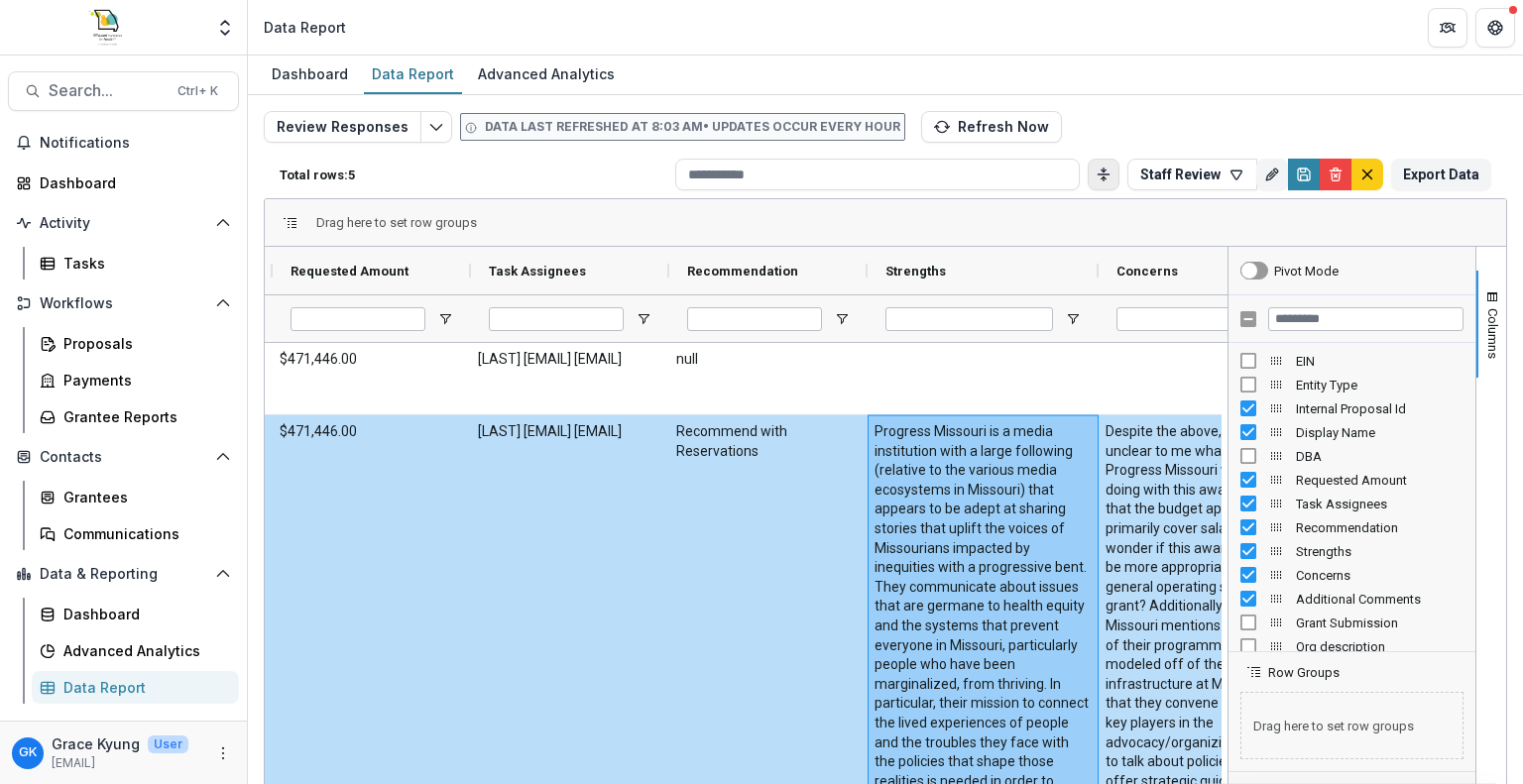 click 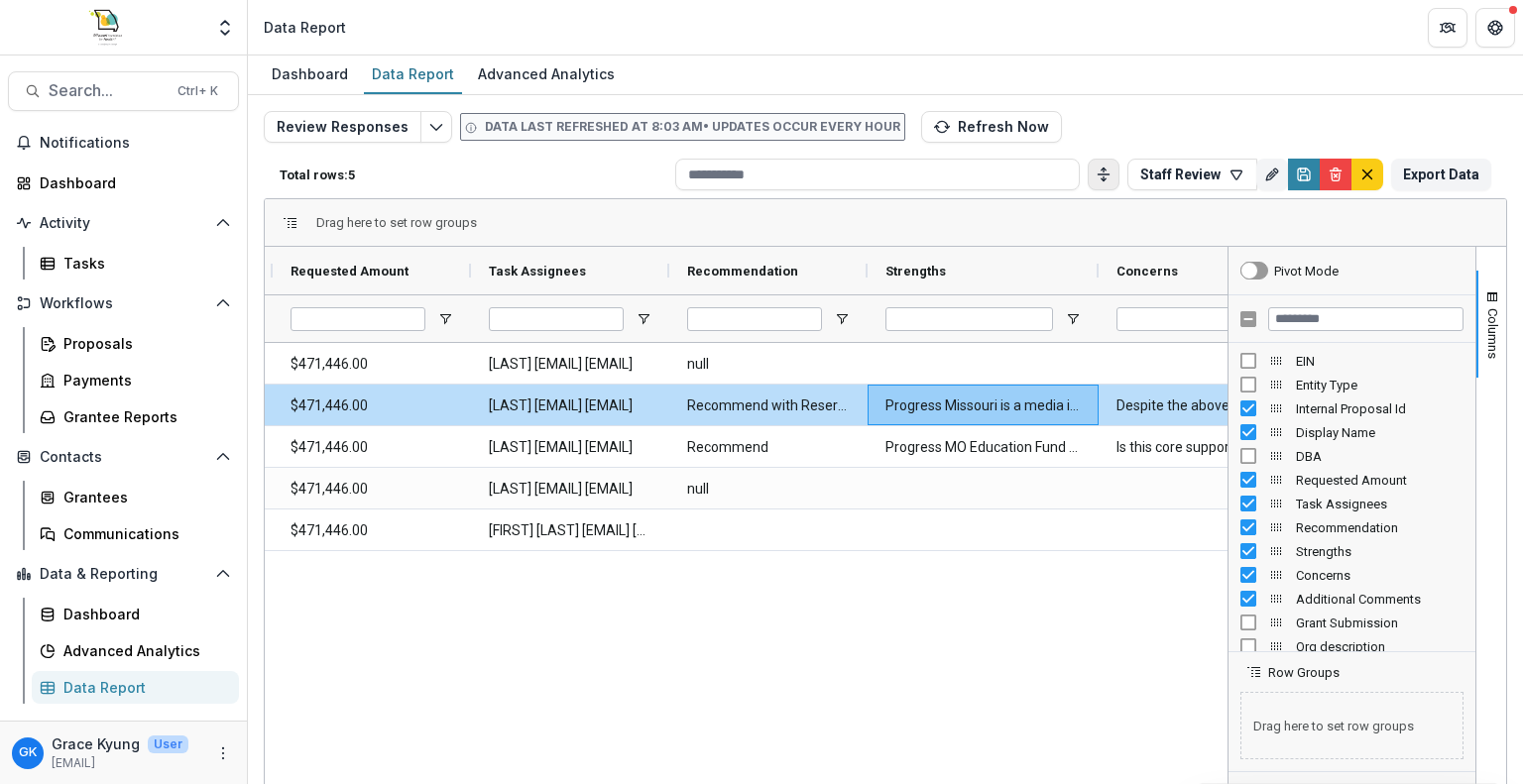 click on "Review Responses Data last refreshed at 8:03 AM  • Updates occur every hour Refresh Now Total rows:  5 Staff Review Personal Filters Team Filters Temelio Filters No  personal  filters found. Add Personal Filter Organizations with COIs  (CRM Profile Report) Outstanding Invoices  (Payments Report) Active Awards  (Proposals Report (All Data)) Approved Requests 2025  (Proposals Report (All Data)) Approved Requests 2025 by Qtr  (Proposals Report (All Data)) Contract Balances  (Proposals Report (All Data)) CSO Approved  (Proposals Report (All Data)) Delegated Approvals  (Proposals Report (All Data)) DLS Default  (Proposals Report (All Data)) Executive Team Review  (Proposals Report (All Data)) Filter 26  (Proposals Report (All Data)) Grant Metadata  (Proposals Report (All Data)) Intake Review Pull  (Proposals Report (All Data)) JFC View  (Proposals Report (All Data)) Non-Recommends  (Proposals Report (All Data)) Pending with Dates  (Proposals Report (All Data)) Proposal Comments  (Proposals Report (All Data))  (" at bounding box center [885, 478] 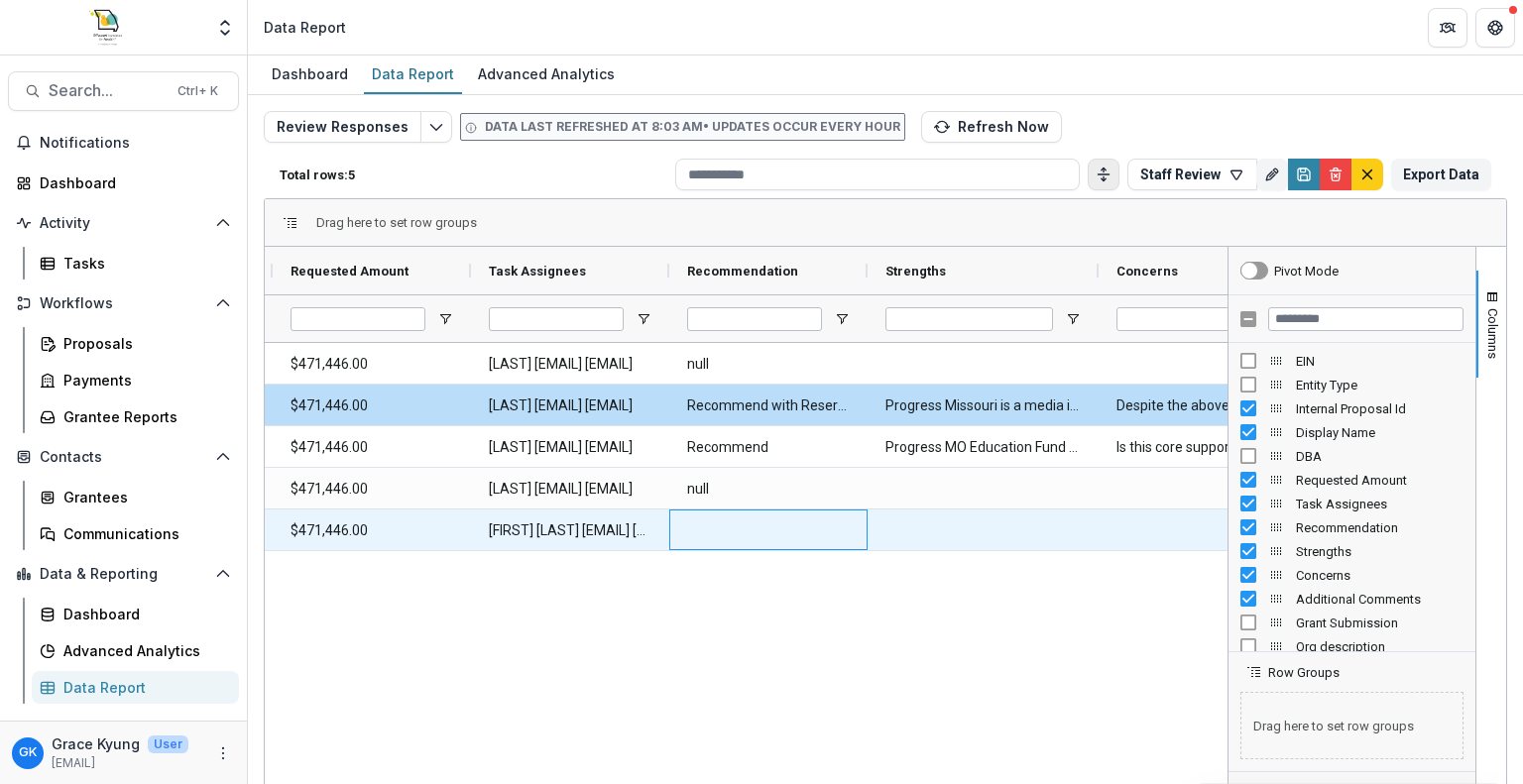 click at bounding box center [768, 529] 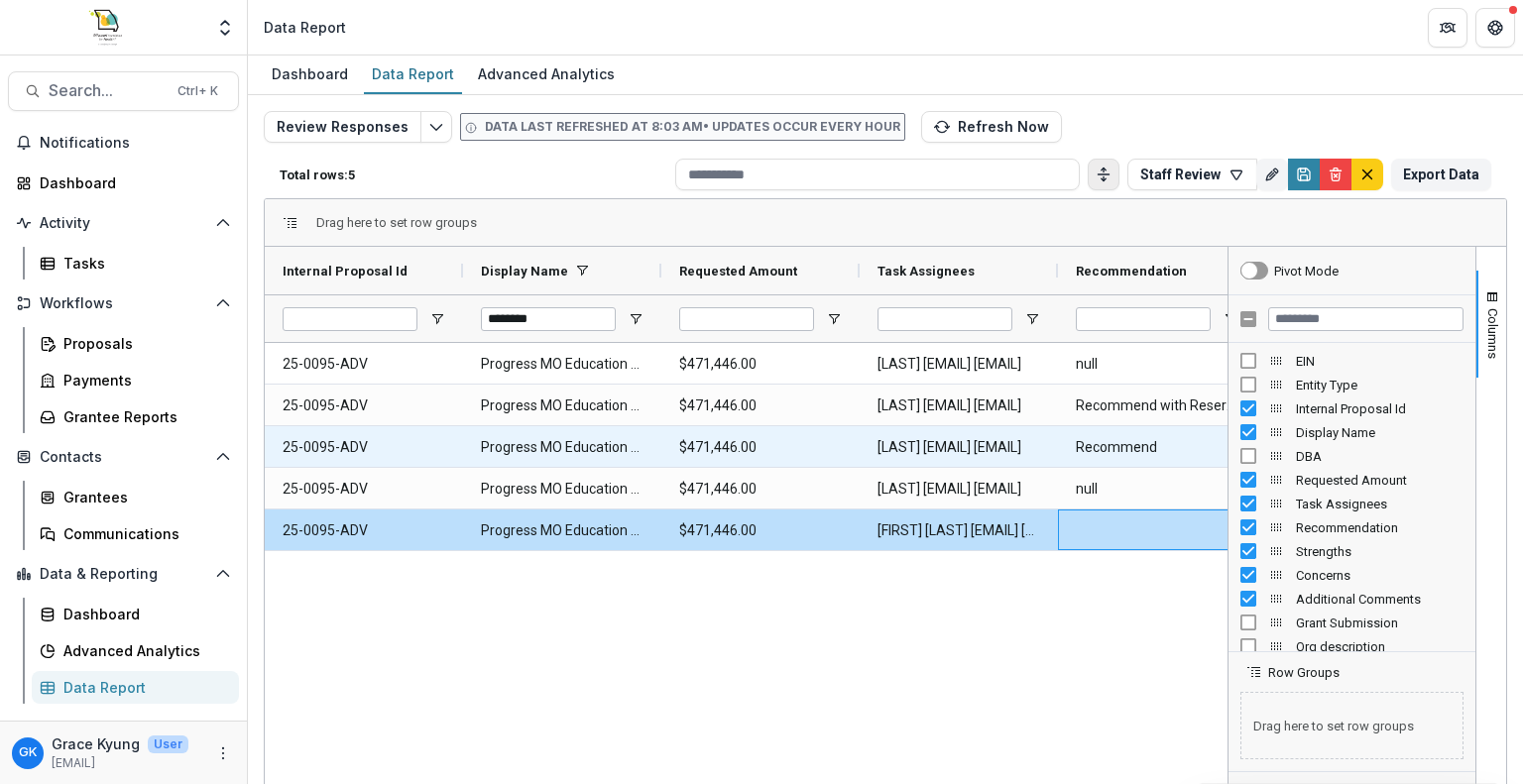 click on "25-0095-ADV" at bounding box center [364, 447] 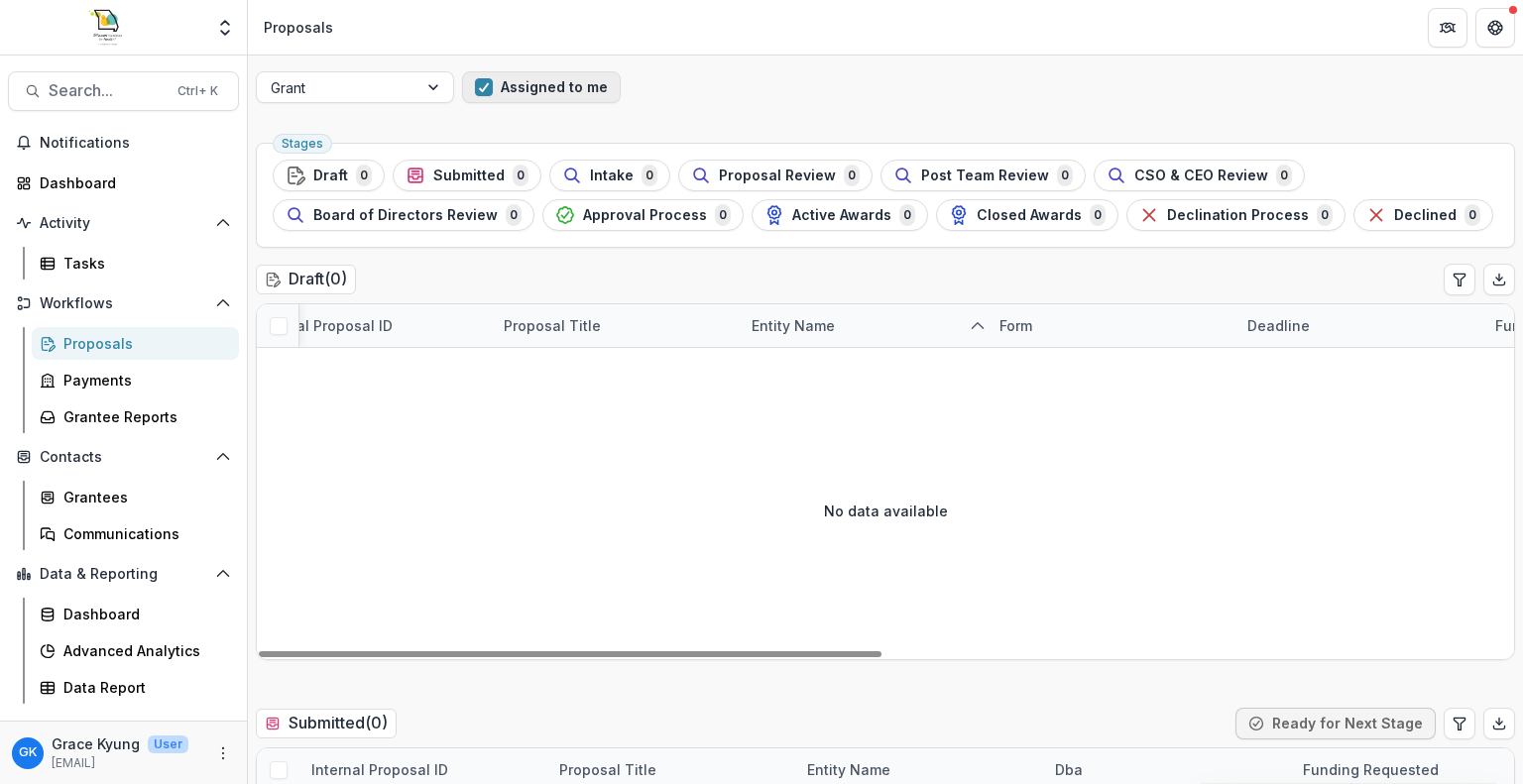 click on "Assigned to me" at bounding box center (541, 87) 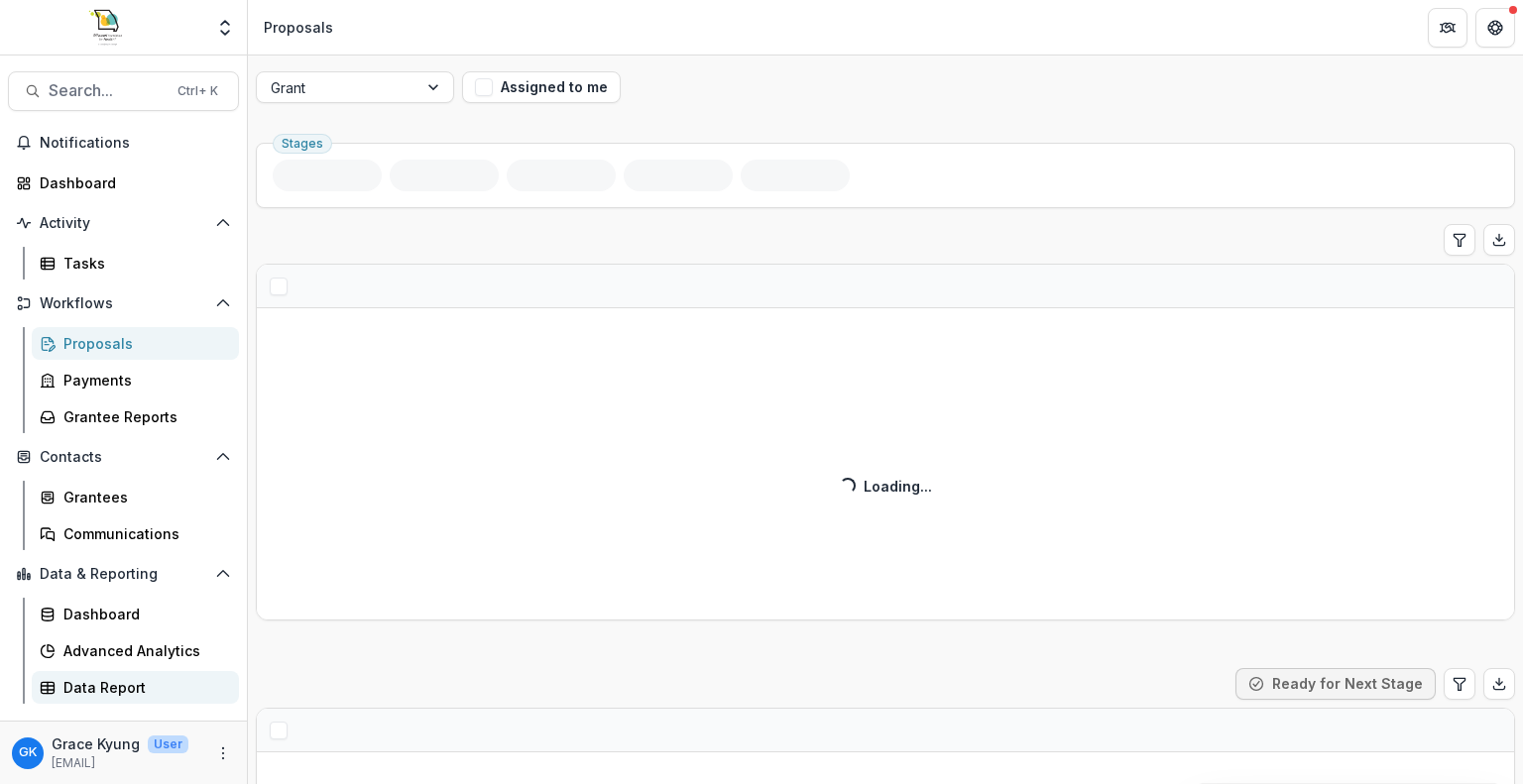 click on "Data Report" at bounding box center [143, 687] 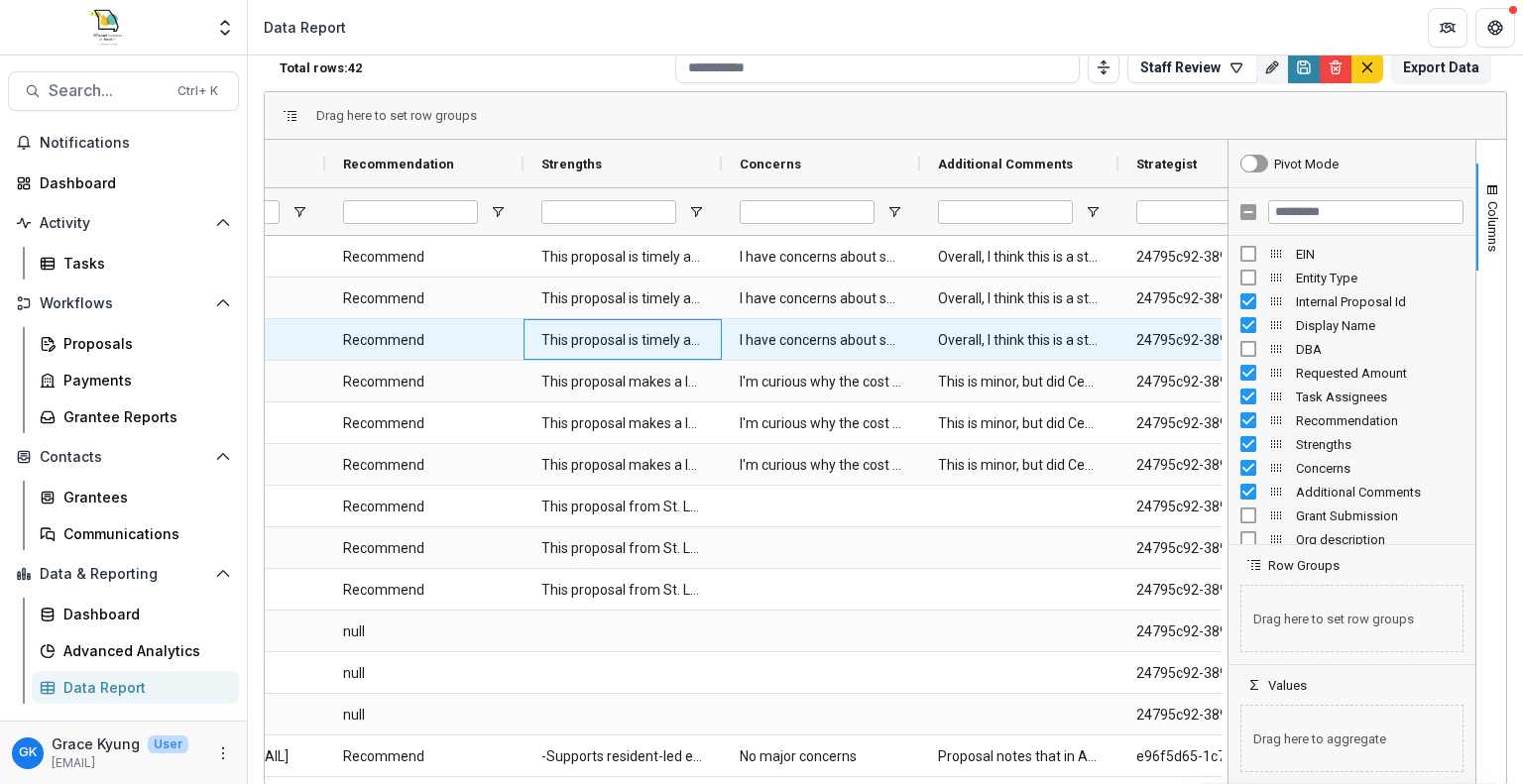 click on "This proposal is timely and relevant and provides an opportunity to capitalize on momentum in the state. I appreciate the consideration of leveraging processes and resources already in place to identify VAD properties while also exploring new and innovative ways to return properties to viability and benefit in their communities." at bounding box center [623, 339] 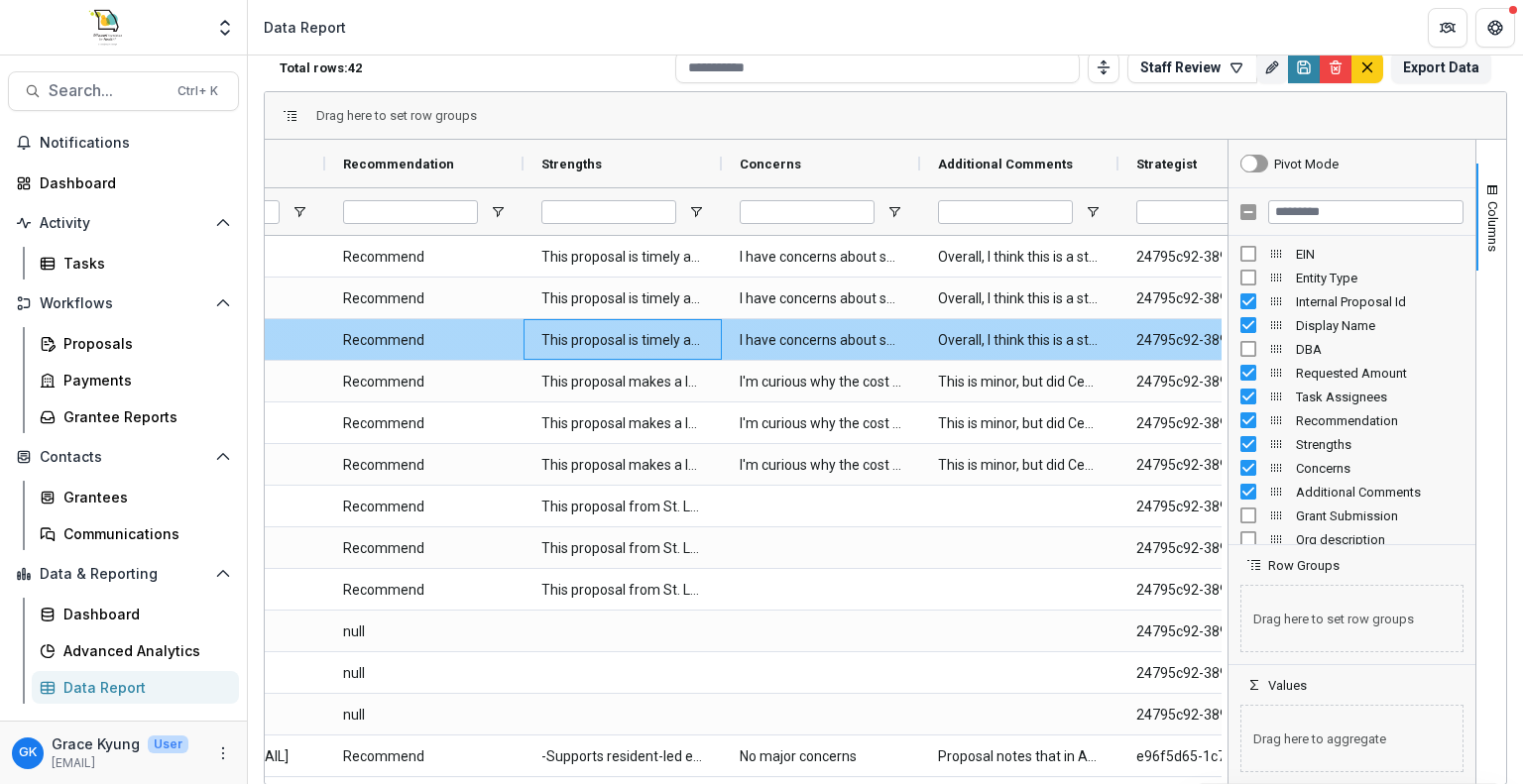 click on "This proposal is timely and relevant and provides an opportunity to capitalize on momentum in the state. I appreciate the consideration of leveraging processes and resources already in place to identify VAD properties while also exploring new and innovative ways to return properties to viability and benefit in their communities." at bounding box center [623, 340] 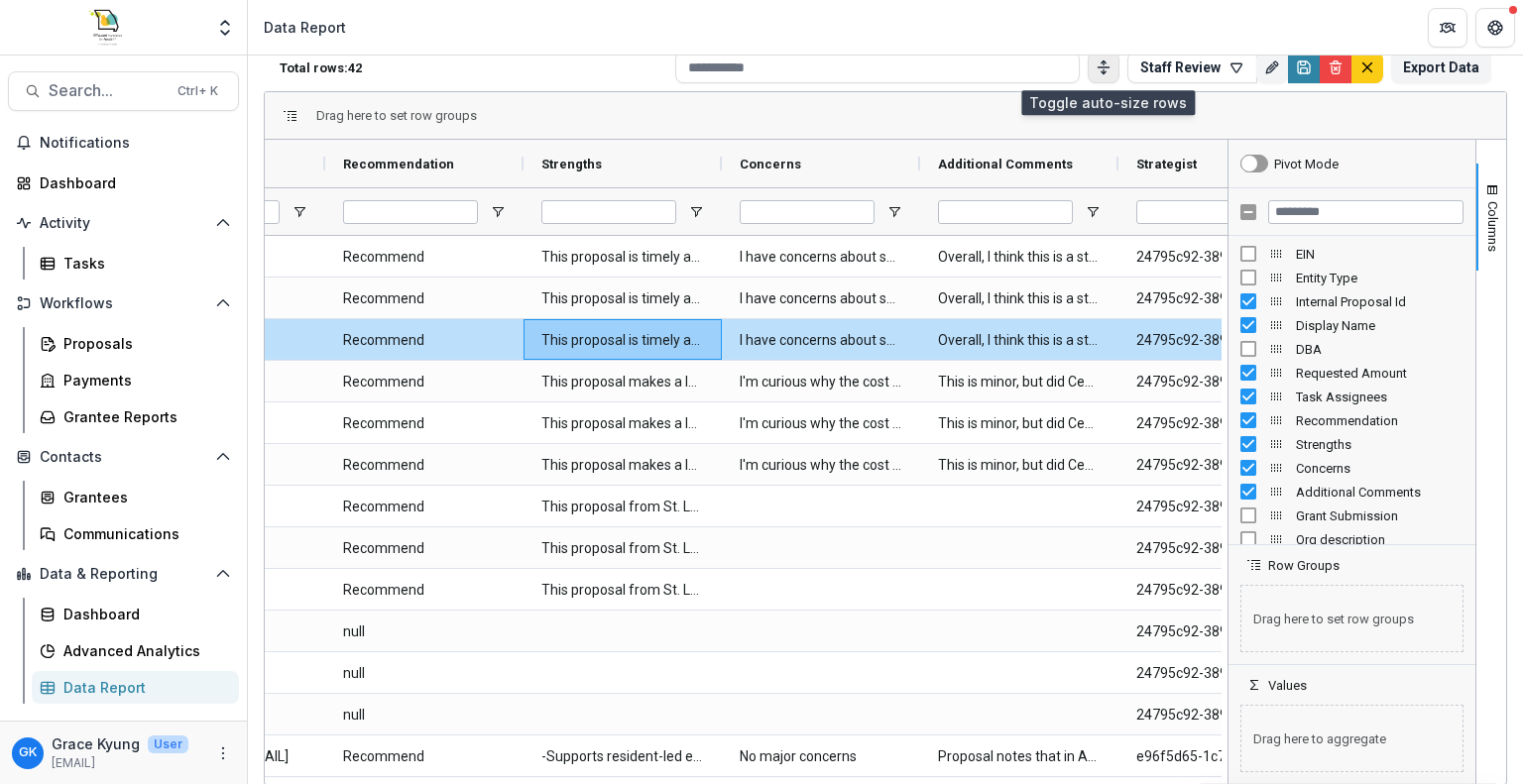 click 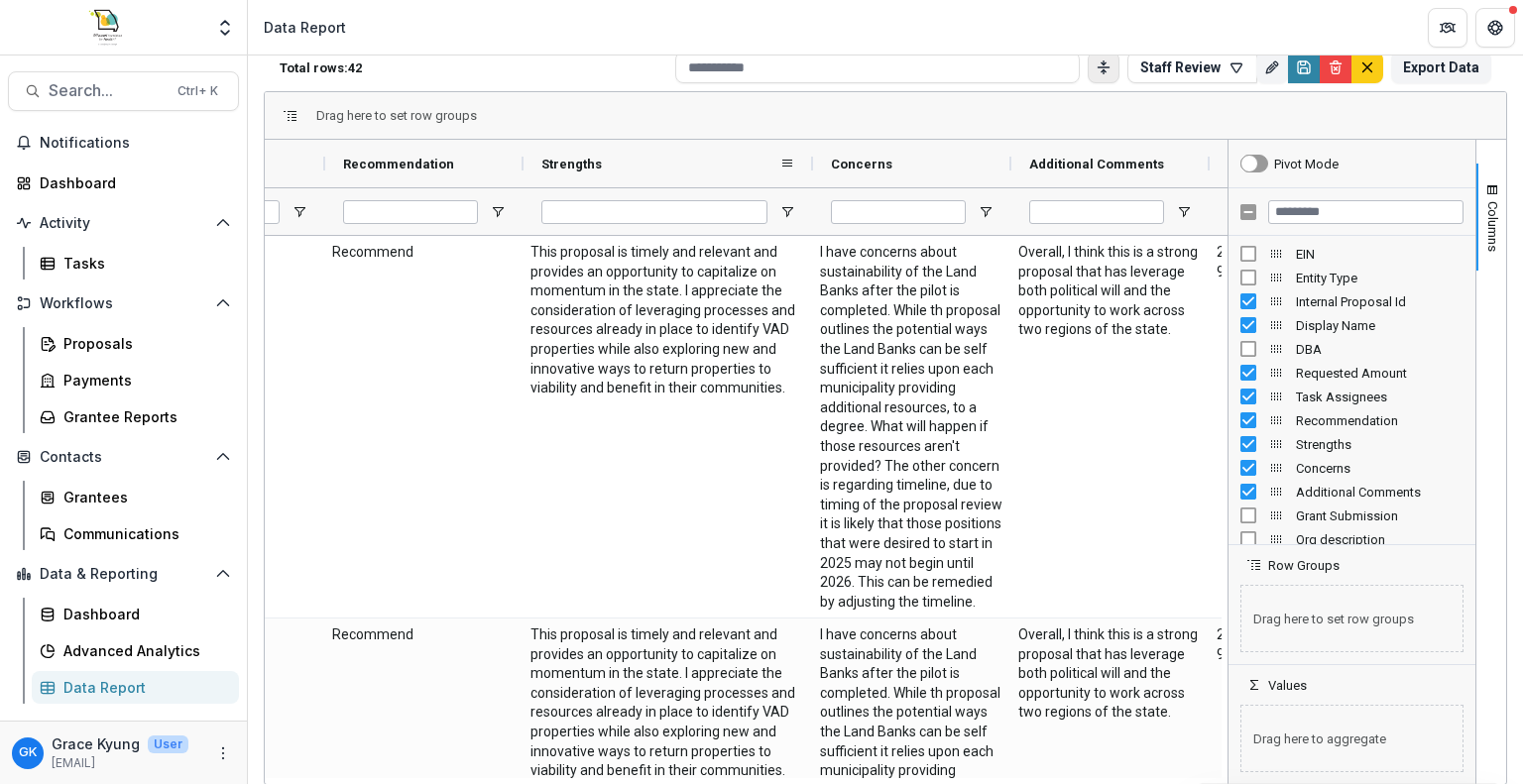 drag, startPoint x: 721, startPoint y: 154, endPoint x: 812, endPoint y: 184, distance: 95.817535 